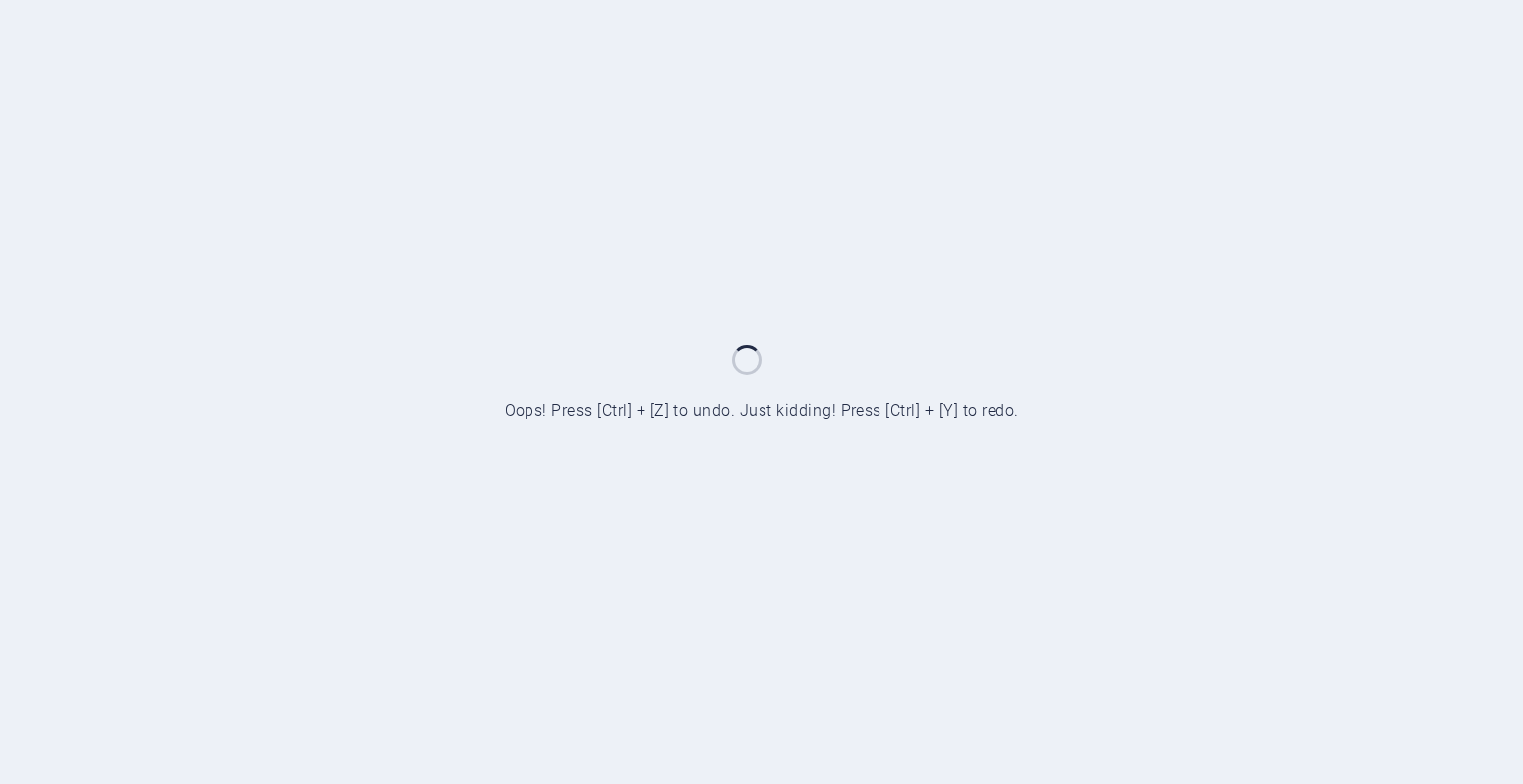 scroll, scrollTop: 0, scrollLeft: 0, axis: both 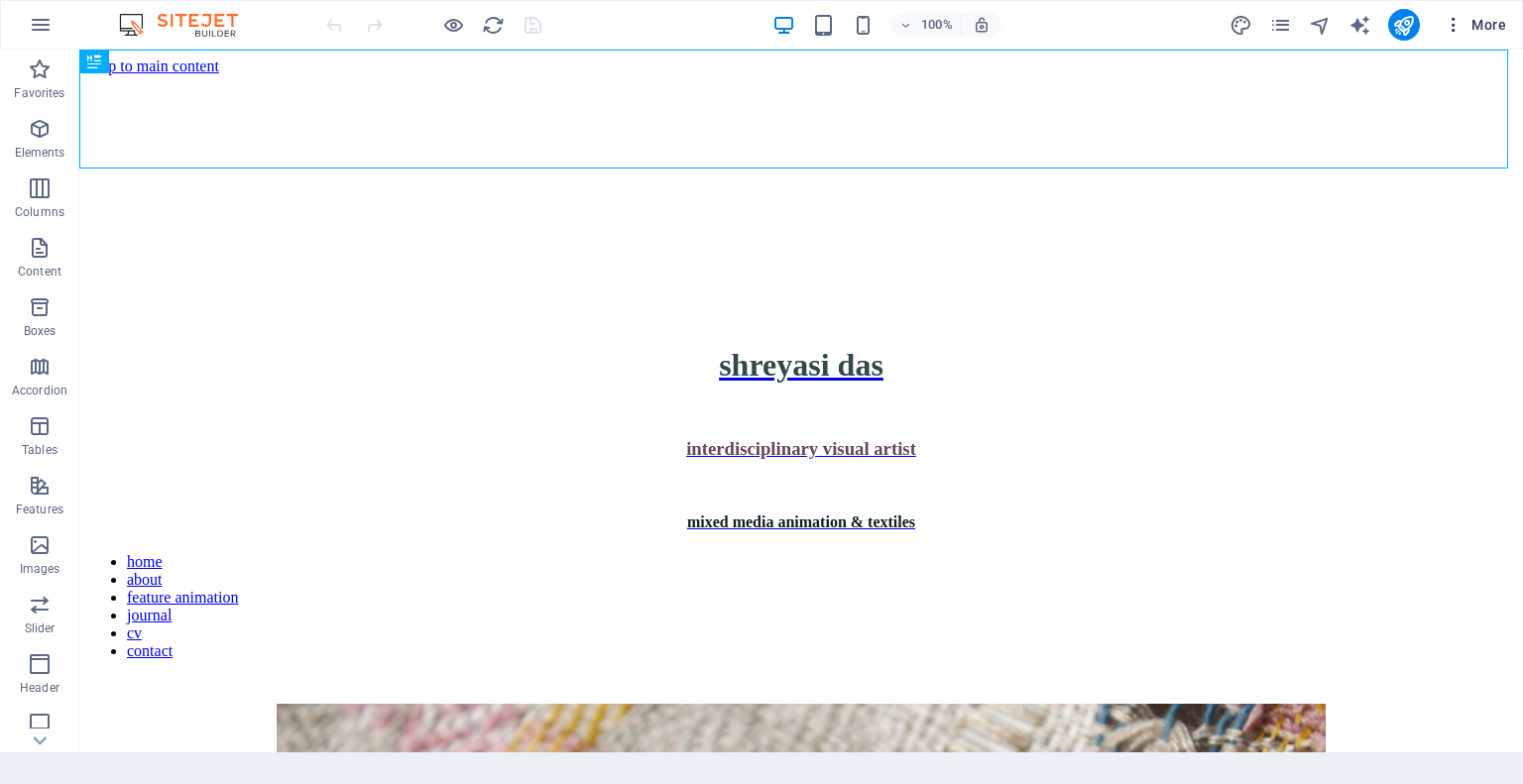 click at bounding box center (1454, 25) 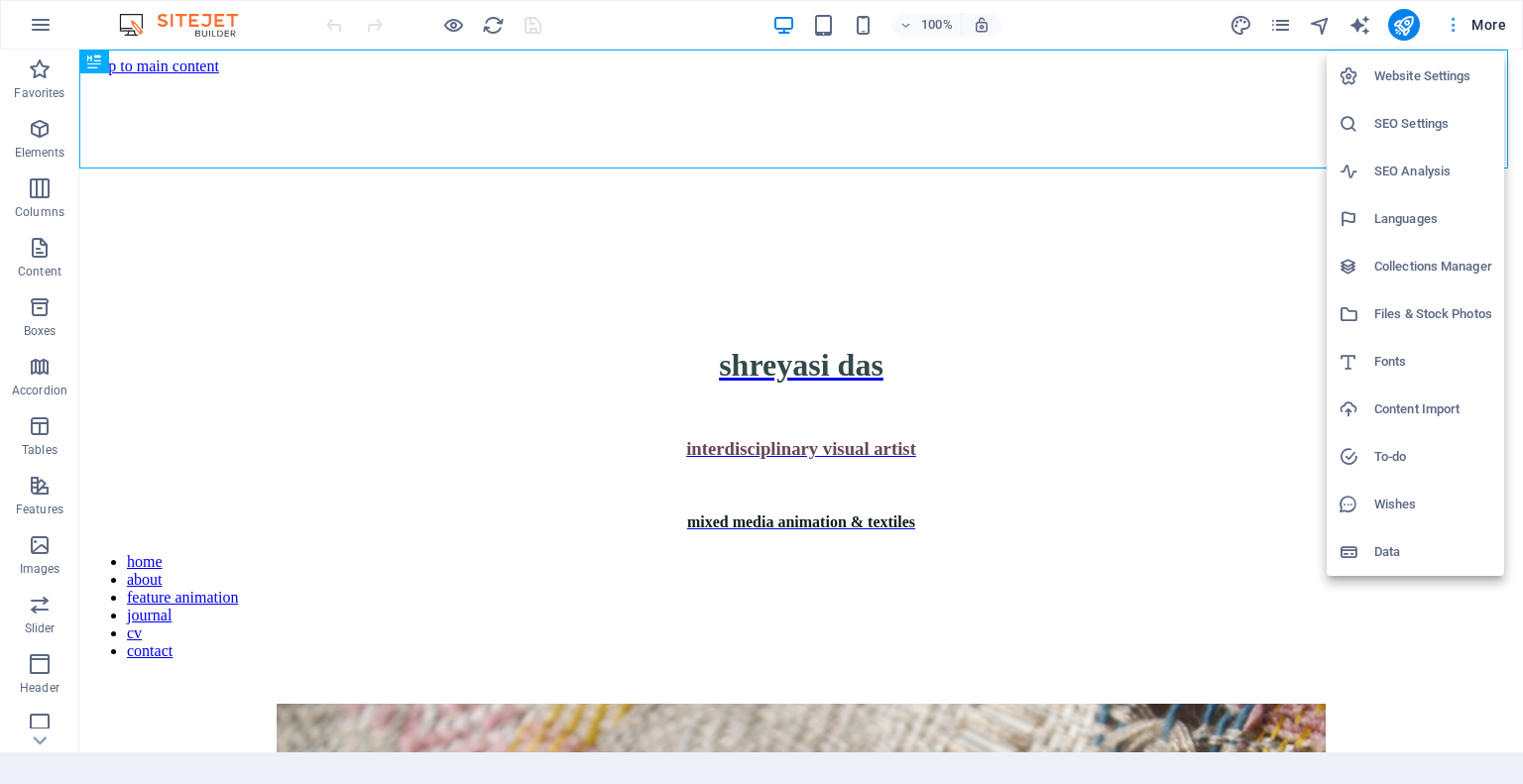 click at bounding box center (762, 392) 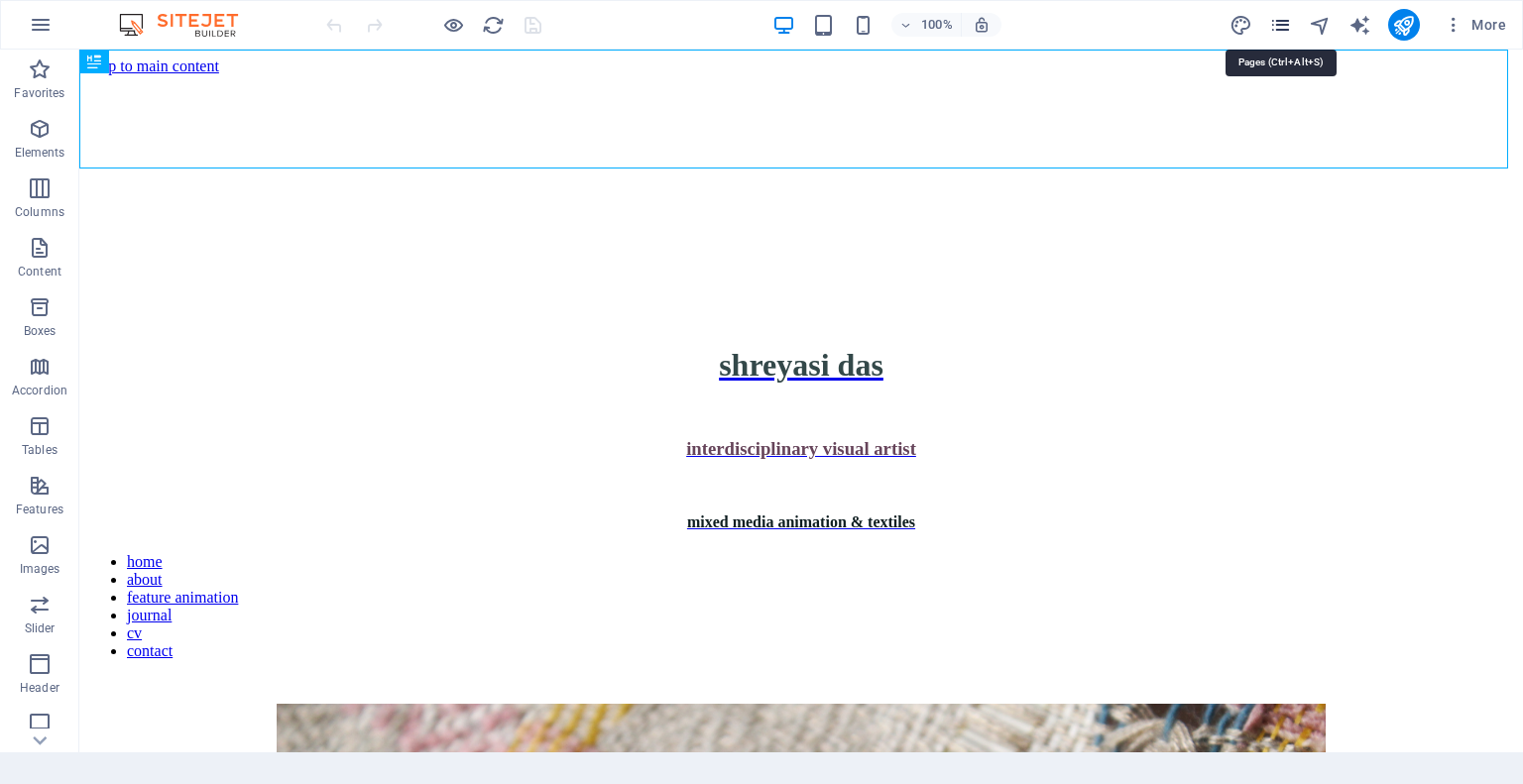 click at bounding box center [1280, 25] 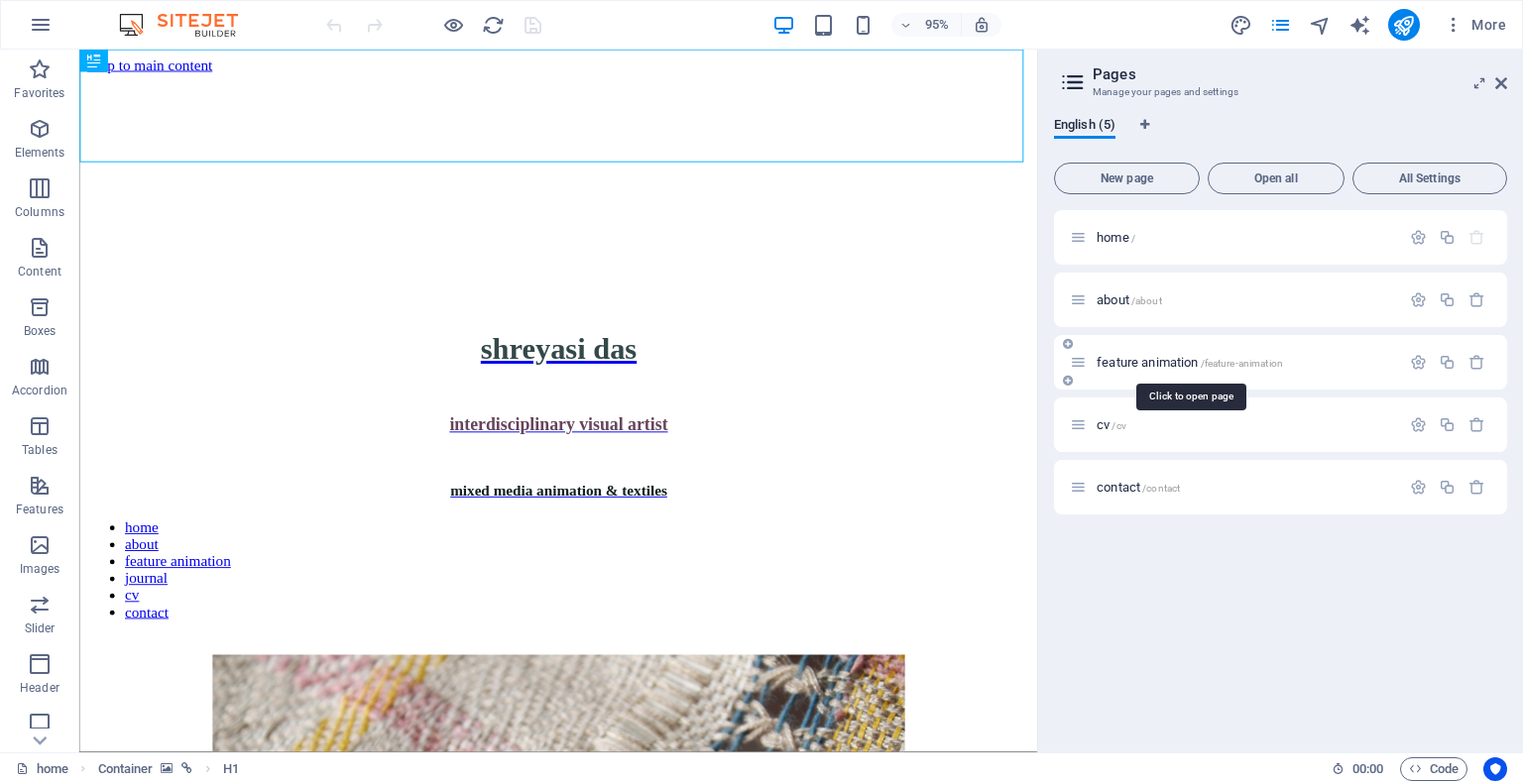 click on "feature animation /feature-animation" at bounding box center (1190, 362) 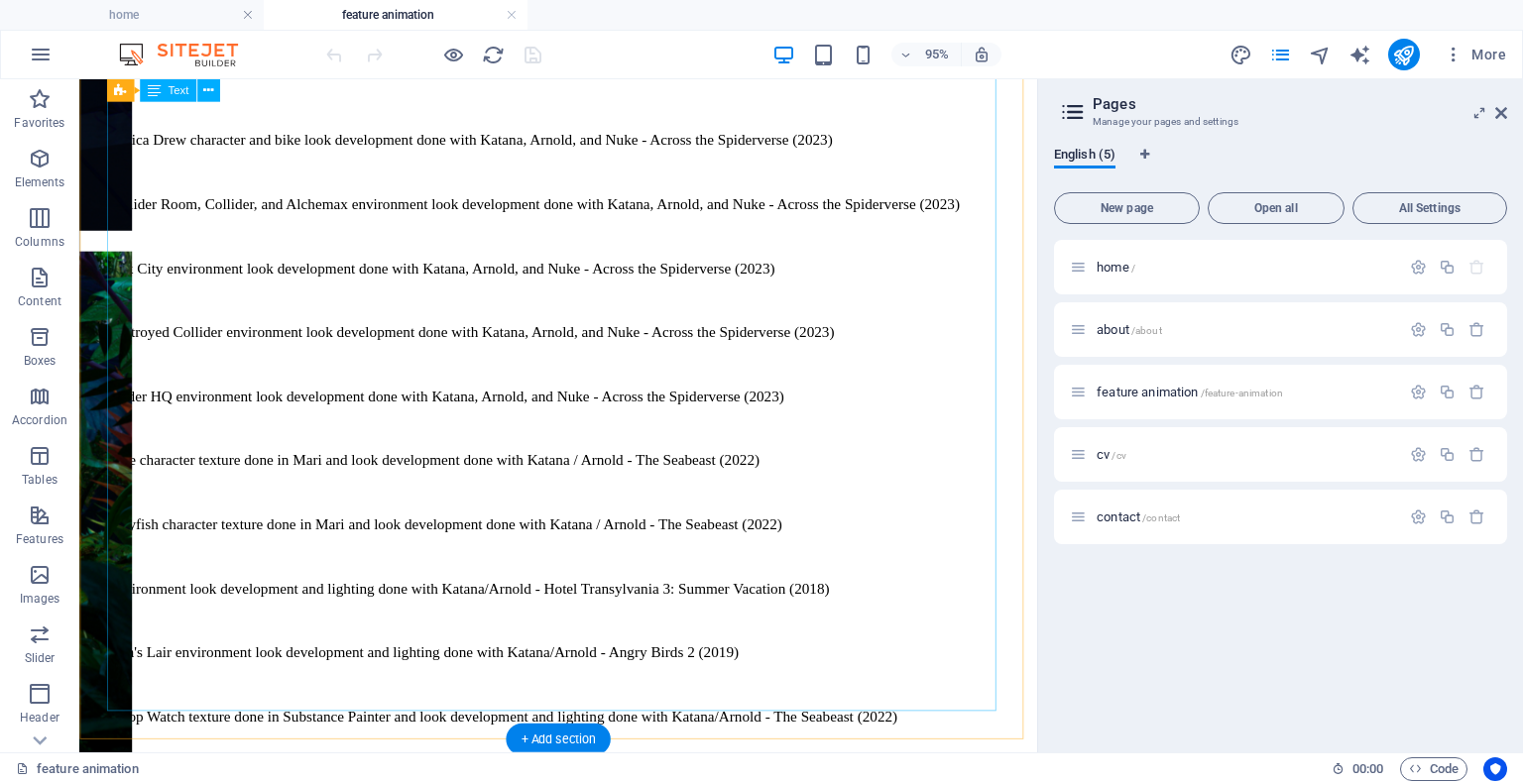 click on "Look Development Reel Breakdown 1 - Jessica Drew character and bike look development done with Katana, Arnold, and Nuke - Across the Spiderverse (2023) 2 - Collider Room, Collider, and Alchemax environment look development done with Katana, Arnold, and Nuke - Across the Spiderverse (2023) 3 - Fisk City environment look development done with Katana, Arnold, and Nuke - Across the Spiderverse (2023) 4 - Destroyed Collider environment look development done with Katana, Arnold, and Nuke - Across the Spiderverse (2023) 5 - Spider HQ environment look development done with Katana, Arnold, and Nuke - Across the Spiderverse (2023) 6 - Blue character texture done in Mari and look development done with Katana / Arnold - The Seabeast (2022) 7 - Jellyfish character texture done in Mari and look development done with Katana / Arnold - The Seabeast (2022) 8 - Environment look development and lighting done with Katana/Arnold - Hotel Transylvania 3: Summer Vacation (2018) All work done at Sony Pictures Imageworks" at bounding box center [583, 546] 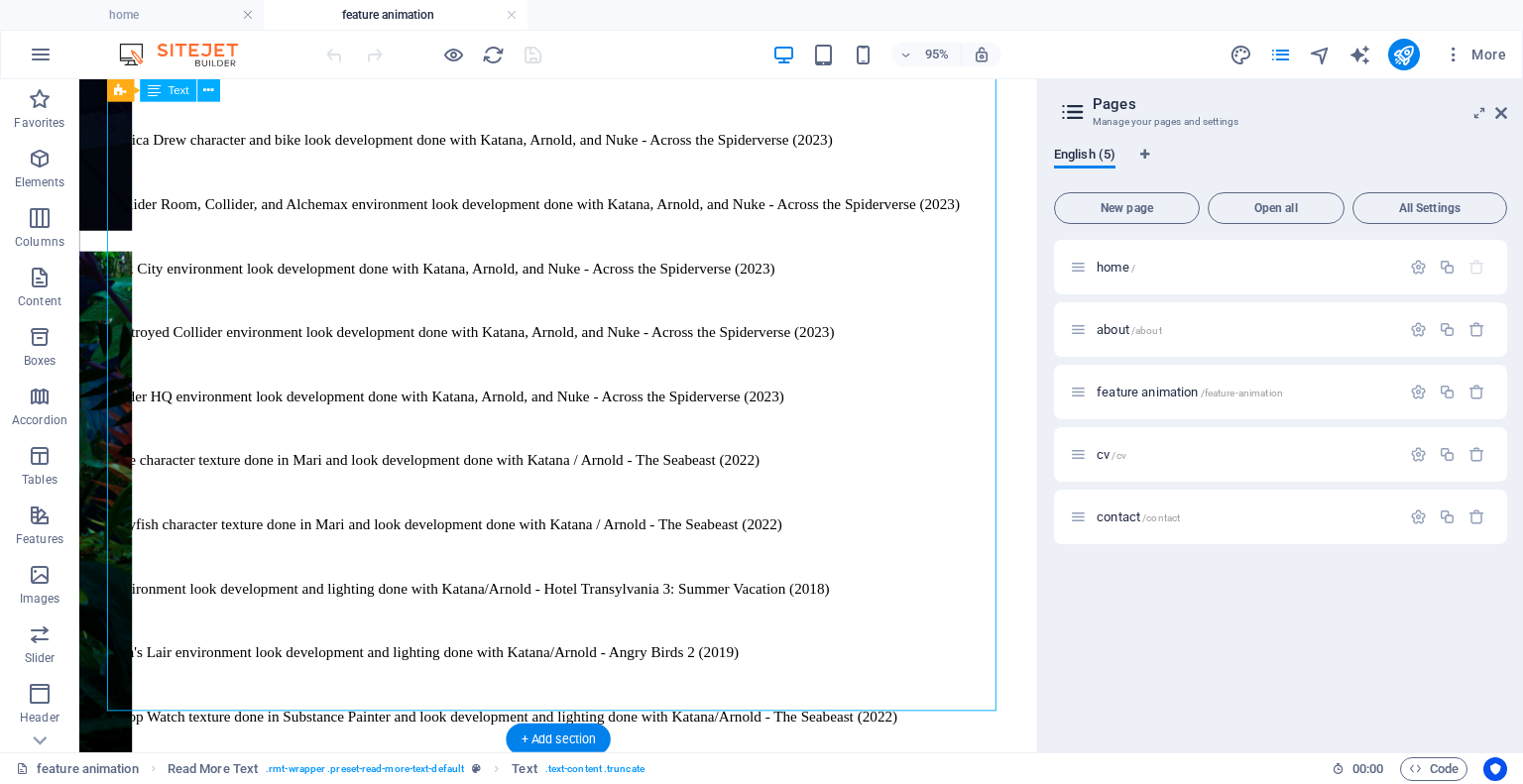 click on "Look Development Reel Breakdown 1 - Jessica Drew character and bike look development done with Katana, Arnold, and Nuke - Across the Spiderverse (2023) 2 - Collider Room, Collider, and Alchemax environment look development done with Katana, Arnold, and Nuke - Across the Spiderverse (2023) 3 - Fisk City environment look development done with Katana, Arnold, and Nuke - Across the Spiderverse (2023) 4 - Destroyed Collider environment look development done with Katana, Arnold, and Nuke - Across the Spiderverse (2023) 5 - Spider HQ environment look development done with Katana, Arnold, and Nuke - Across the Spiderverse (2023) 6 - Blue character texture done in Mari and look development done with Katana / Arnold - The Seabeast (2022) 7 - Jellyfish character texture done in Mari and look development done with Katana / Arnold - The Seabeast (2022) 8 - Environment look development and lighting done with Katana/Arnold - Hotel Transylvania 3: Summer Vacation (2018) All work done at Sony Pictures Imageworks" at bounding box center (583, 546) 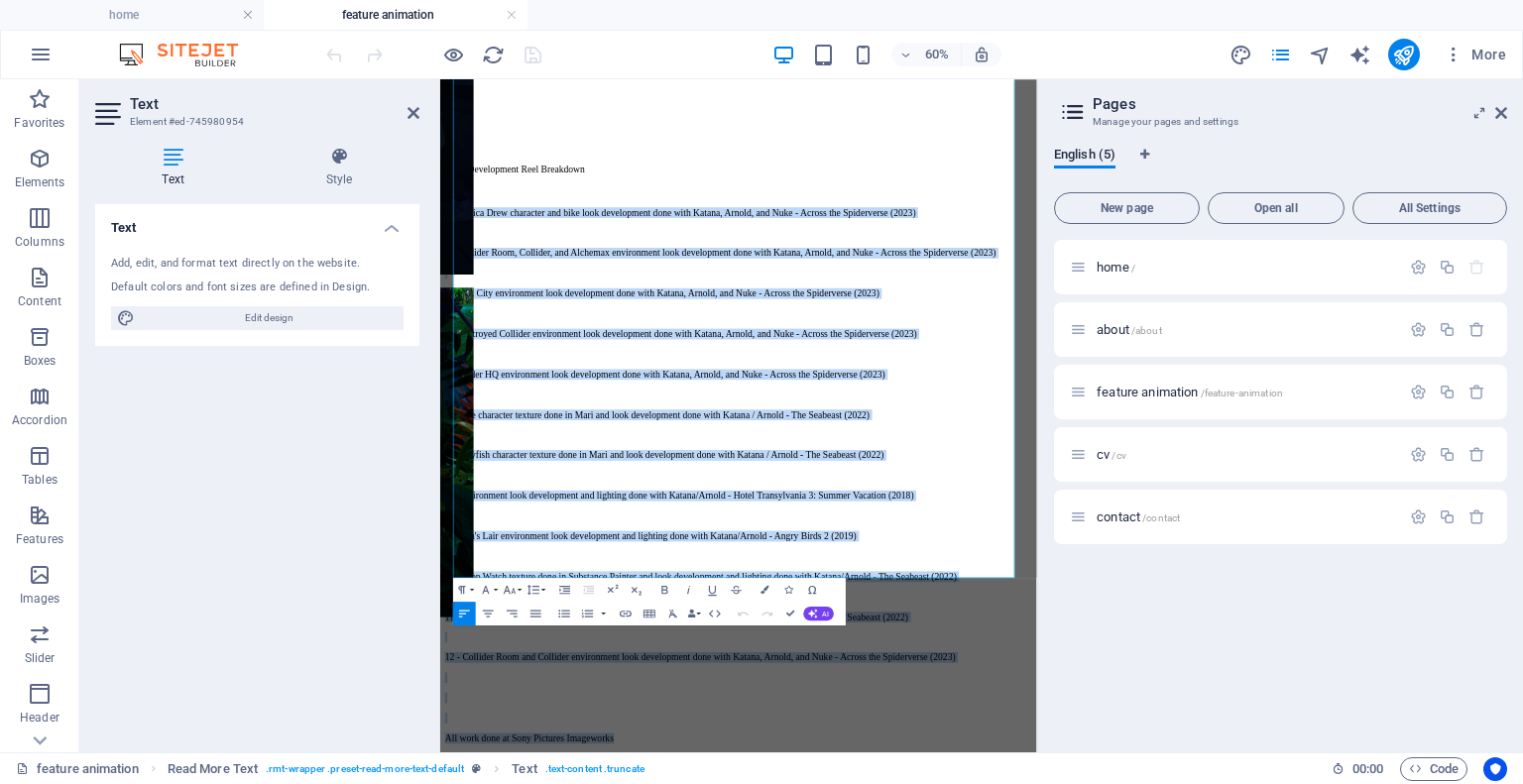 scroll, scrollTop: 2865, scrollLeft: 0, axis: vertical 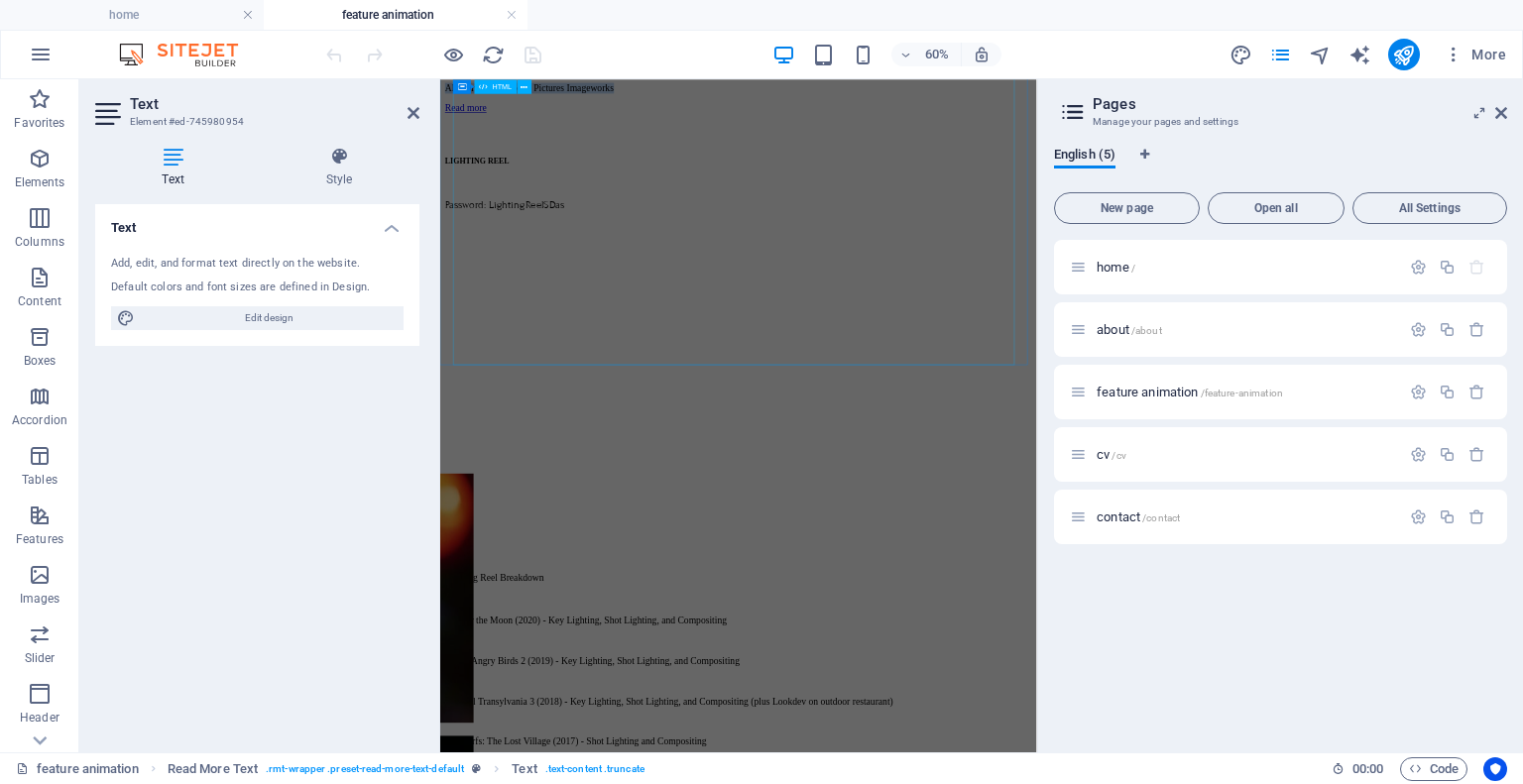 drag, startPoint x: 470, startPoint y: 693, endPoint x: 1097, endPoint y: 399, distance: 692.5063 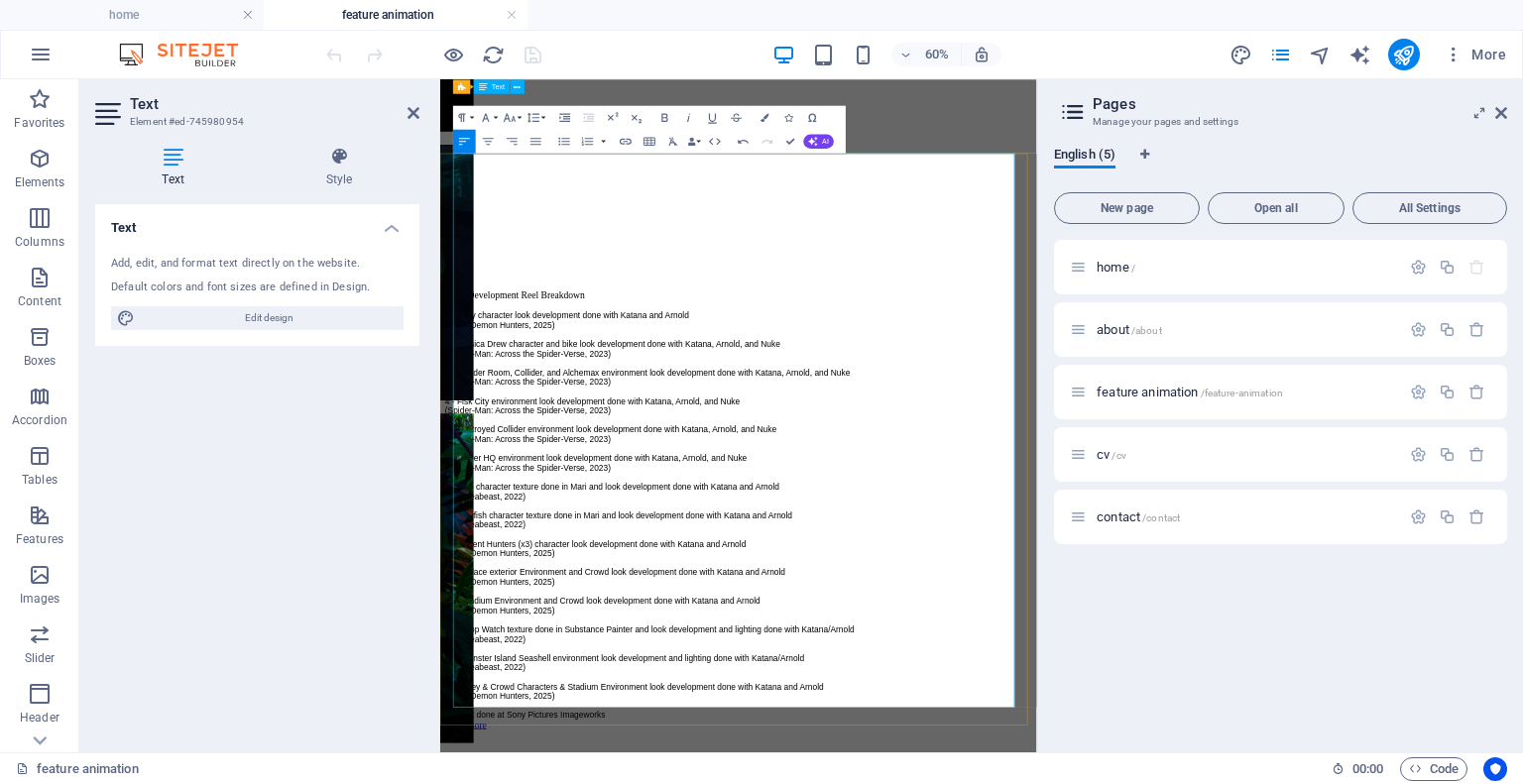 scroll, scrollTop: 1560, scrollLeft: 0, axis: vertical 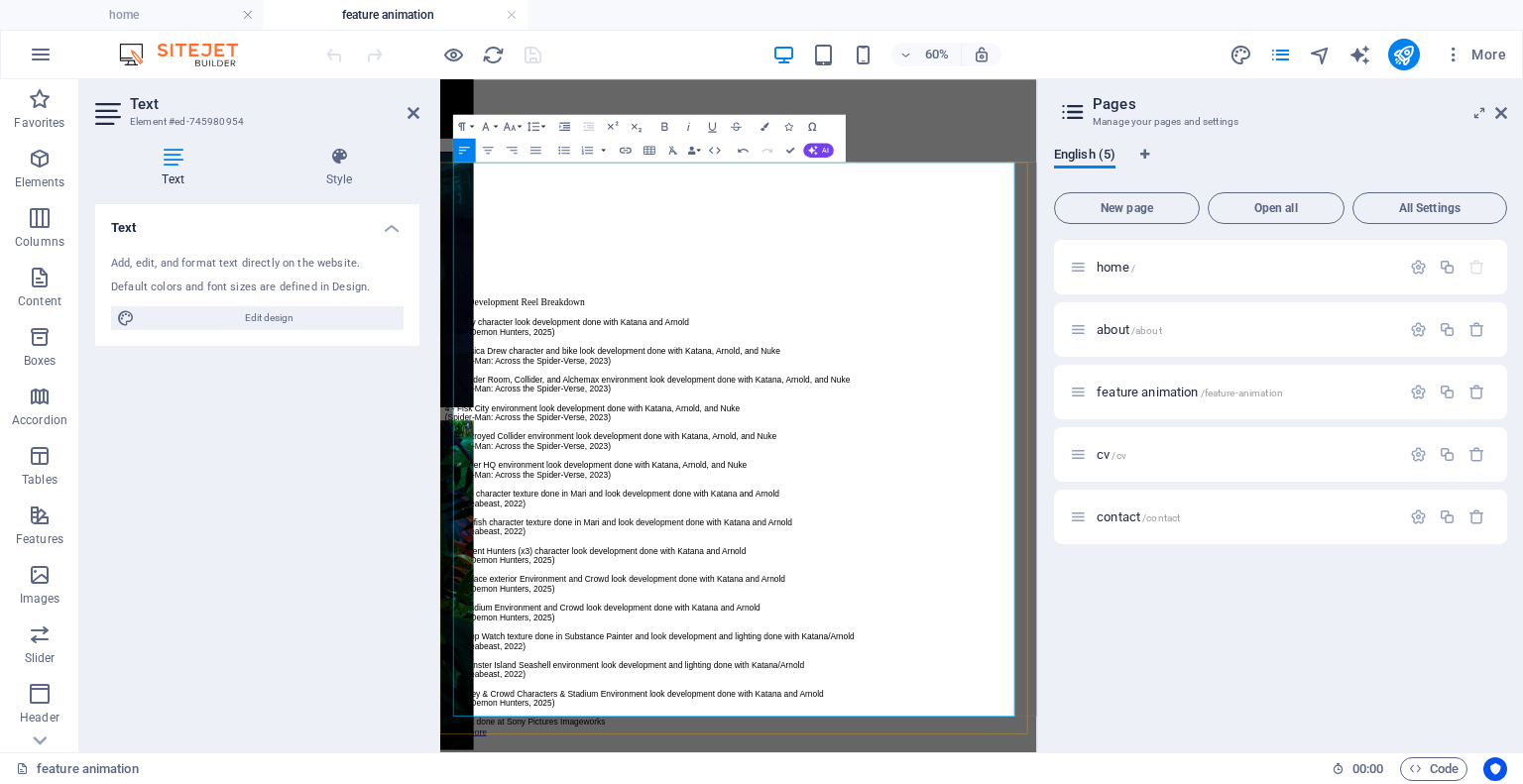 click on "Look Development Reel Breakdown" at bounding box center [937, 451] 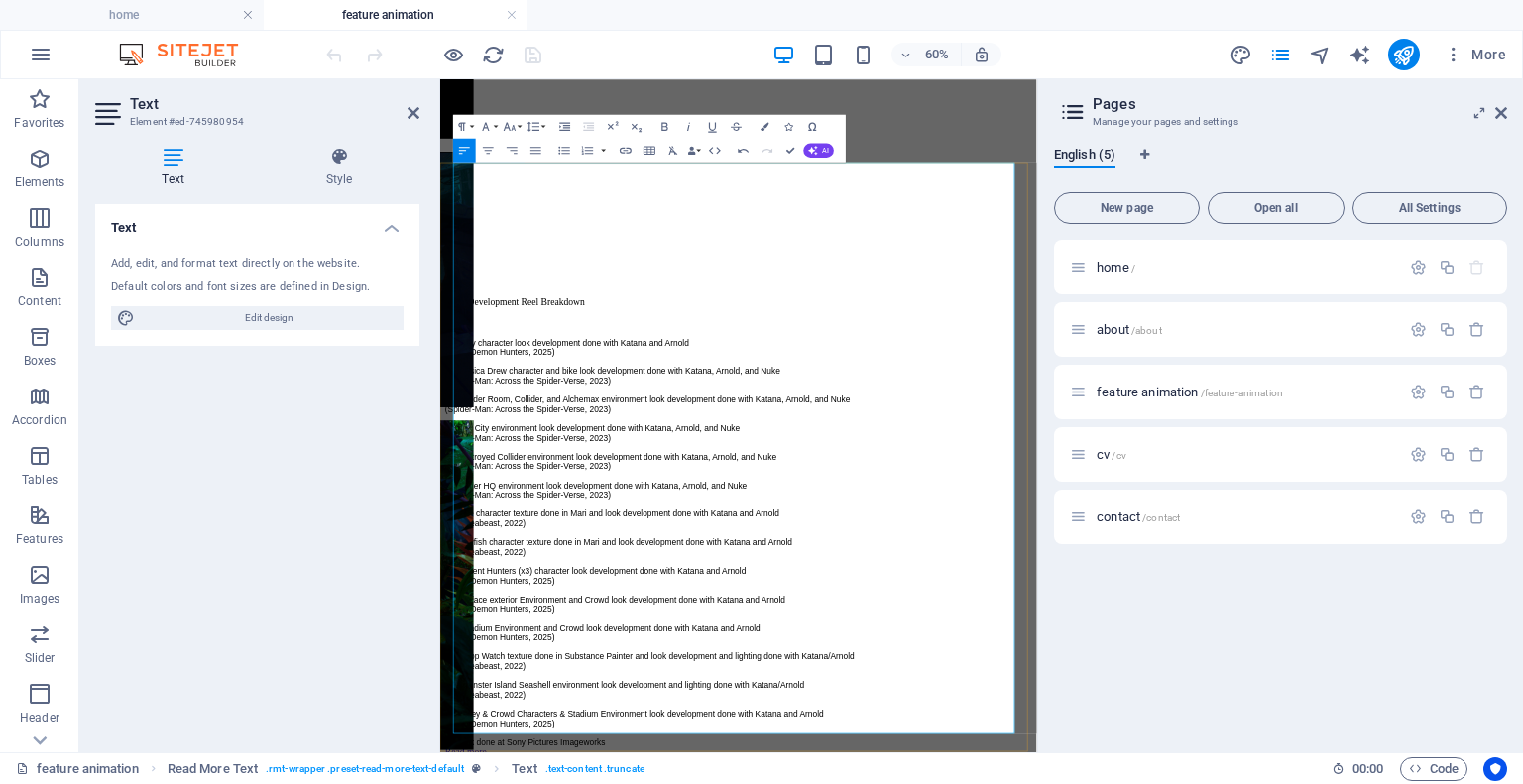 click on "Look Development Reel Breakdown" at bounding box center [937, 451] 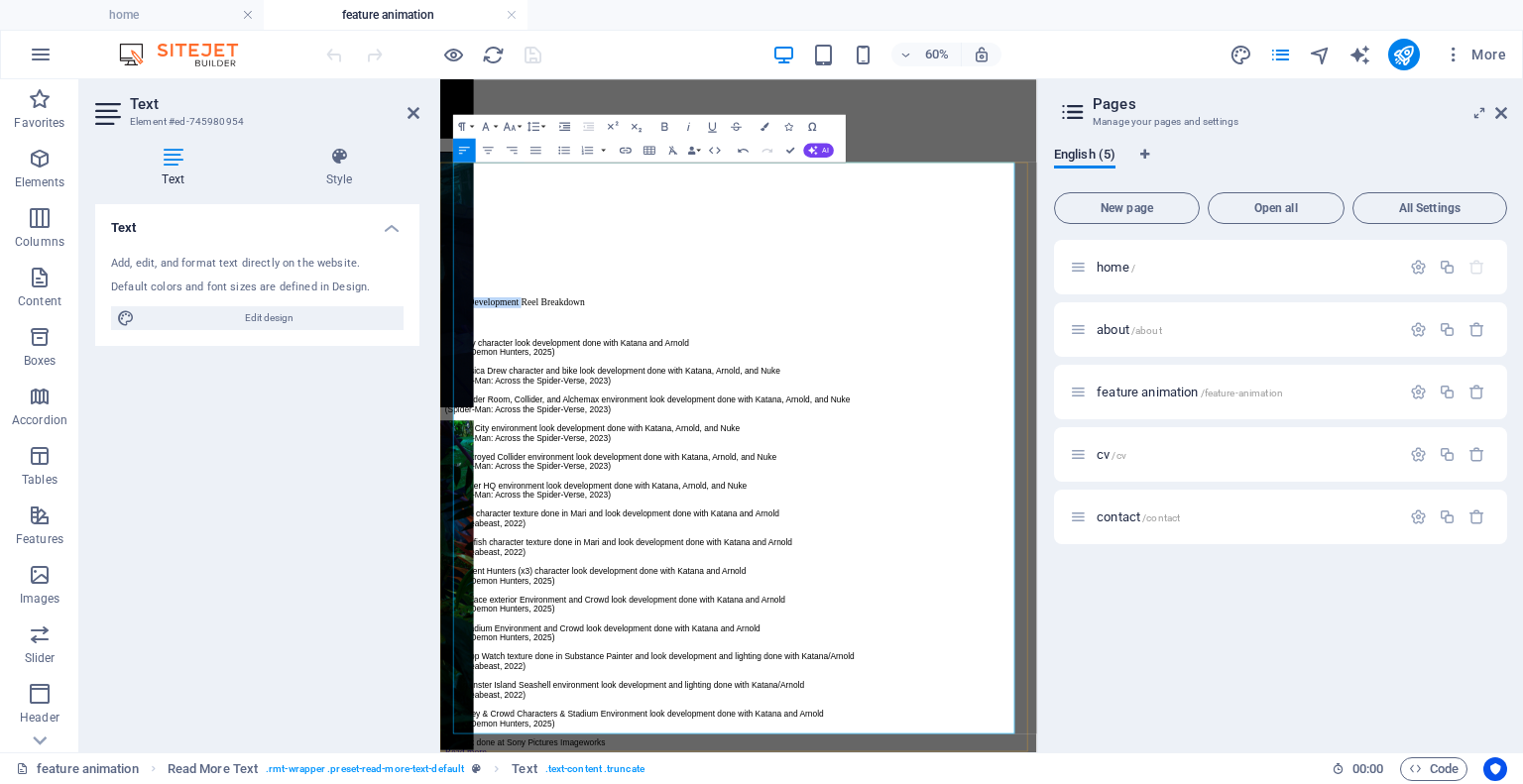 click on "Look Development Reel Breakdown" at bounding box center [937, 451] 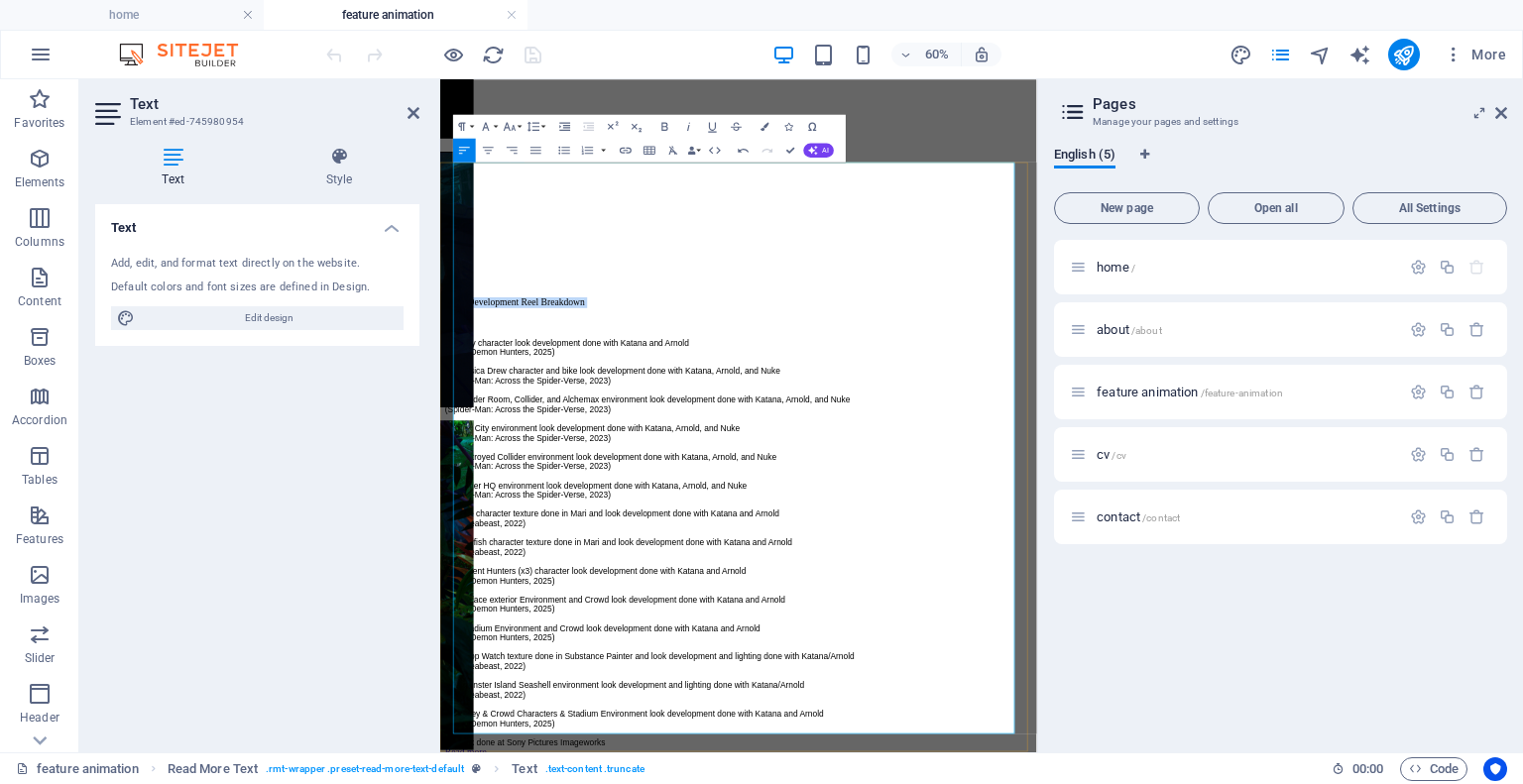 click on "Look Development Reel Breakdown" at bounding box center (937, 451) 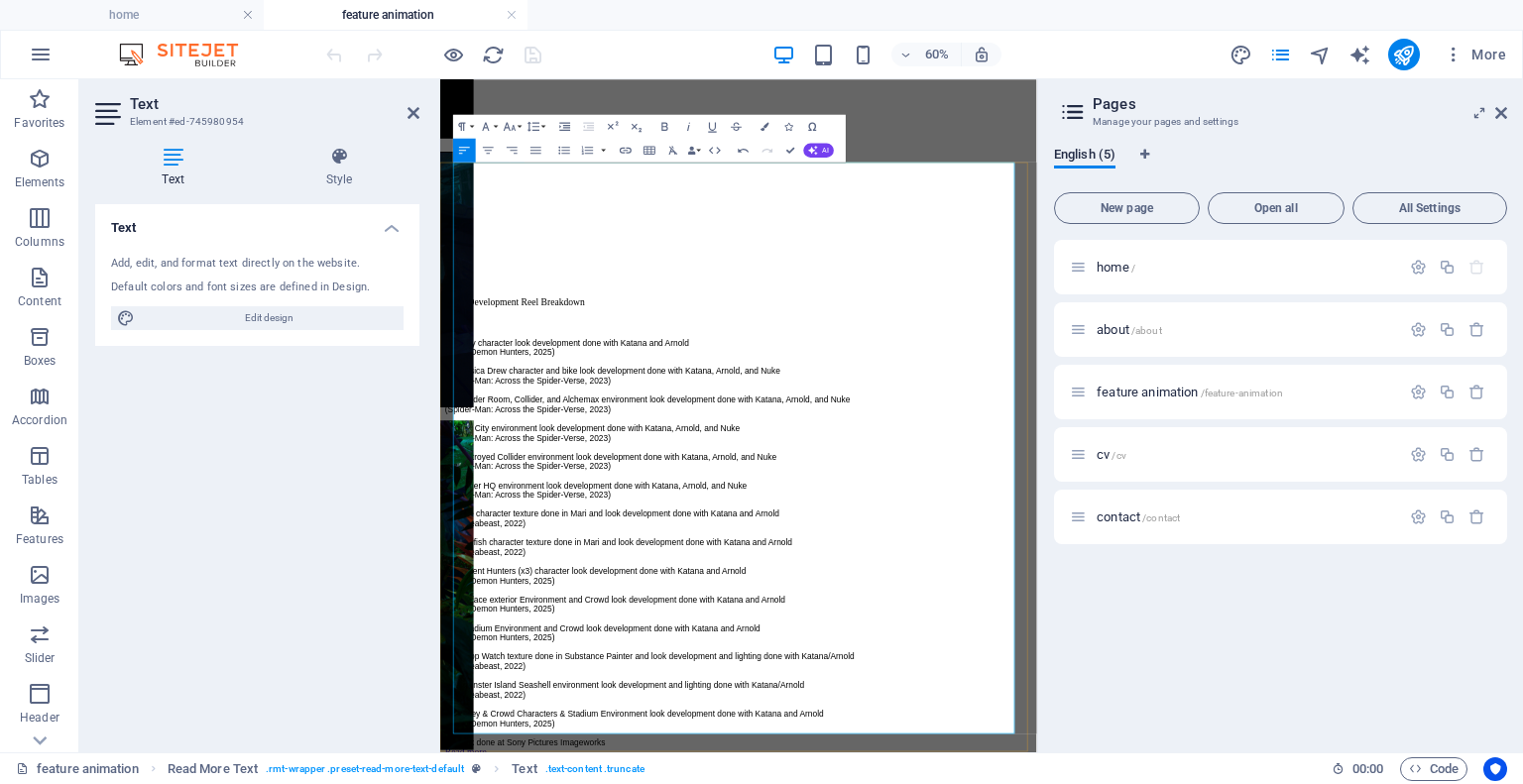 drag, startPoint x: 605, startPoint y: 286, endPoint x: 1243, endPoint y: 215, distance: 641.9385 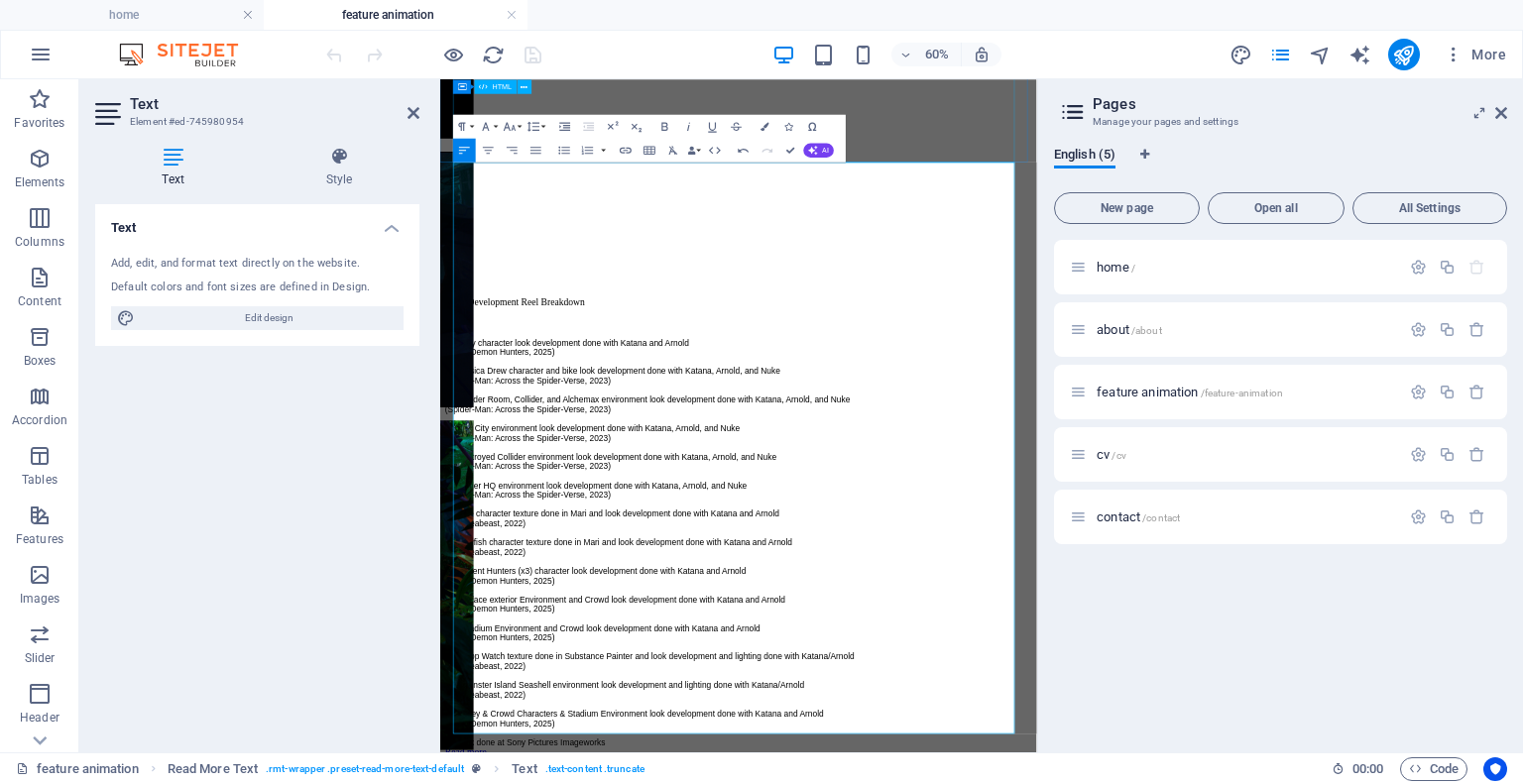 click at bounding box center [937, 150] 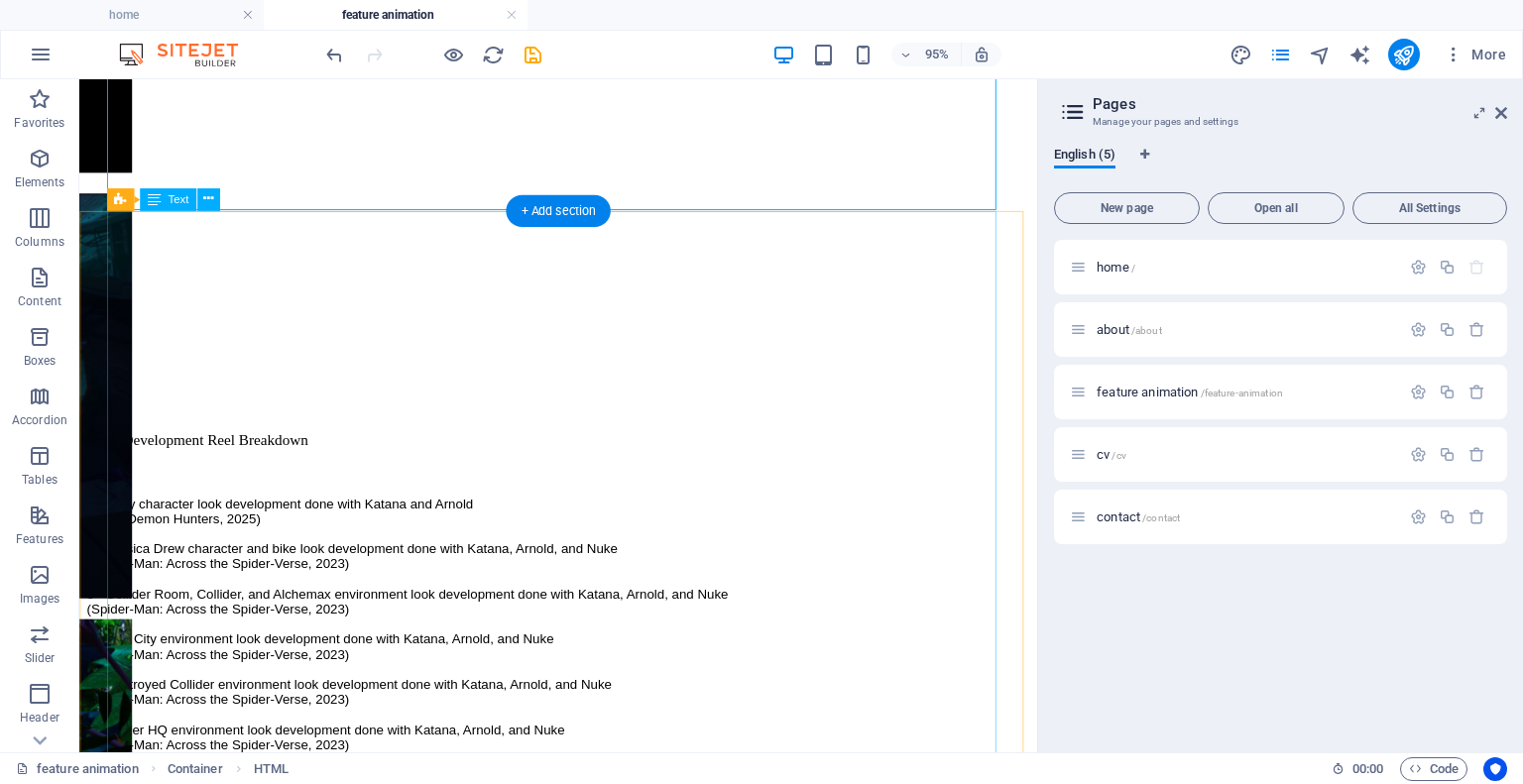 click on "Look Development Reel Breakdown 1 - Zoey character look development done with Katana and Arnold (KPop Demon Hunters, 2025) 2 - Jessica Drew character and bike look development done with Katana, Arnold, and Nuke (Spider-Man: Across the Spider-Verse, 2023) 3 - Collider Room, Collider, and Alchemax environment look development done with Katana, Arnold, and Nuke (Spider-Man: Across the Spider-Verse, 2023) 4 - Fisk City environment look development done with Katana, Arnold, and Nuke (Spider-Man: Across the Spider-Verse, 2023) 5 - Destroyed Collider environment look development done with Katana, Arnold, and Nuke (Spider-Man: Across the Spider-Verse, 2023) 6 - Spider HQ environment look development done with Katana, Arnold, and Nuke (Spider-Man: Across the Spider-Verse, 2023) 7 - Blue character texture done in Mari and look development done with Katana and Arnold (The Seabeast, 2022) 8 - Jellyfish character texture done in Mari and look development done with Katana and Arnold (The Seabeast, 2022)" at bounding box center [583, 825] 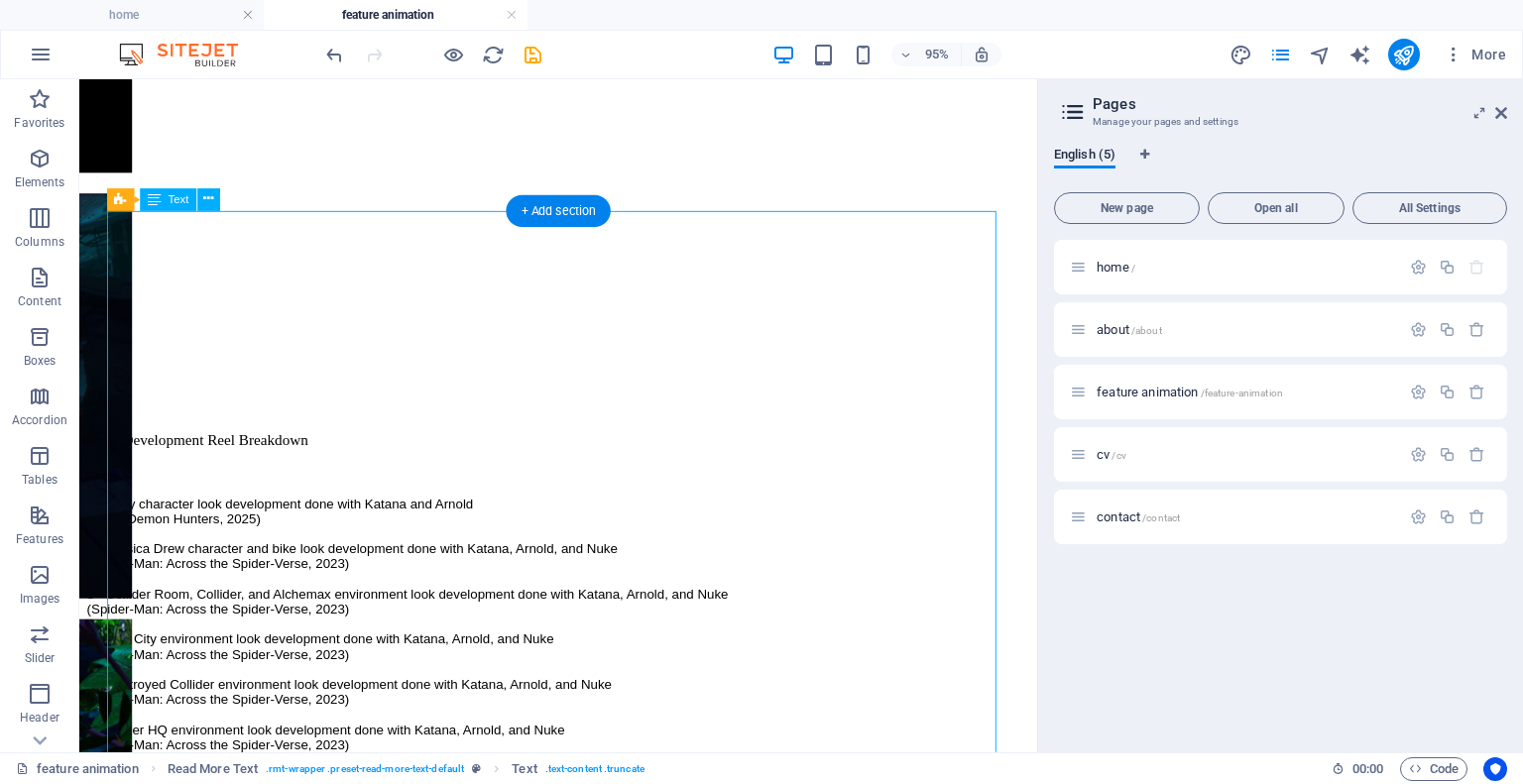 click on "Look Development Reel Breakdown 1 - Zoey character look development done with Katana and Arnold (KPop Demon Hunters, 2025) 2 - Jessica Drew character and bike look development done with Katana, Arnold, and Nuke (Spider-Man: Across the Spider-Verse, 2023) 3 - Collider Room, Collider, and Alchemax environment look development done with Katana, Arnold, and Nuke (Spider-Man: Across the Spider-Verse, 2023) 4 - Fisk City environment look development done with Katana, Arnold, and Nuke (Spider-Man: Across the Spider-Verse, 2023) 5 - Destroyed Collider environment look development done with Katana, Arnold, and Nuke (Spider-Man: Across the Spider-Verse, 2023) 6 - Spider HQ environment look development done with Katana, Arnold, and Nuke (Spider-Man: Across the Spider-Verse, 2023) 7 - Blue character texture done in Mari and look development done with Katana and Arnold (The Seabeast, 2022) 8 - Jellyfish character texture done in Mari and look development done with Katana and Arnold (The Seabeast, 2022)" at bounding box center [583, 825] 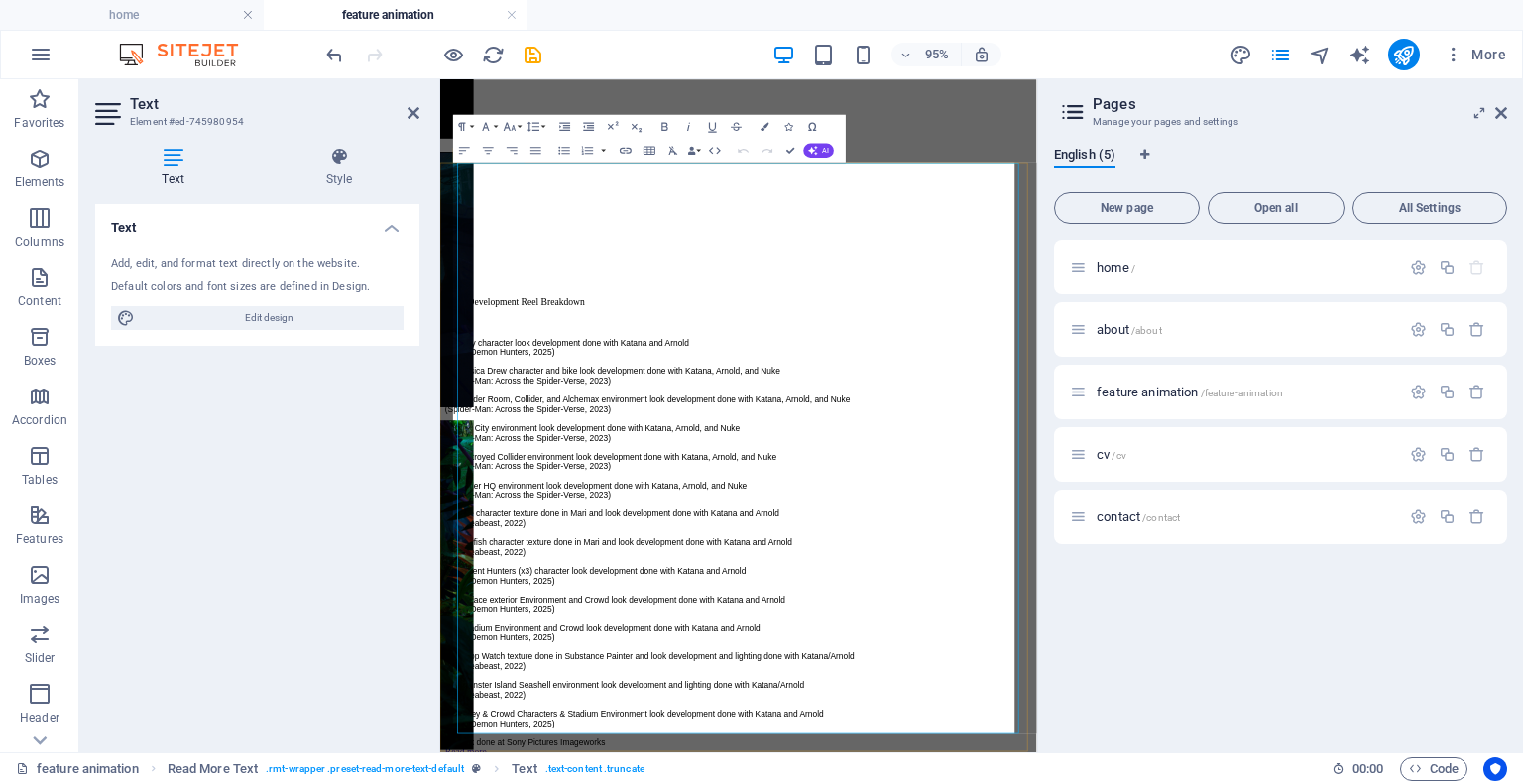 click on "shreyasi das interdisciplinary visual artist mixed media animation & textiles home about feature animation journal cv contact CG feature animation My work on CG and VFX animated feature films as a Lighting and Look Development Artist Alice: Through the Looking Glass (2016) KPop Demon Hunters (2025) Spider-Man: Across the Spider-Verse (2023) The Seabeast (2022) Over the Moon (2020) The Angry Birds Movie 2 (2019) Hotel Transylvania 3 (2018) Spiderman: Homecoming (2017) Smurfs: The Lost Village (2017) Storks (2016) Alice: Through the Looking Glass (2016) KPop Demon Hunters (2025) 1 2 3 4 5 6 7 8 9 10 LOOK DEVELOPMENT REEL Password: LookdevReelSDas Look Development Reel Breakdown 1 - Zoey character look development done with Katana and Arnold (KPop Demon Hunters, 2025) 2 - Jessica Drew character and bike look development done with Katana, Arnold, and Nuke (Spider-Man: Across the Spider-Verse, 2023) 3 - Collider Room, Collider, and Alchemax environment look development done with Katana, Arnold, and Nuke" at bounding box center (937, 707) 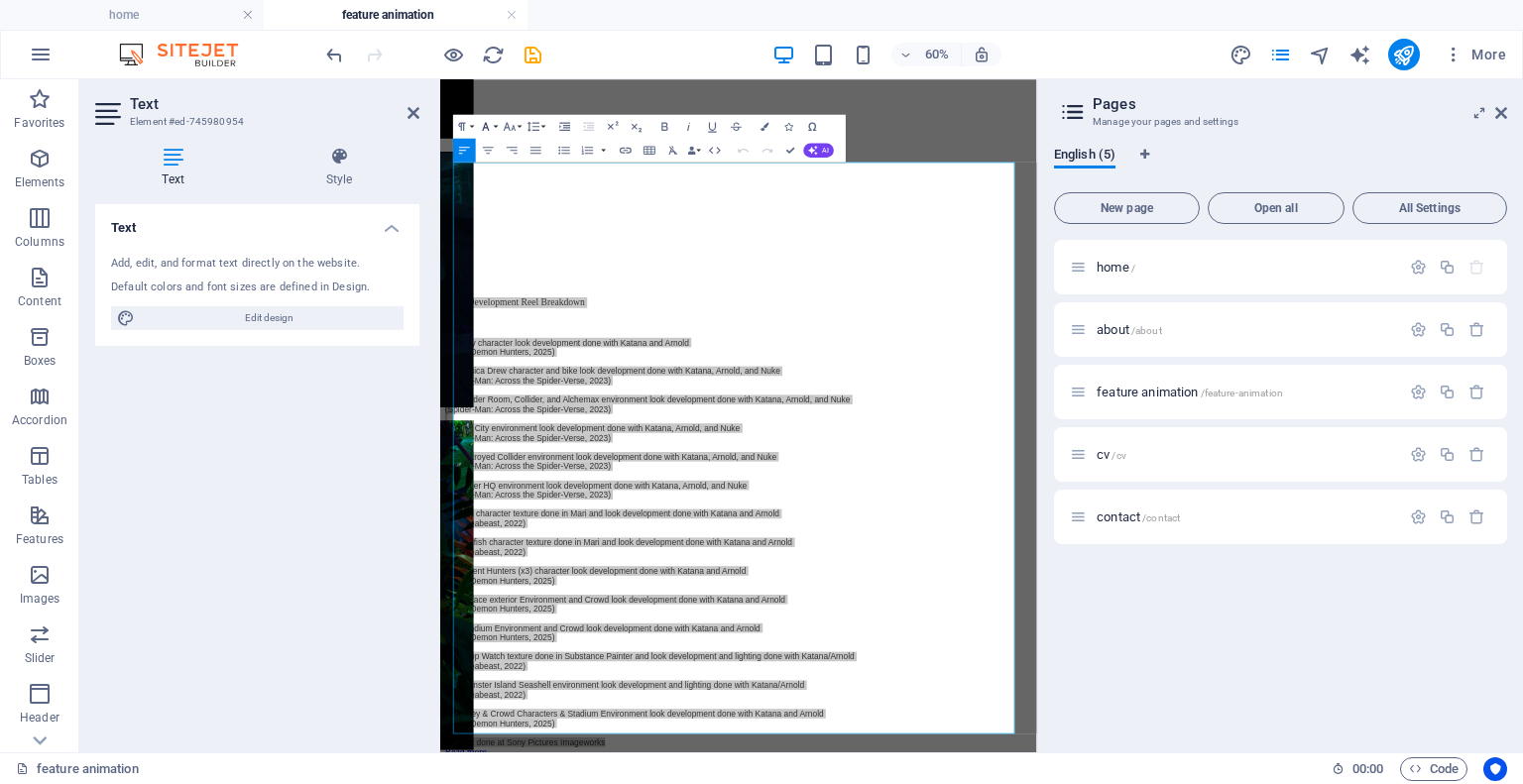 click 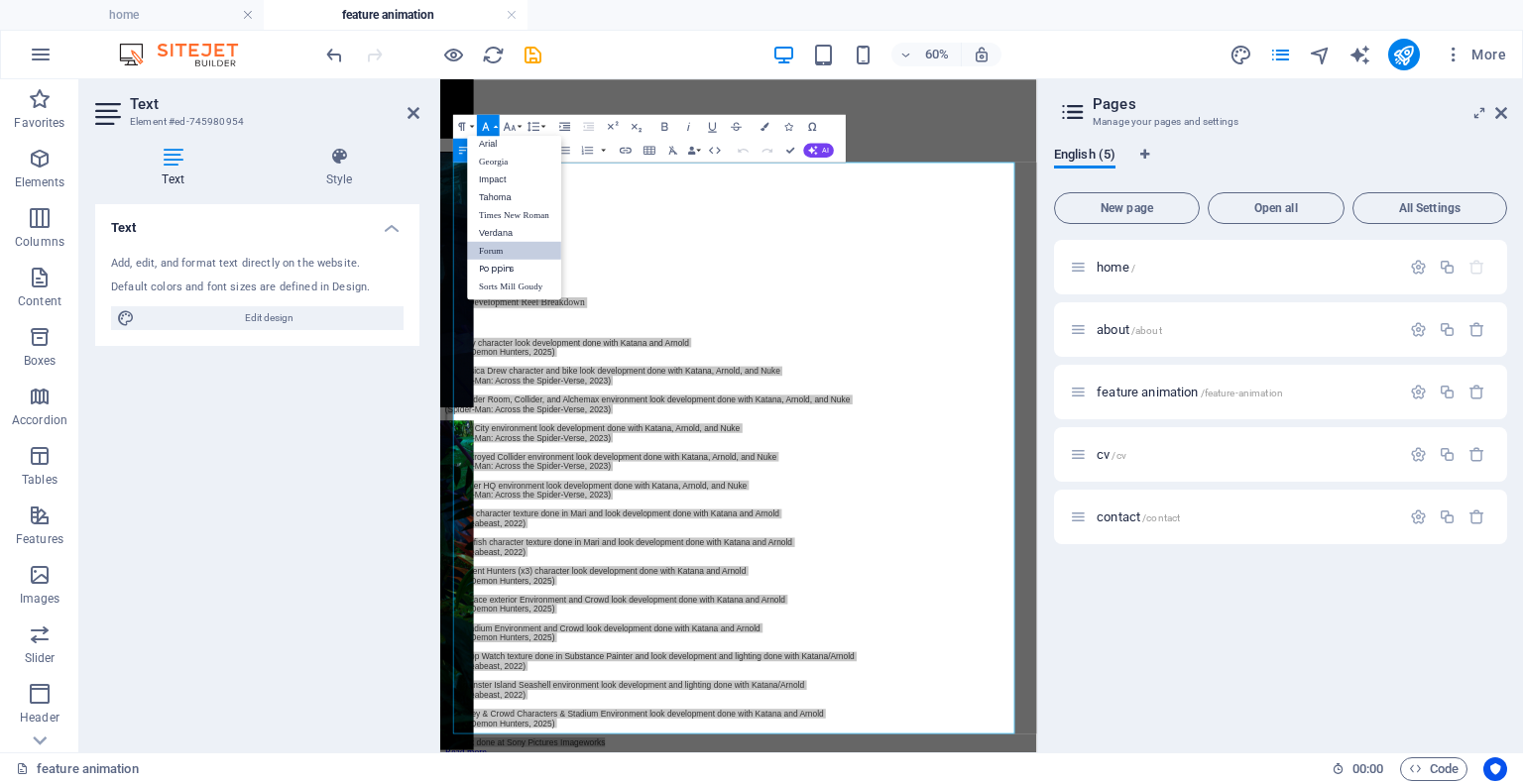 scroll, scrollTop: 11, scrollLeft: 0, axis: vertical 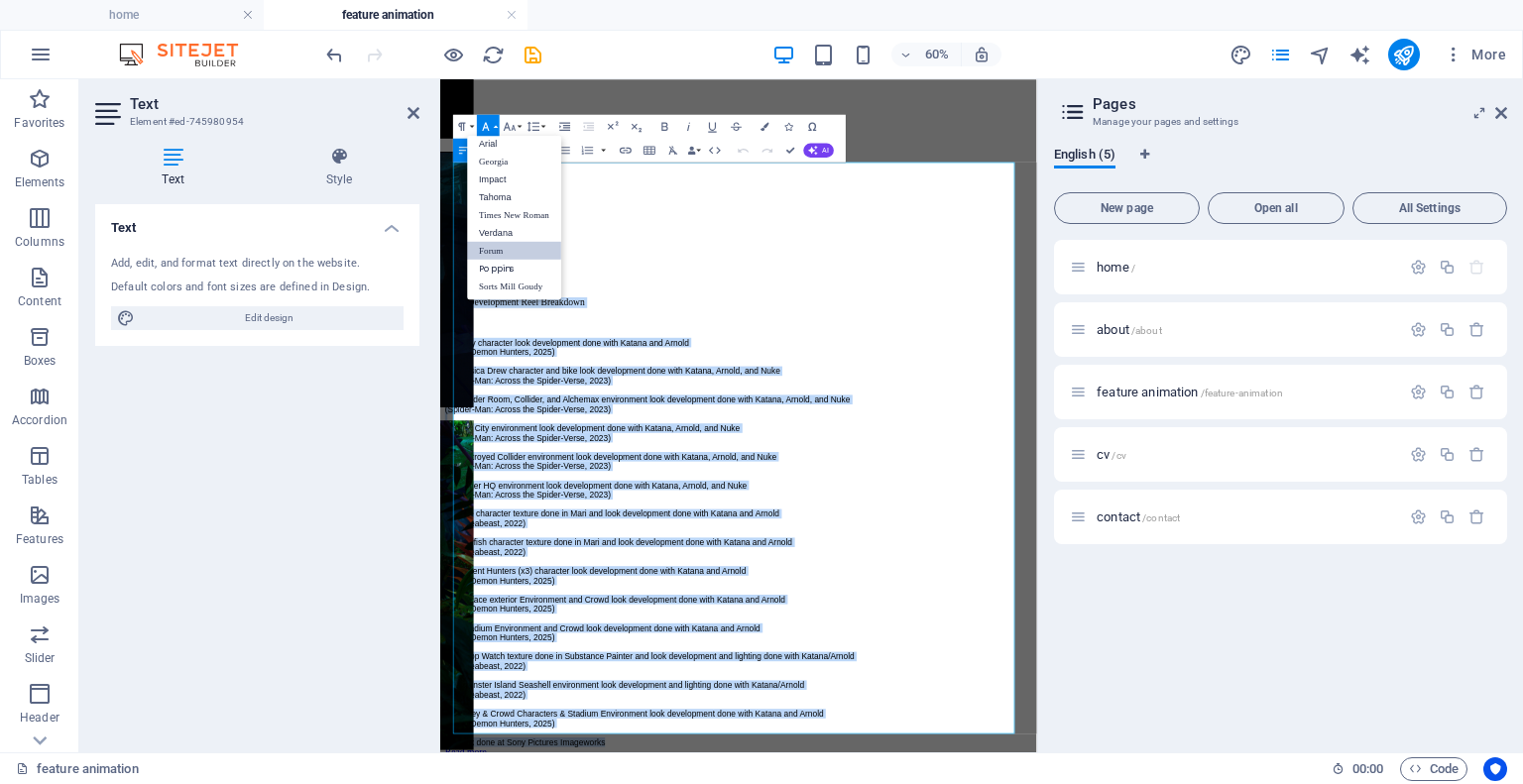 click on "Forum" at bounding box center (515, 250) 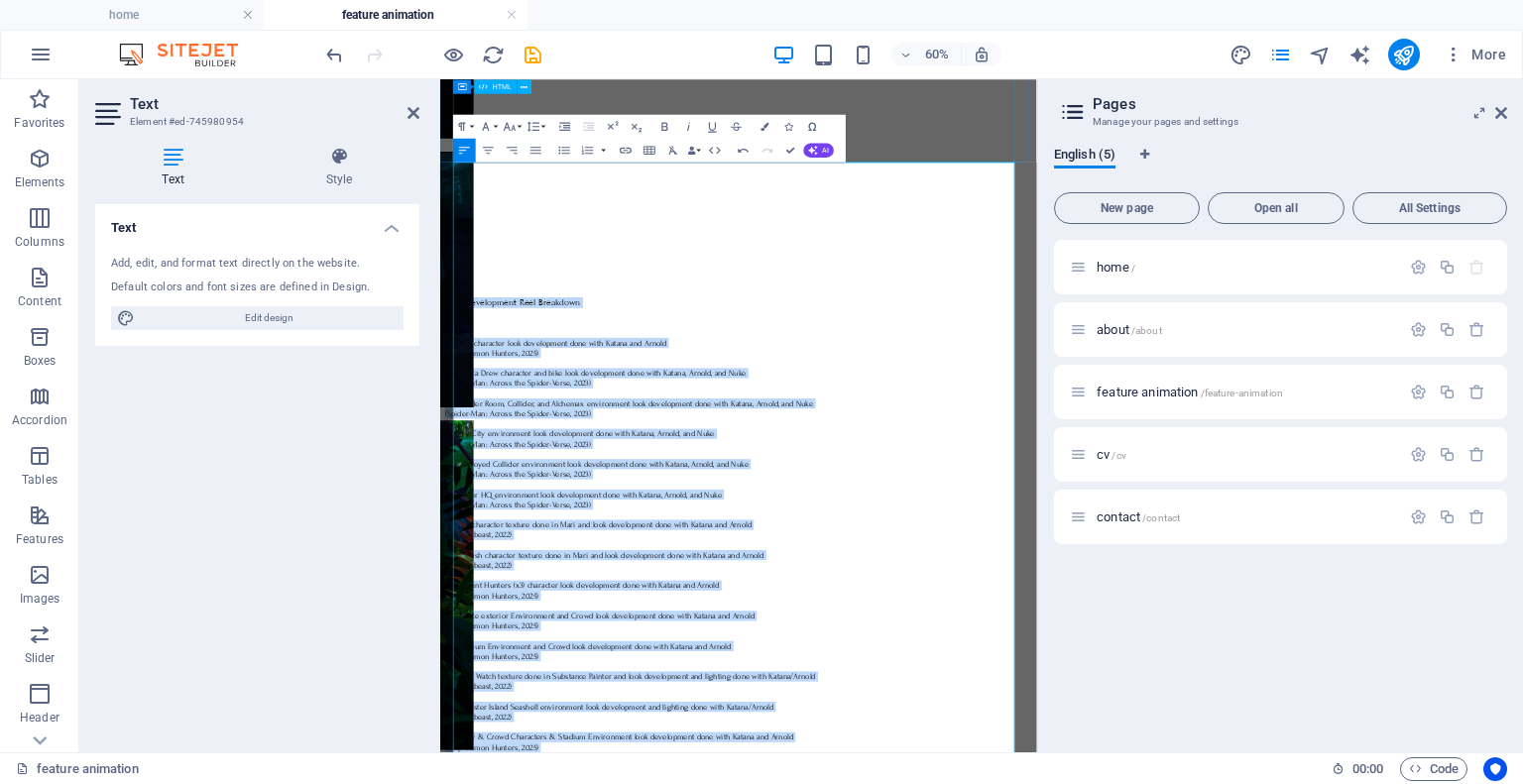 click at bounding box center (937, 150) 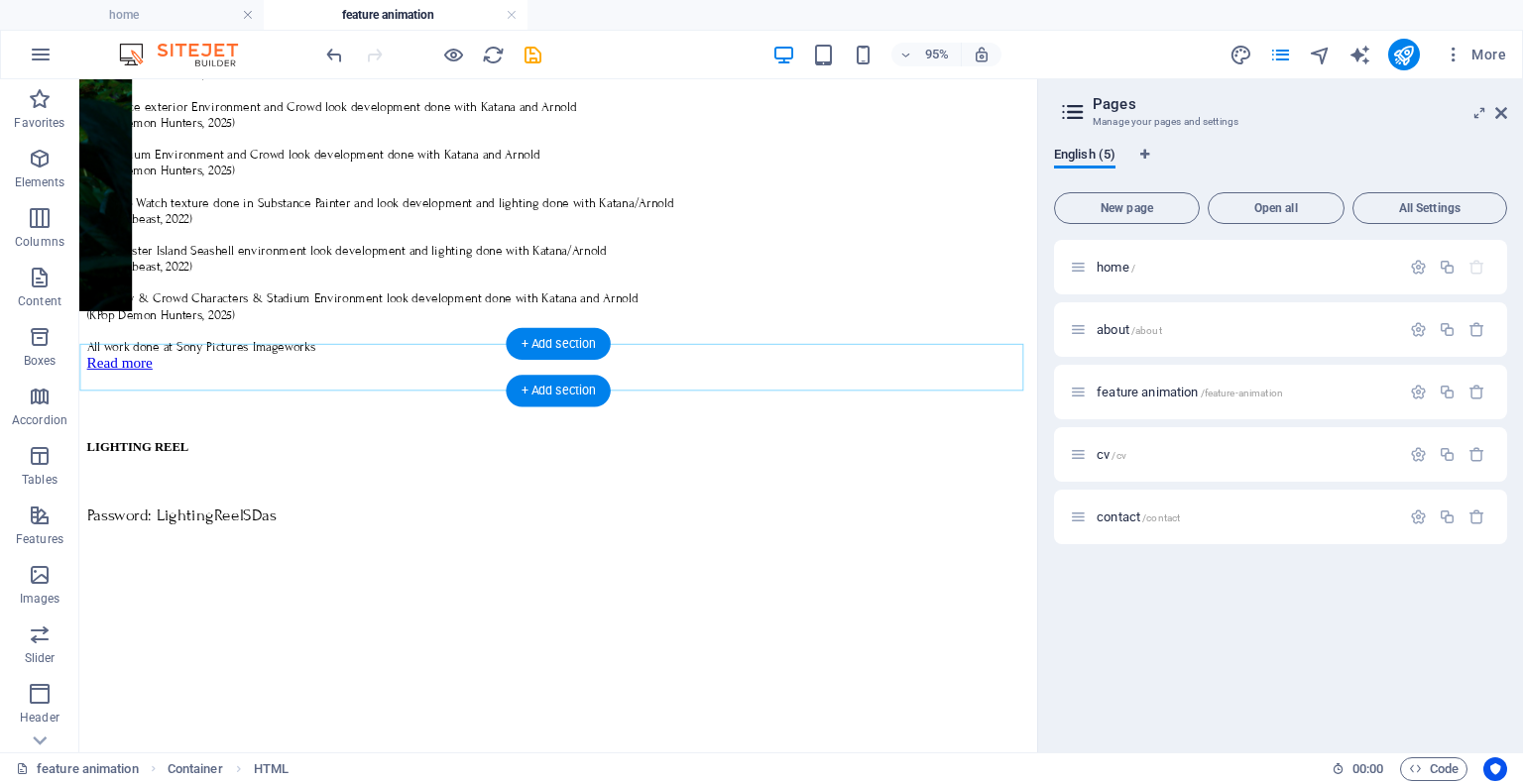scroll, scrollTop: 2445, scrollLeft: 0, axis: vertical 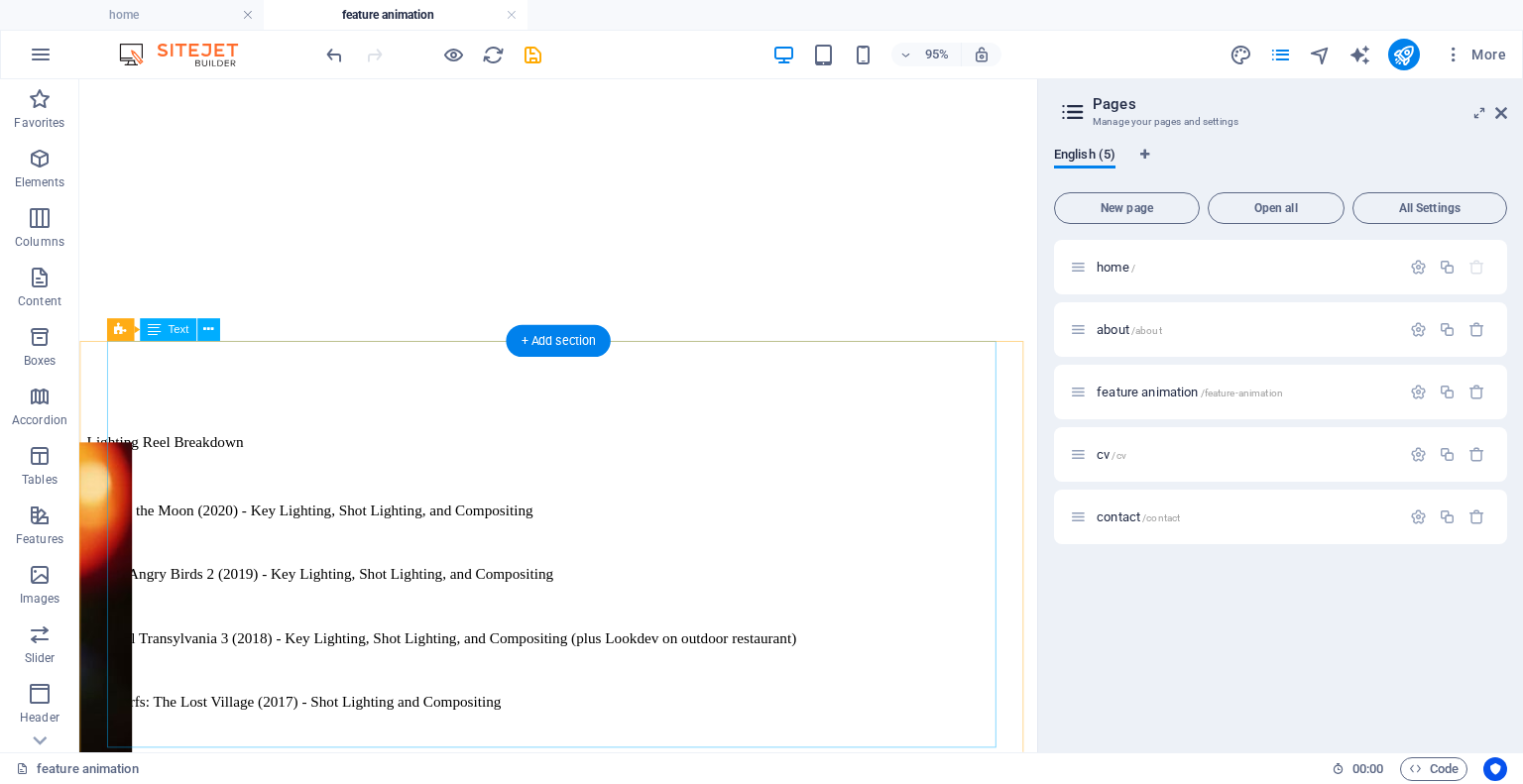 click on "Lighting Reel Breakdown 1. Over the Moon (2020) - Key Lighting, Shot Lighting, and Compositing 2. The Angry Birds 2 (2019) - Key Lighting, Shot Lighting, and Compositing 3. Hotel Transylvania 3 (2018) - Key Lighting, Shot Lighting, and Compositing (plus Lookdev on outdoor restaurant) 4. Smurfs: The Lost Village (2017) - Shot Lighting and Compositing 5. Storks (2016) - Shot Lighting and Compositing 6. Spiderman: Homecoming (2017) - Shot Lighting 7. Smurfs: The Lost Village (2017) - Shot Lighting and Compositing" at bounding box center (583, 700) 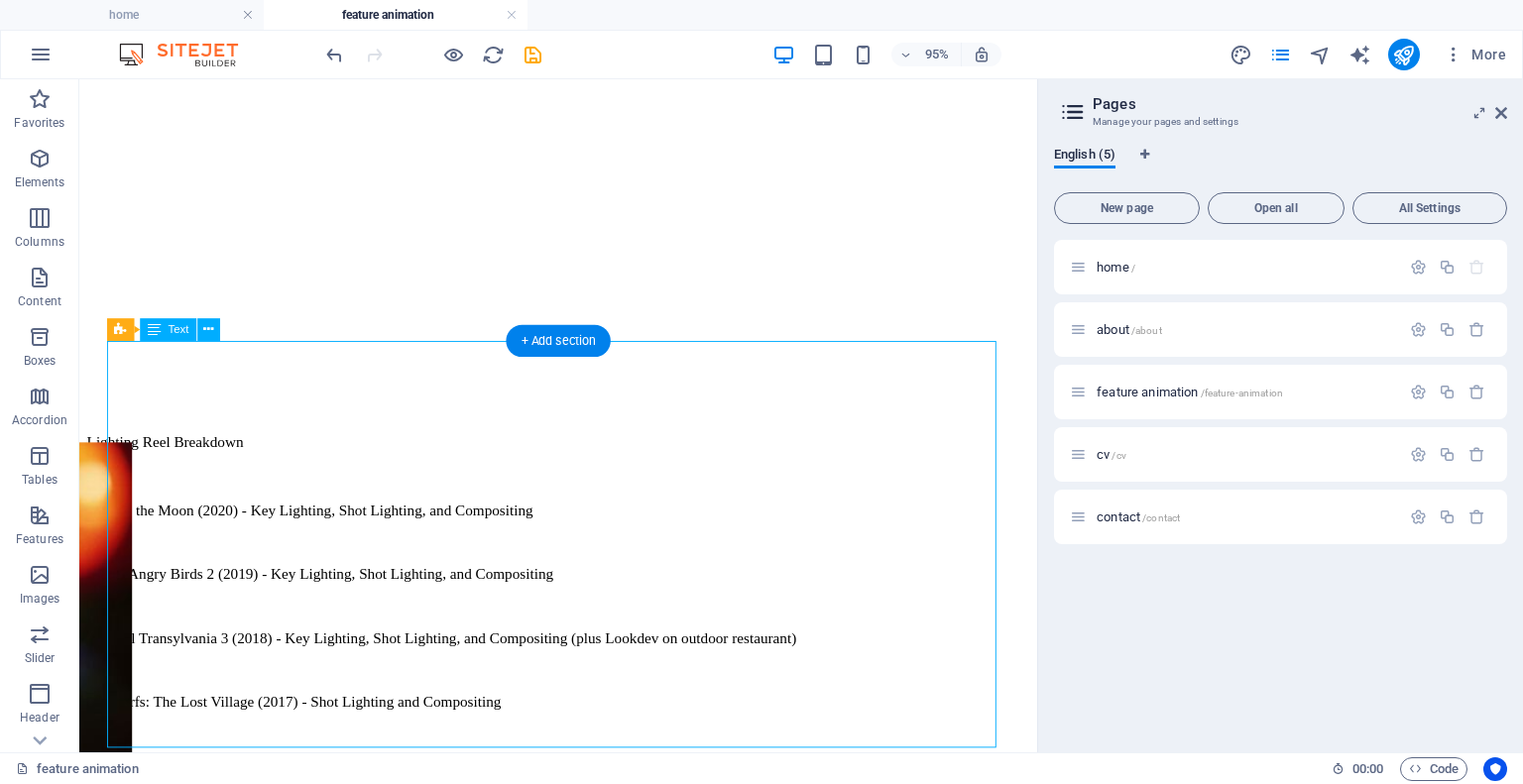 click on "Lighting Reel Breakdown 1. Over the Moon (2020) - Key Lighting, Shot Lighting, and Compositing 2. The Angry Birds 2 (2019) - Key Lighting, Shot Lighting, and Compositing 3. Hotel Transylvania 3 (2018) - Key Lighting, Shot Lighting, and Compositing (plus Lookdev on outdoor restaurant) 4. Smurfs: The Lost Village (2017) - Shot Lighting and Compositing 5. Storks (2016) - Shot Lighting and Compositing 6. Spiderman: Homecoming (2017) - Shot Lighting 7. Smurfs: The Lost Village (2017) - Shot Lighting and Compositing" at bounding box center (583, 700) 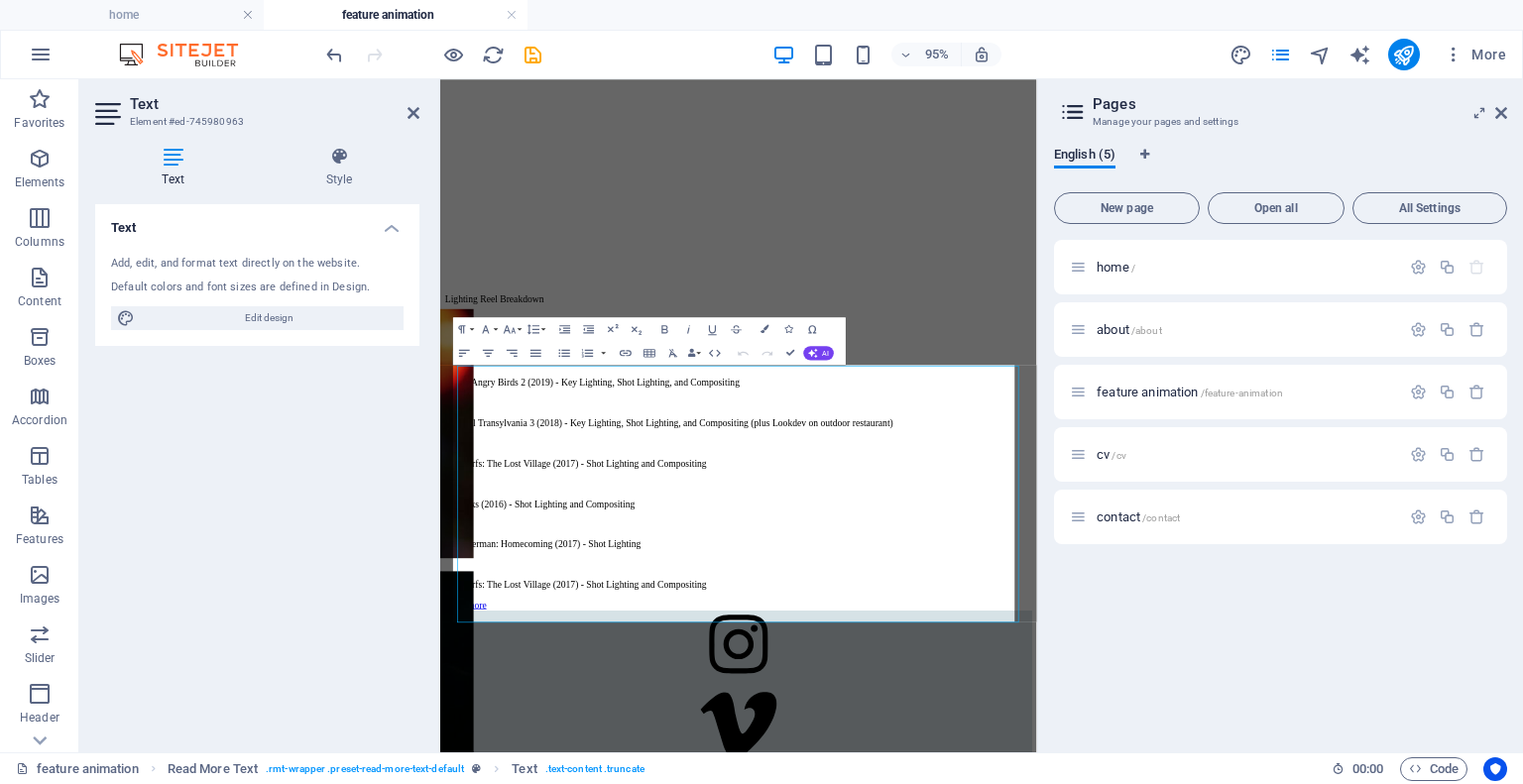 scroll, scrollTop: 2938, scrollLeft: 0, axis: vertical 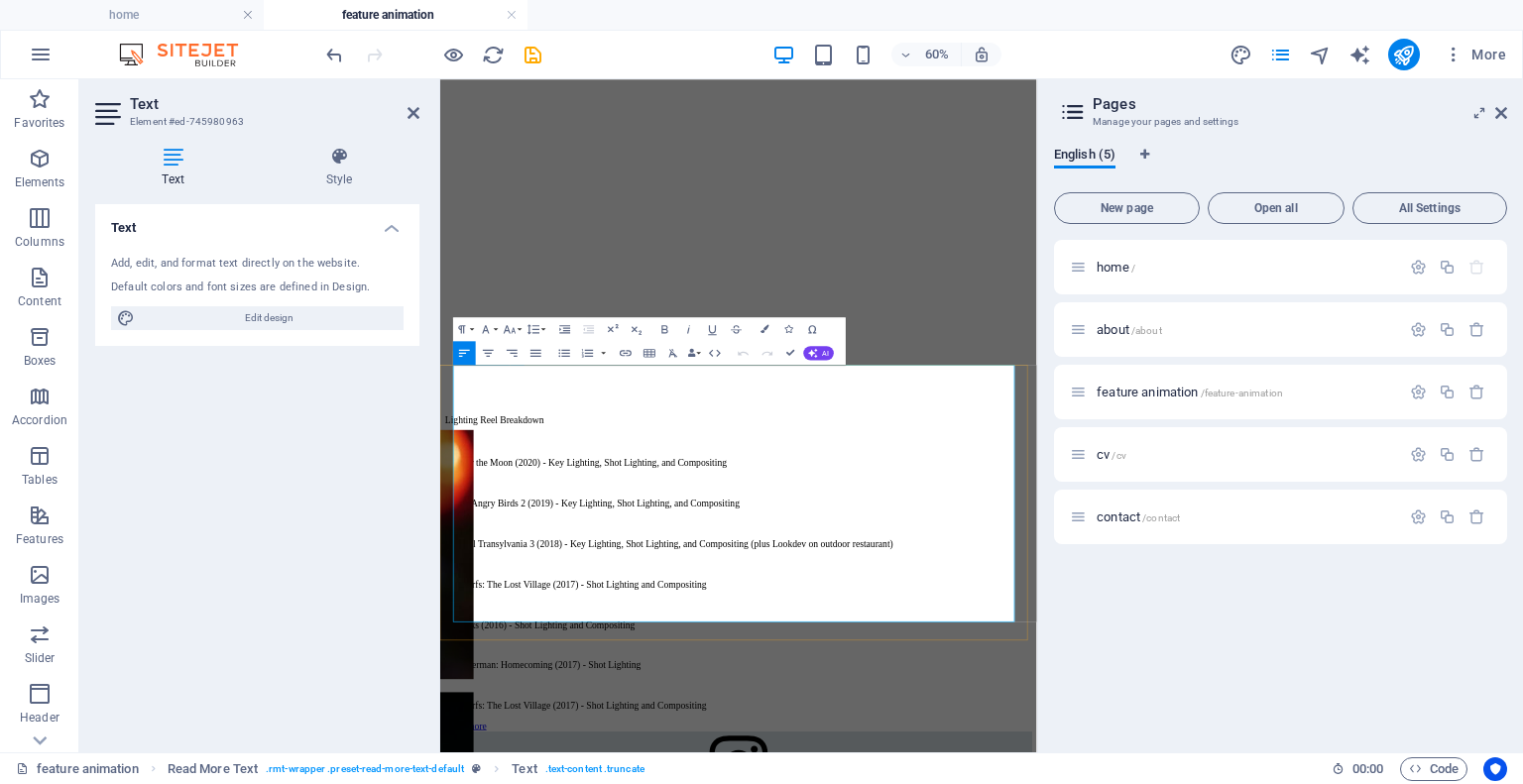 click on "1. Over the Moon (2020) - Key Lighting, Shot Lighting, and Compositing" at bounding box center [937, 719] 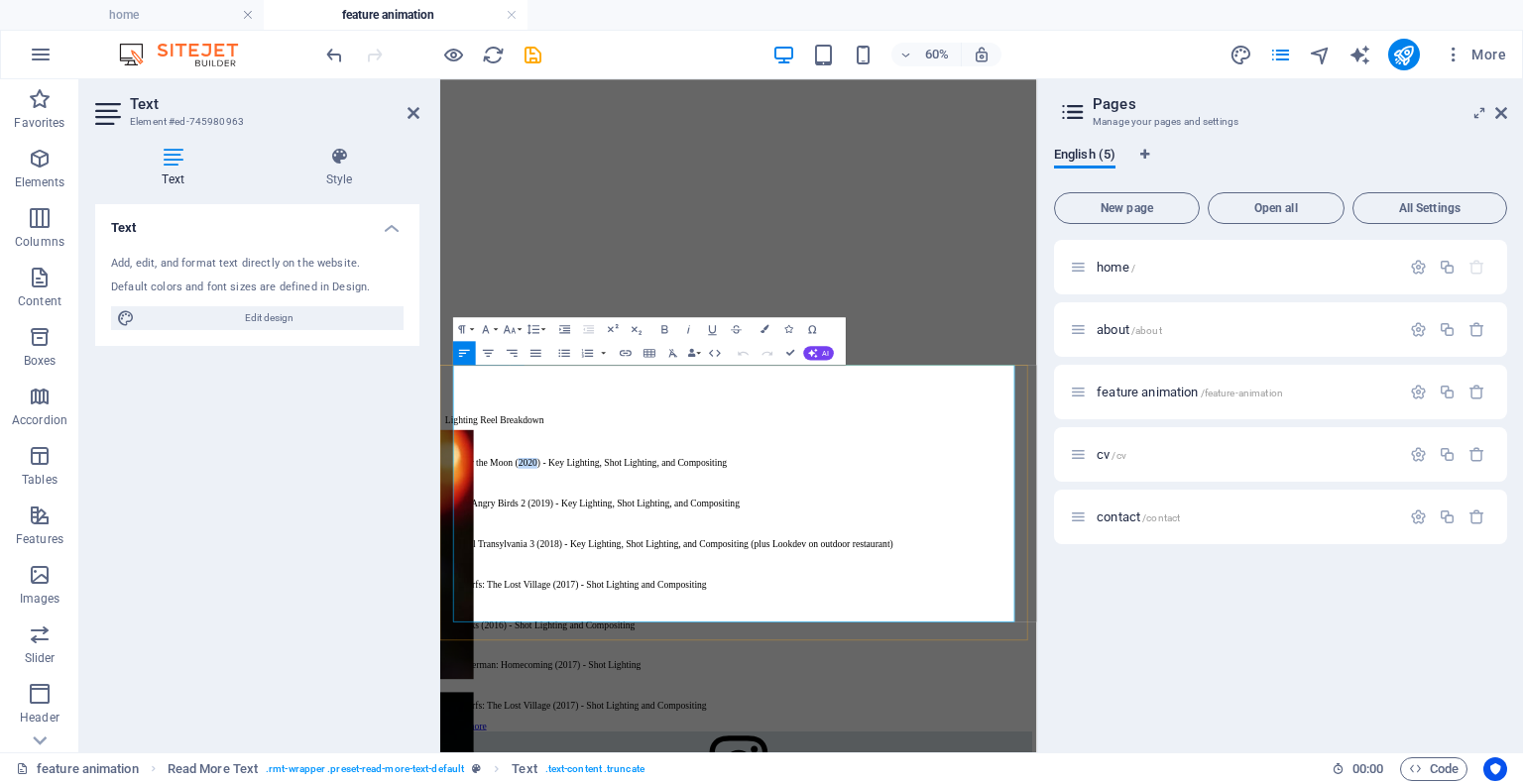 click on "1. Over the Moon (2020) - Key Lighting, Shot Lighting, and Compositing" at bounding box center [937, 719] 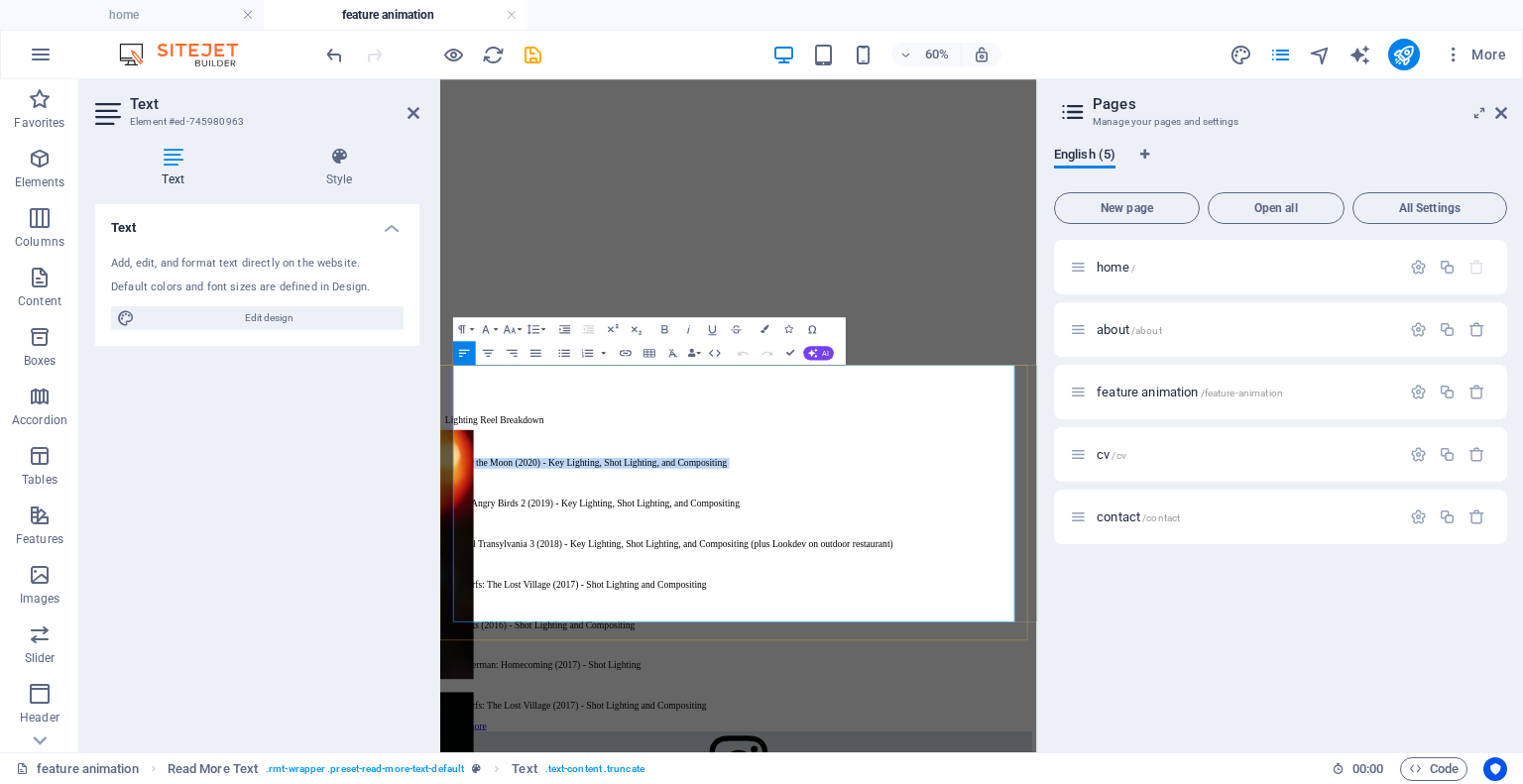 click on "1. Over the Moon (2020) - Key Lighting, Shot Lighting, and Compositing" at bounding box center (937, 719) 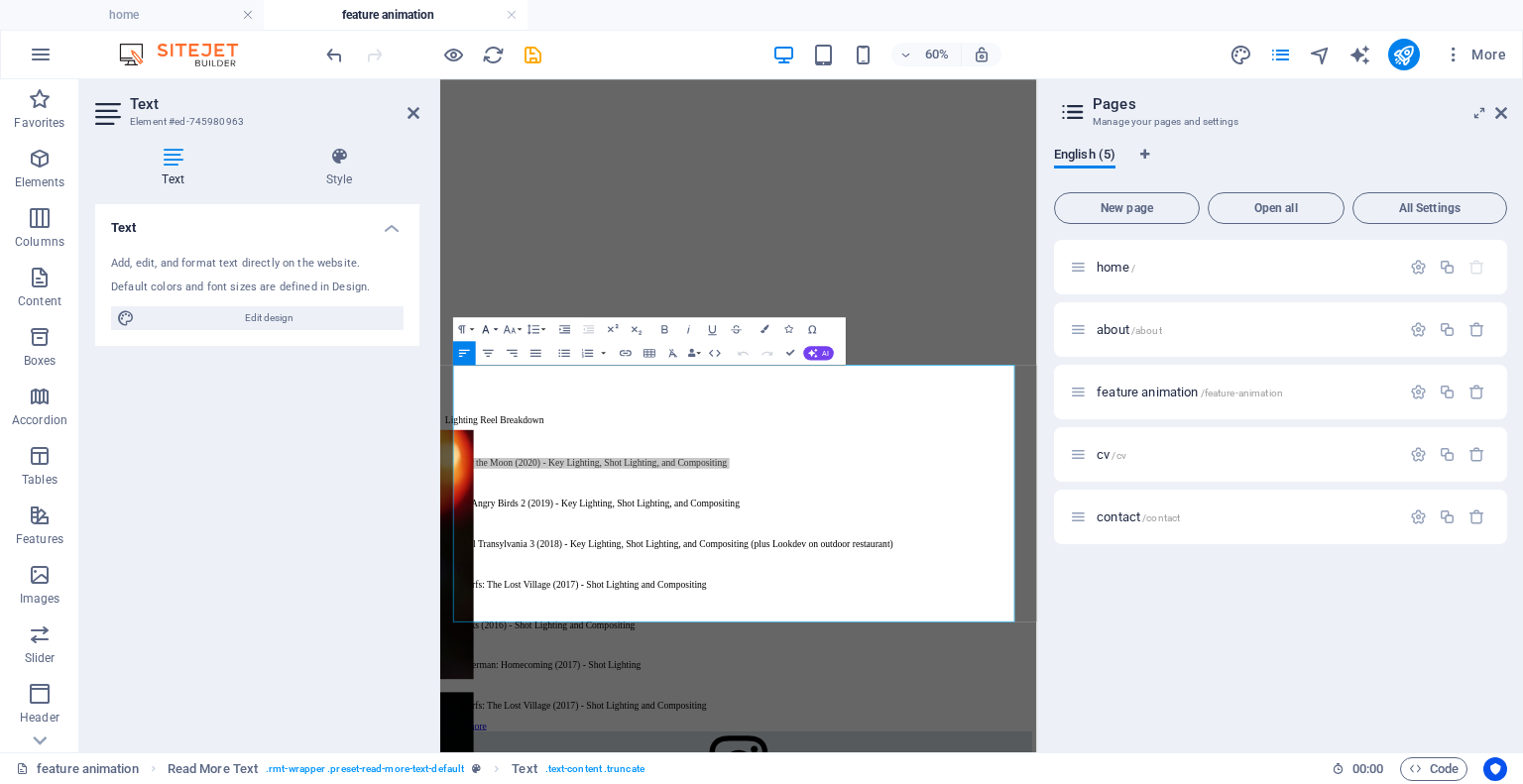 click 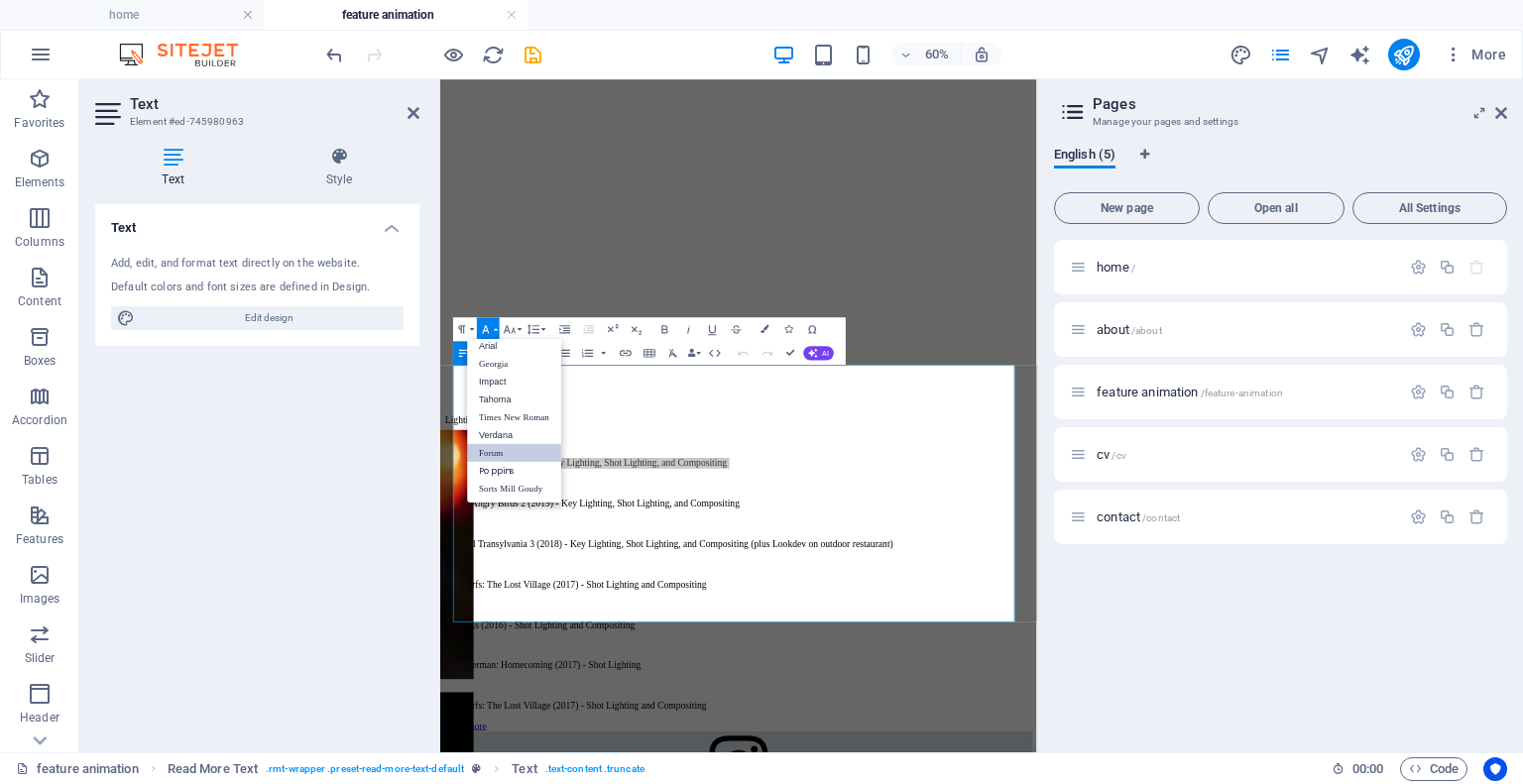 scroll, scrollTop: 11, scrollLeft: 0, axis: vertical 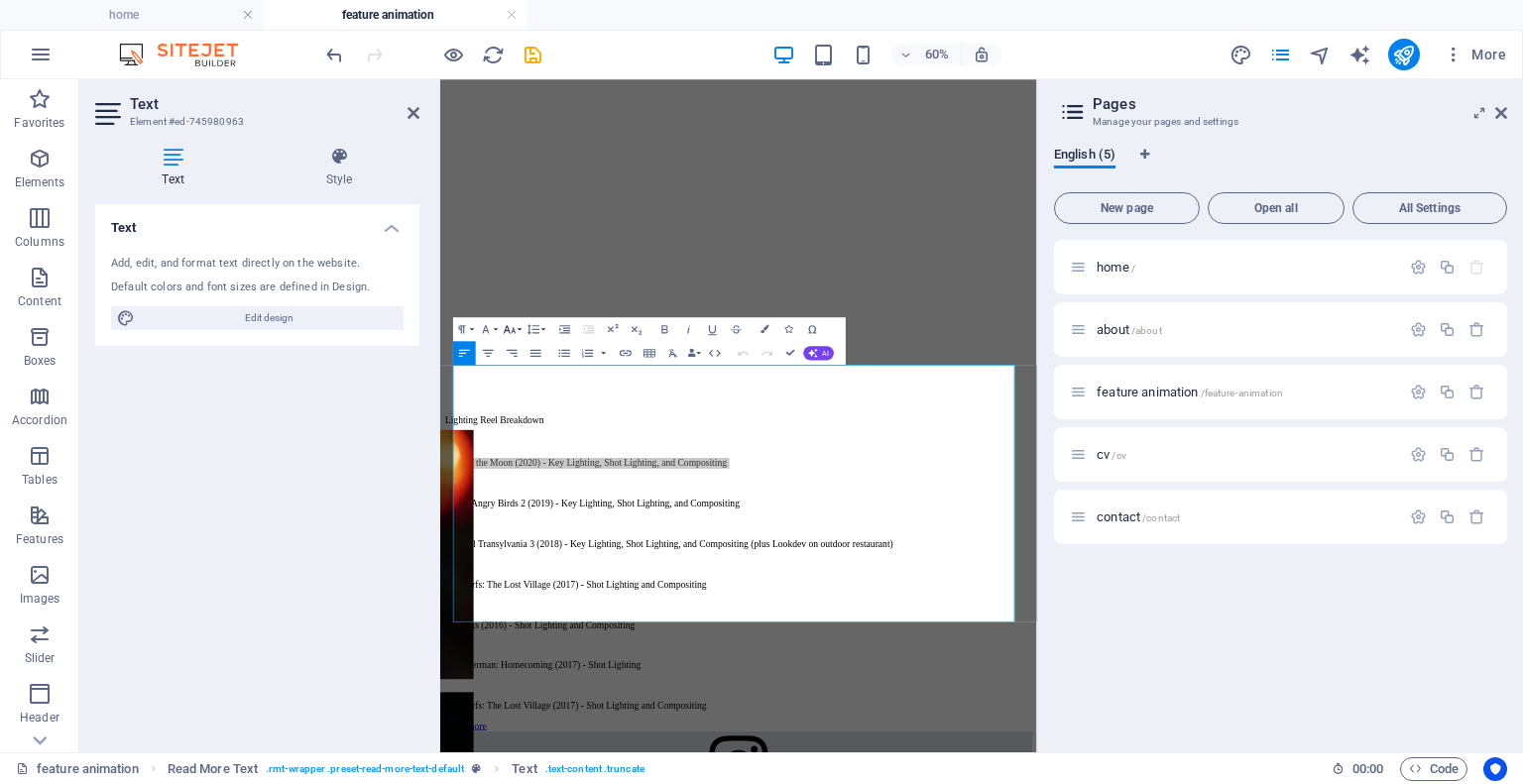 click on "Font Size" at bounding box center (512, 329) 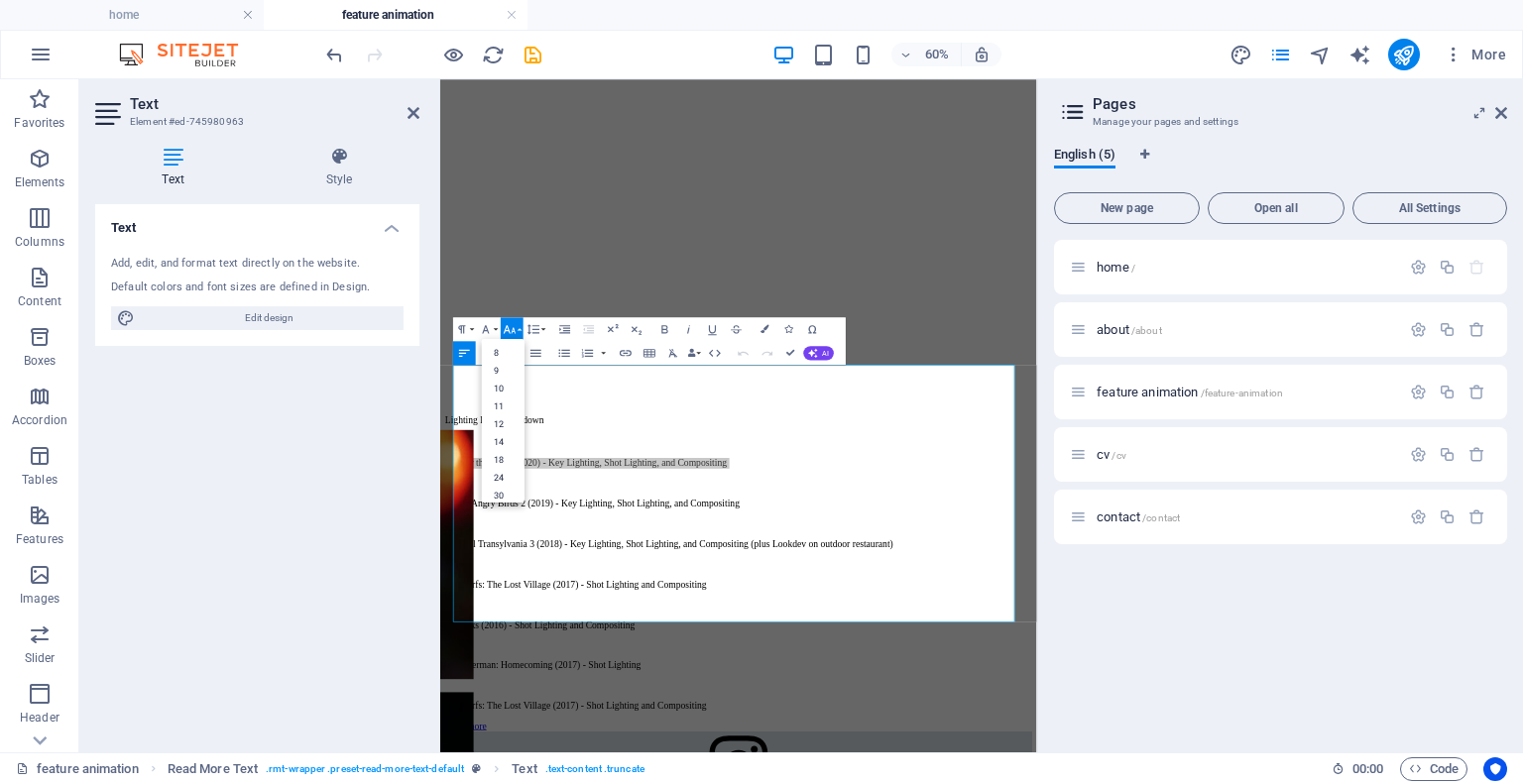 click on "Font Size" at bounding box center (512, 329) 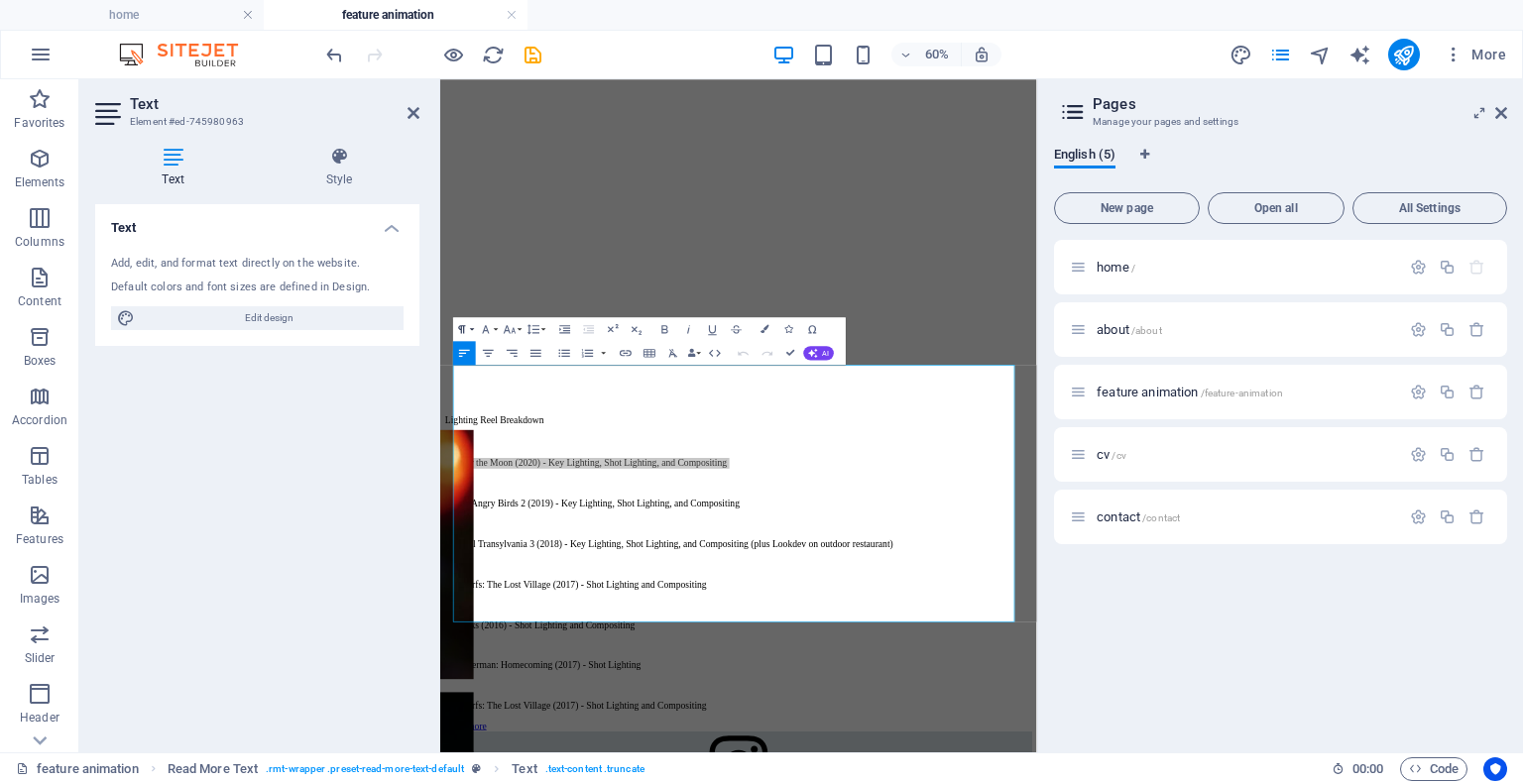 click 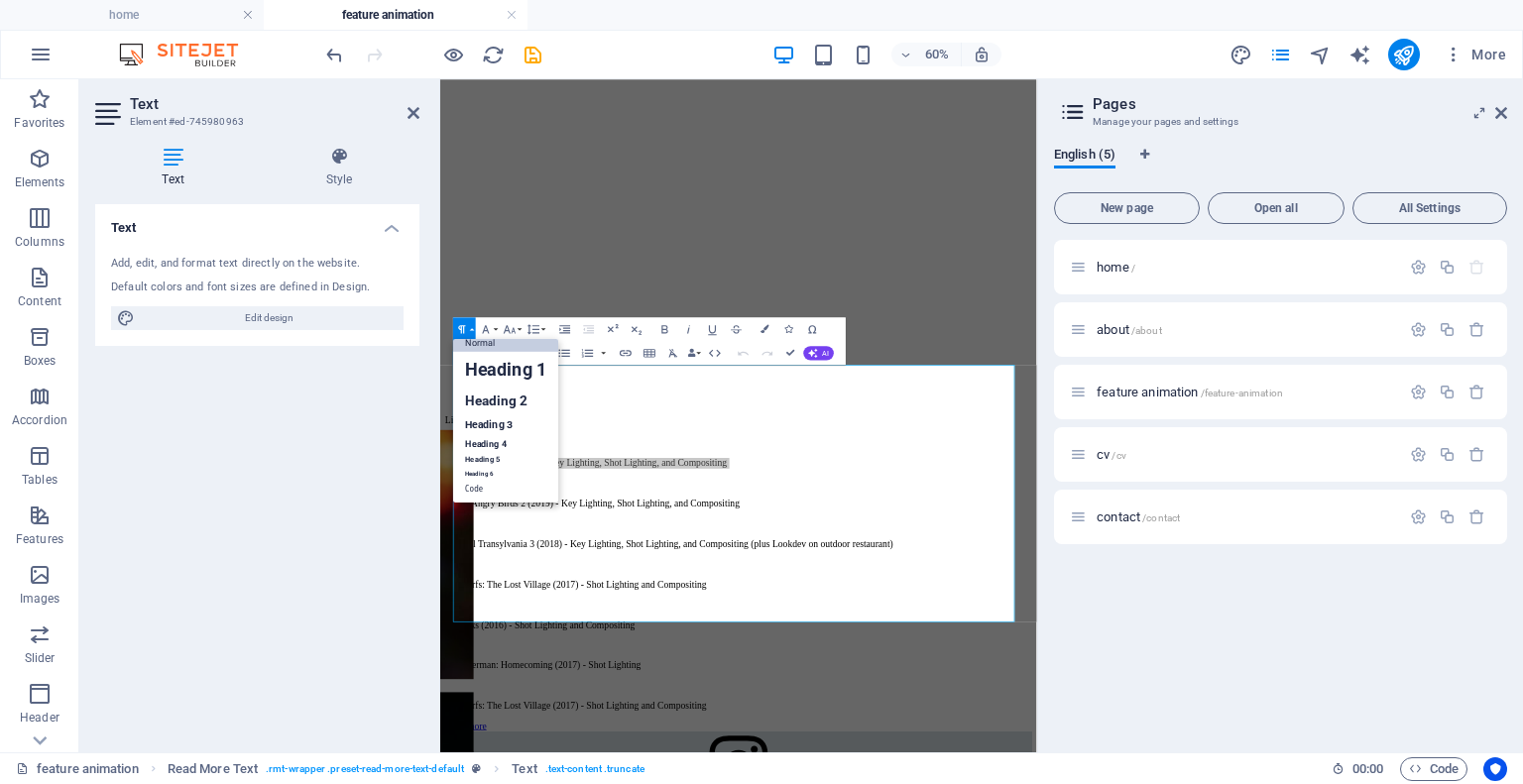 scroll, scrollTop: 16, scrollLeft: 0, axis: vertical 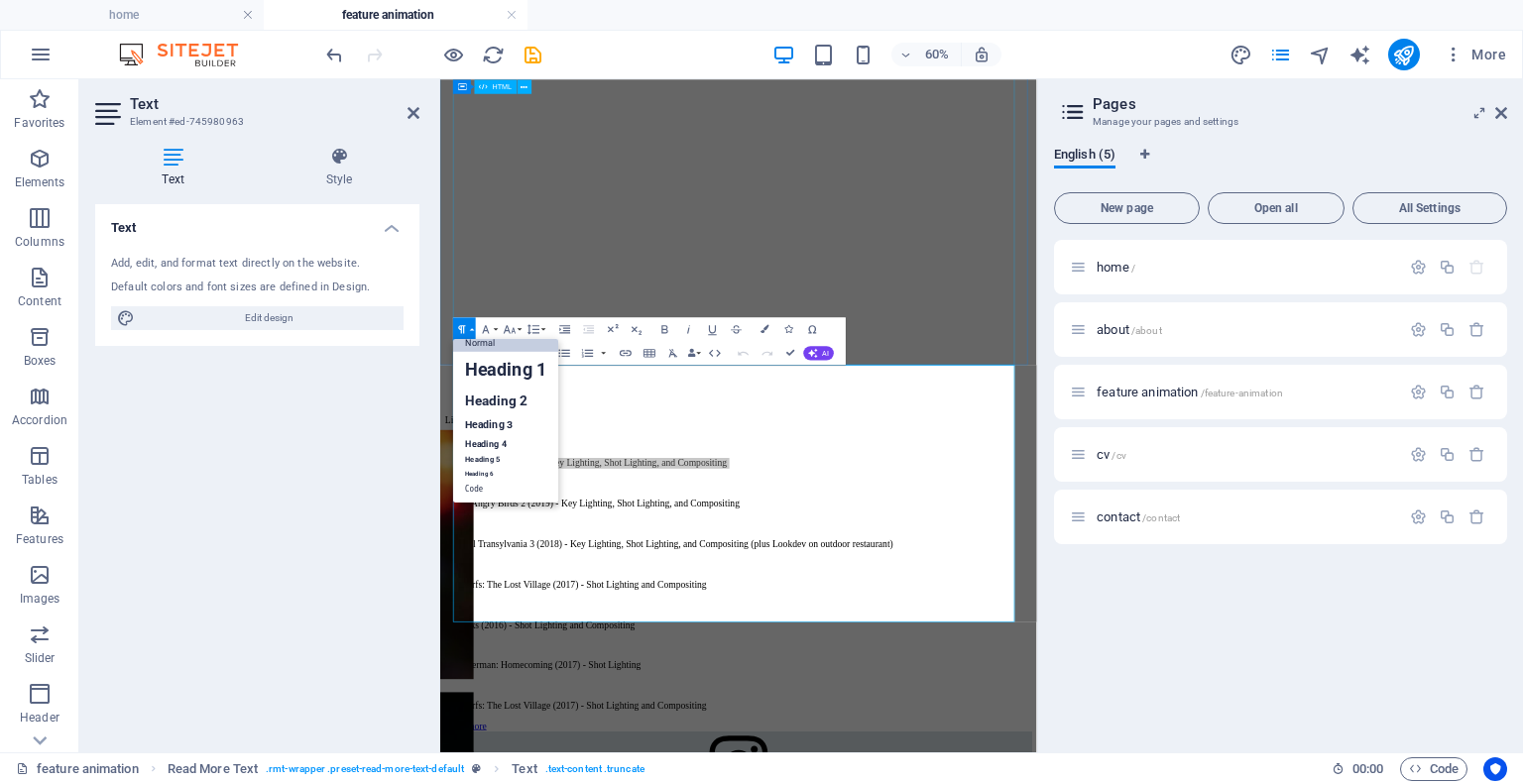 click at bounding box center (937, 347) 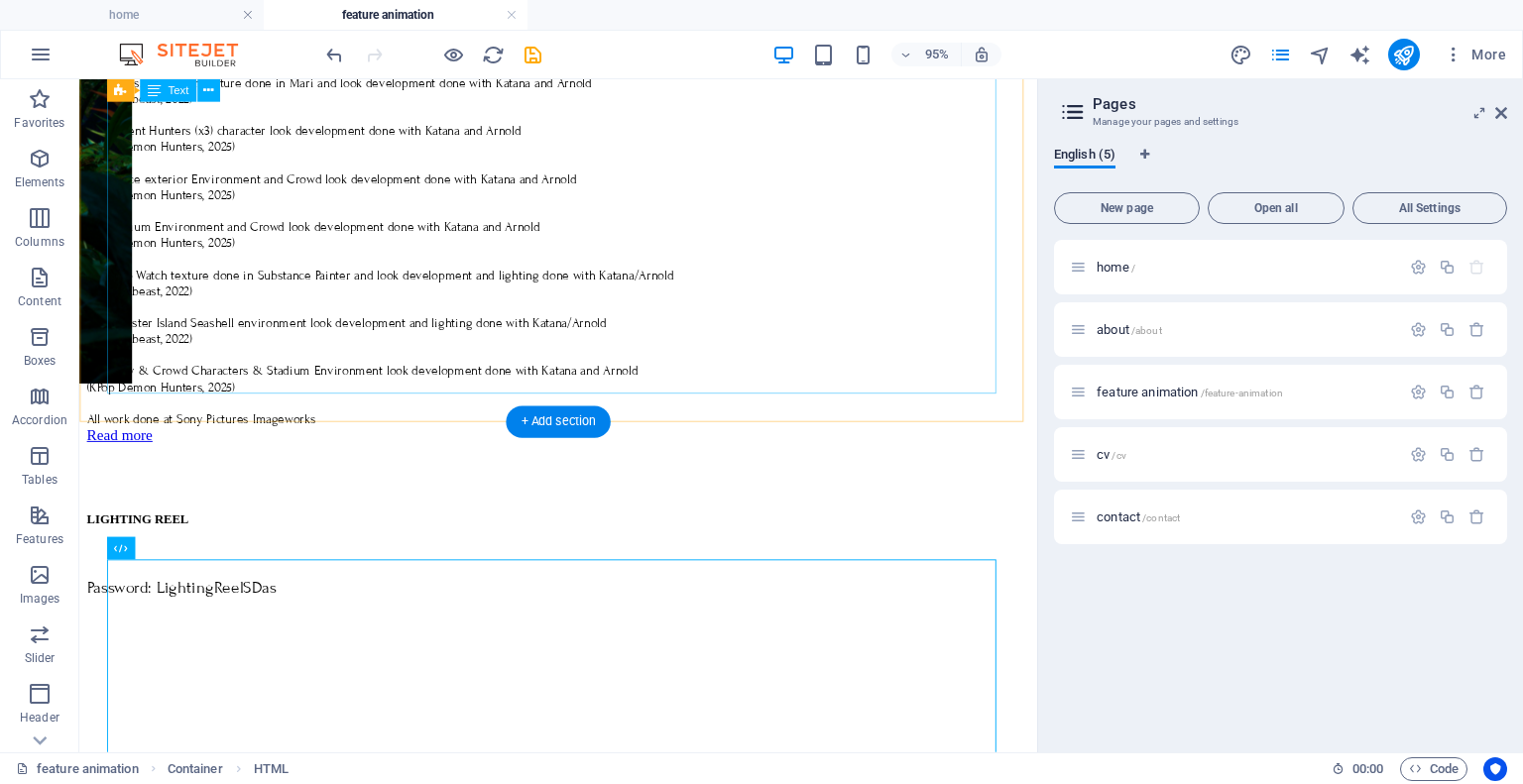 scroll, scrollTop: 2354, scrollLeft: 0, axis: vertical 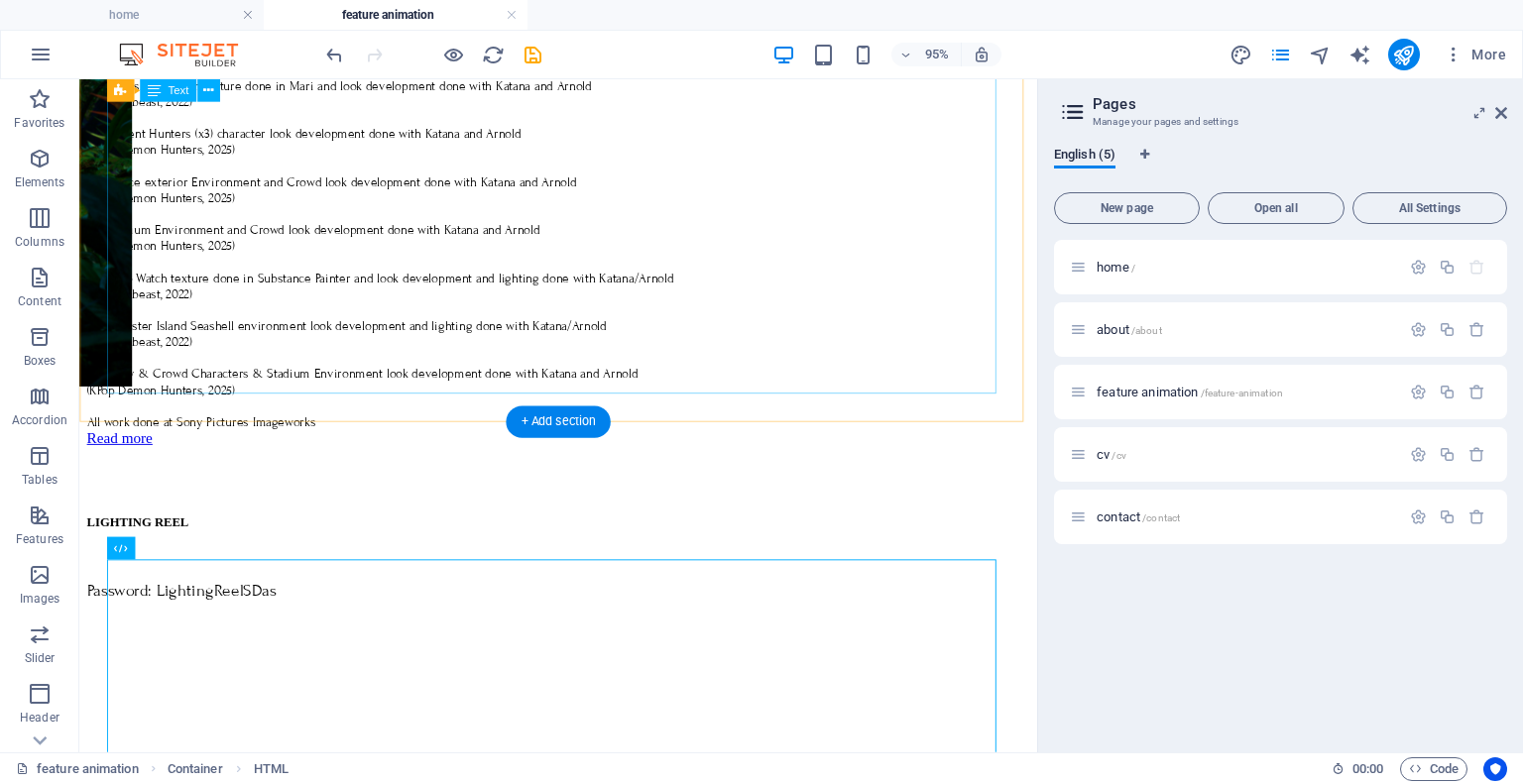 click on "Look Development Reel Breakdown 1 - Zoey character look development done with Katana and Arnold (KPop Demon Hunters, 2025) 2 - Jessica Drew character and bike look development done with Katana, Arnold, and Nuke (Spider-Man: Across the Spider-Verse, 2023) 3 - Collider Room, Collider, and Alchemax environment look development done with Katana, Arnold, and Nuke (Spider-Man: Across the Spider-Verse, 2023) 4 - Fisk City environment look development done with Katana, Arnold, and Nuke (Spider-Man: Across the Spider-Verse, 2023) 5 - Destroyed Collider environment look development done with Katana, Arnold, and Nuke (Spider-Man: Across the Spider-Verse, 2023) 6 - Spider HQ environment look development done with Katana, Arnold, and Nuke (Spider-Man: Across the Spider-Verse, 2023) 7 - Blue character texture done in Mari and look development done with Katana and Arnold (The Seabeast, 2022) 8 - Jellyfish character texture done in Mari and look development done with Katana and Arnold (The Seabeast, 2022)" at bounding box center [583, 52] 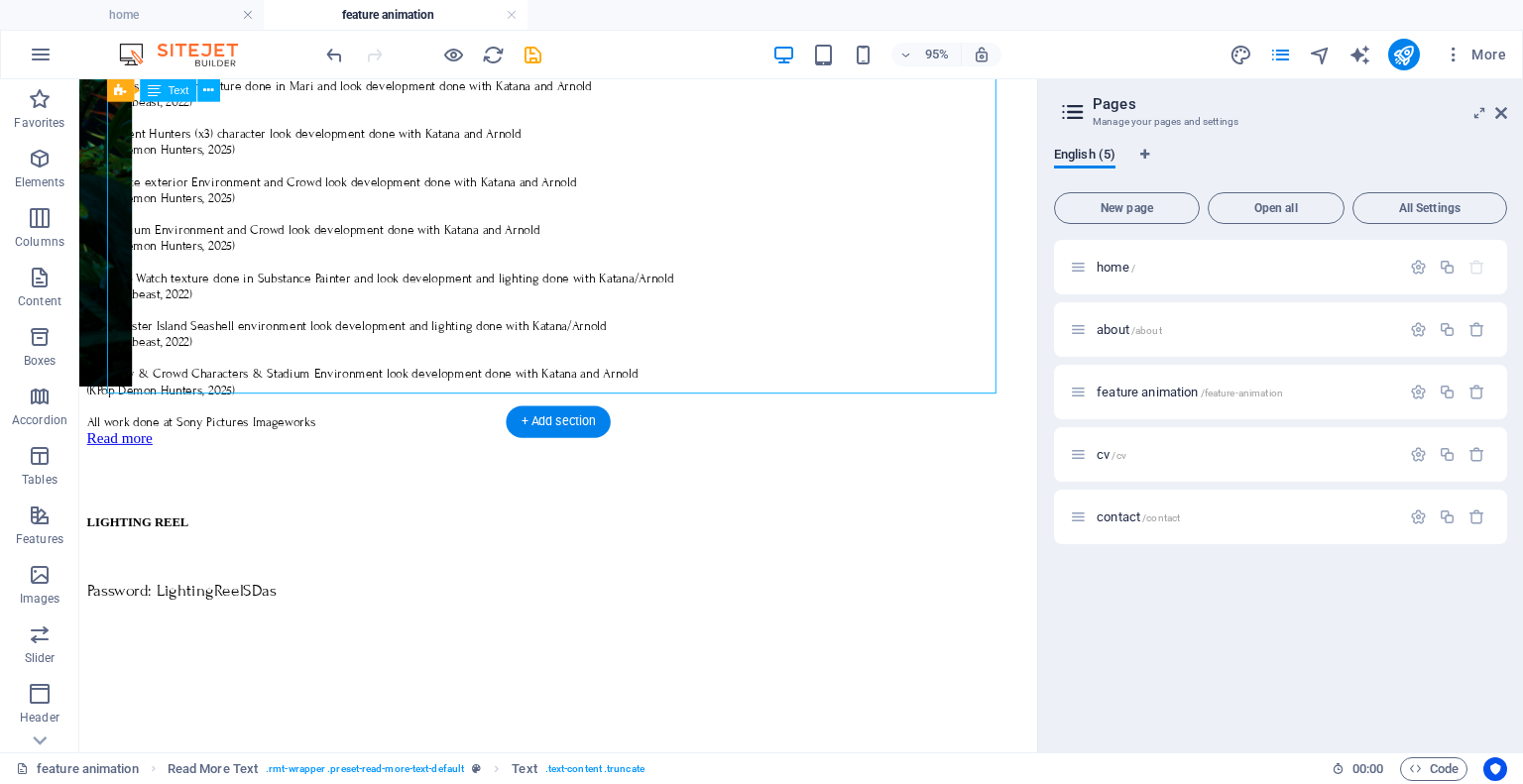 click on "Look Development Reel Breakdown 1 - Zoey character look development done with Katana and Arnold (KPop Demon Hunters, 2025) 2 - Jessica Drew character and bike look development done with Katana, Arnold, and Nuke (Spider-Man: Across the Spider-Verse, 2023) 3 - Collider Room, Collider, and Alchemax environment look development done with Katana, Arnold, and Nuke (Spider-Man: Across the Spider-Verse, 2023) 4 - Fisk City environment look development done with Katana, Arnold, and Nuke (Spider-Man: Across the Spider-Verse, 2023) 5 - Destroyed Collider environment look development done with Katana, Arnold, and Nuke (Spider-Man: Across the Spider-Verse, 2023) 6 - Spider HQ environment look development done with Katana, Arnold, and Nuke (Spider-Man: Across the Spider-Verse, 2023) 7 - Blue character texture done in Mari and look development done with Katana and Arnold (The Seabeast, 2022) 8 - Jellyfish character texture done in Mari and look development done with Katana and Arnold (The Seabeast, 2022)" at bounding box center (583, 52) 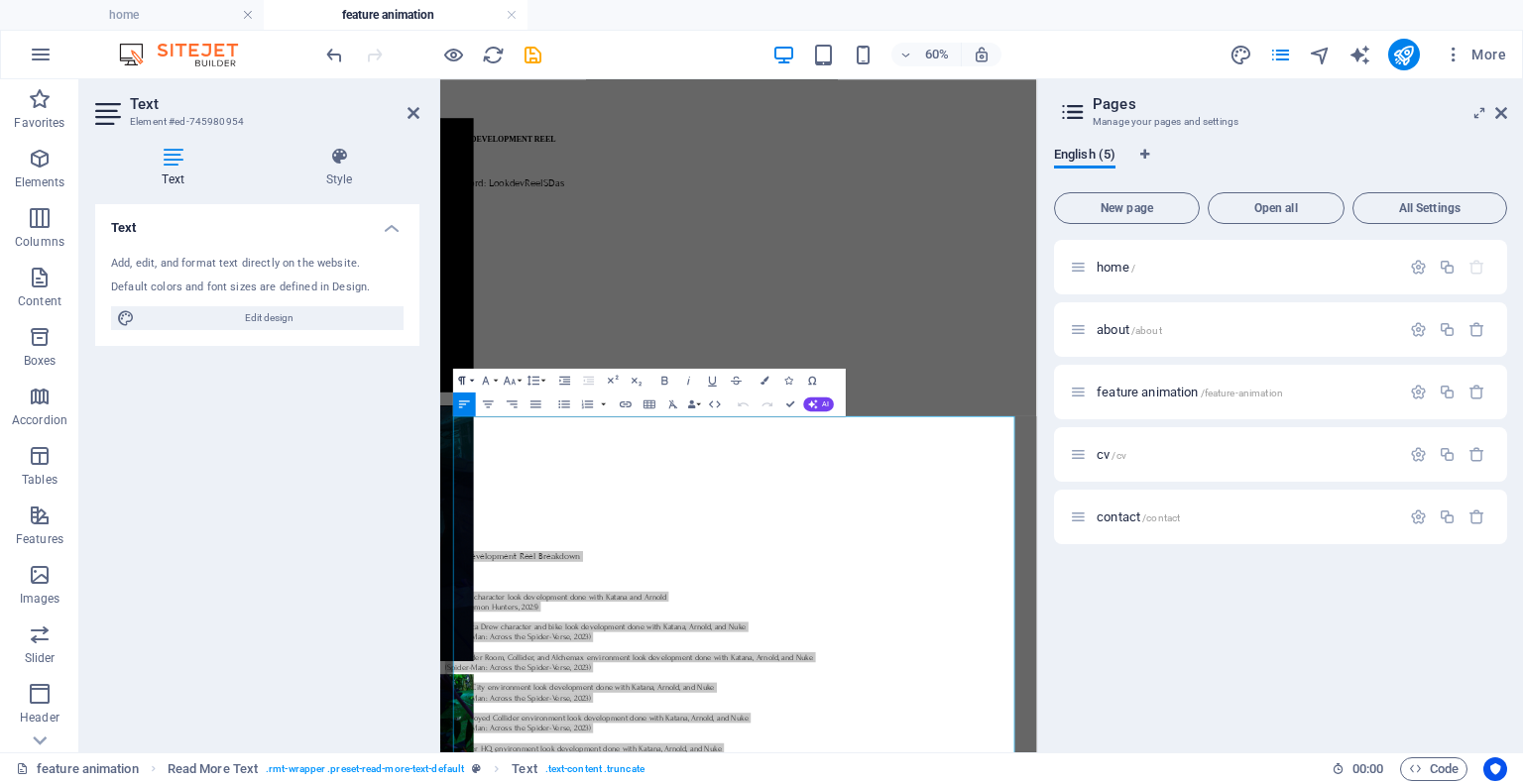 click 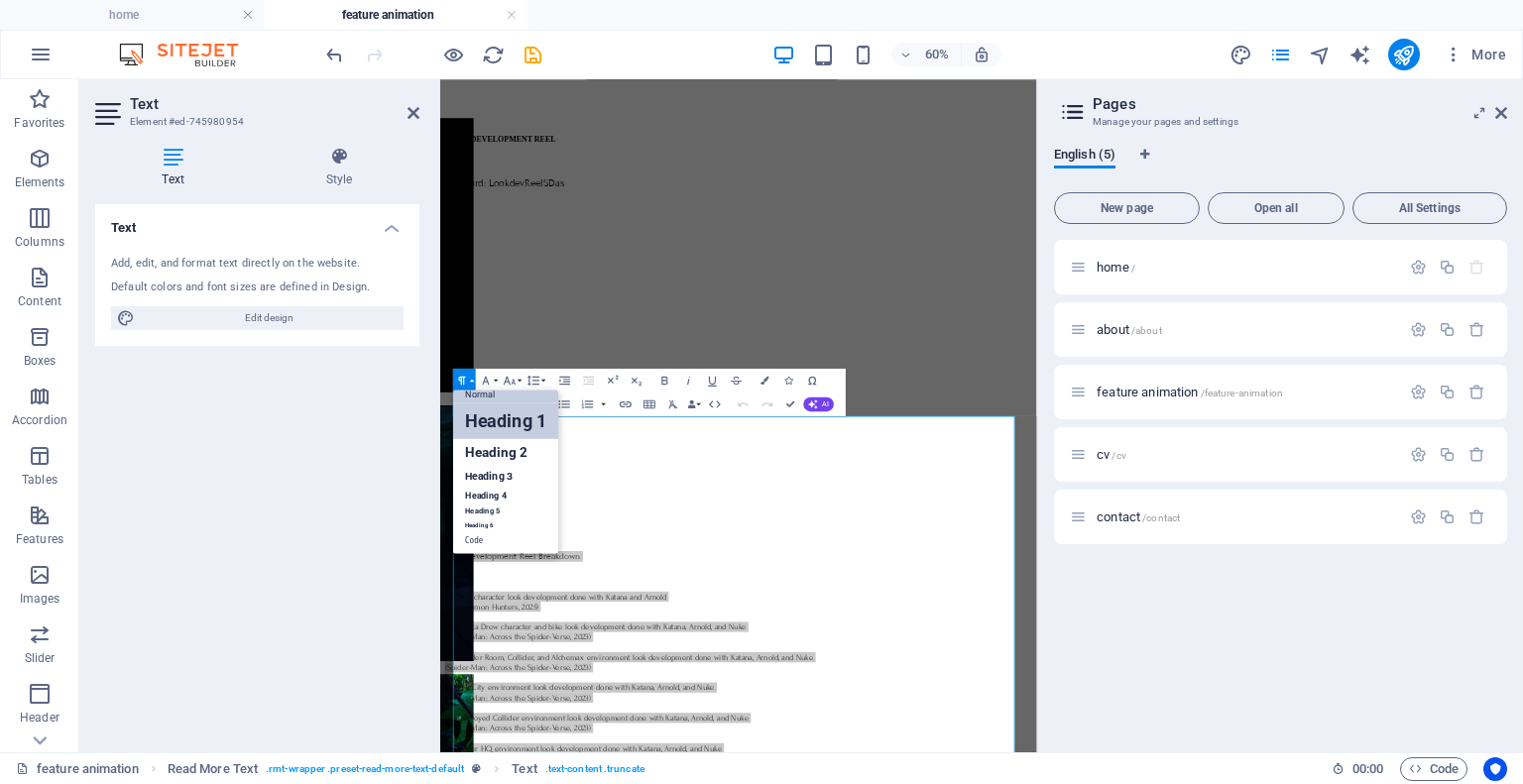 scroll, scrollTop: 16, scrollLeft: 0, axis: vertical 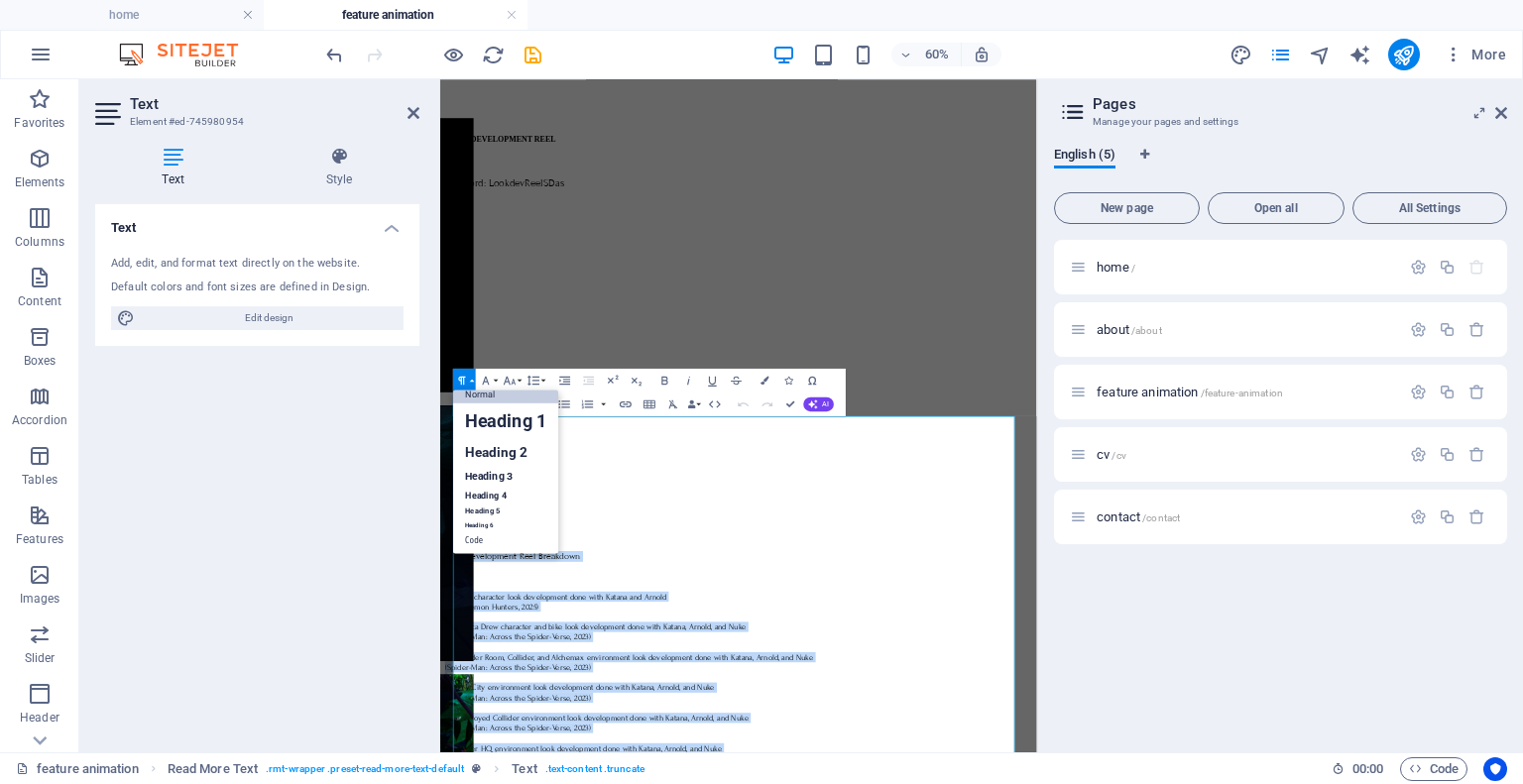 click on "Normal" at bounding box center (506, 393) 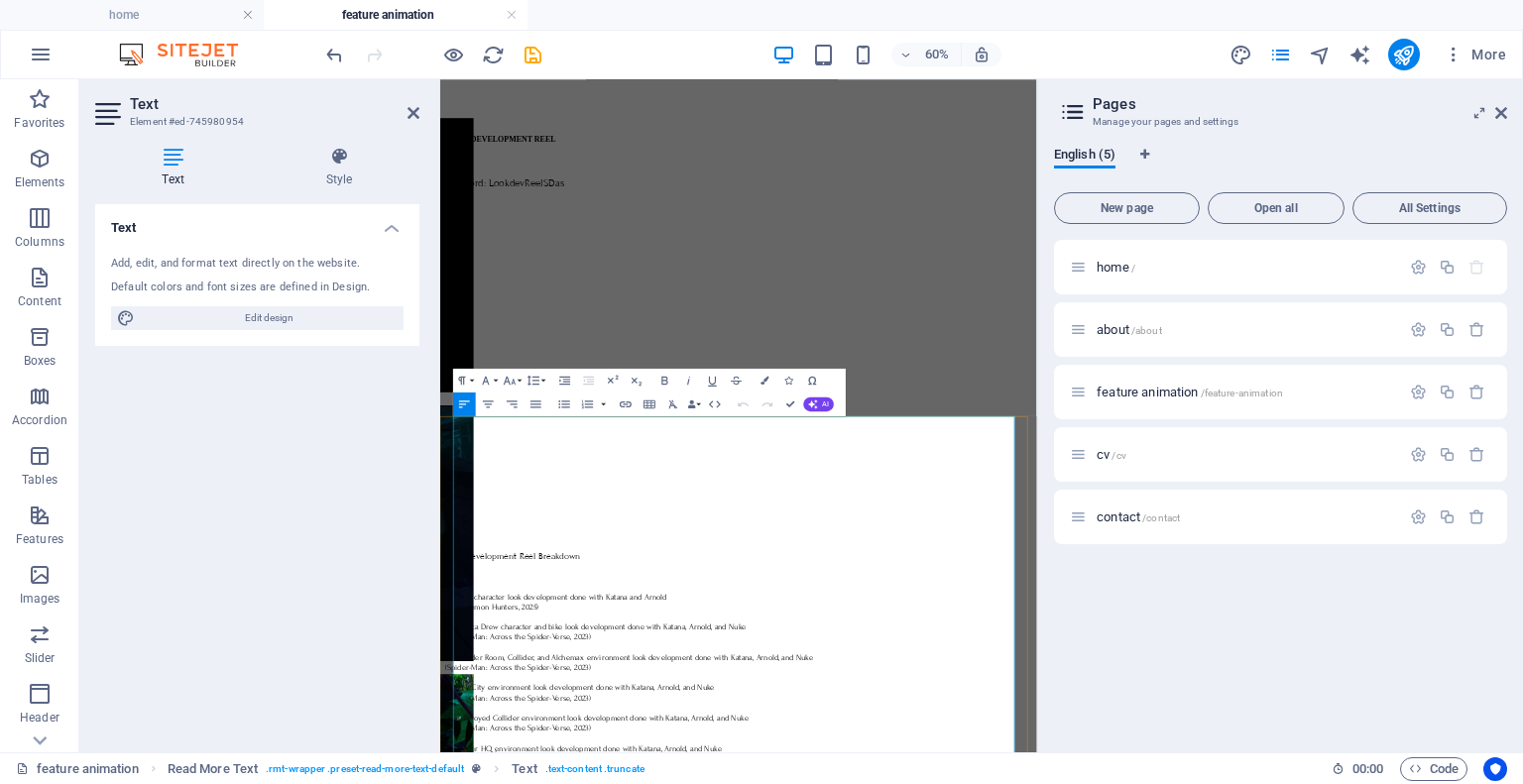 click on "Look Development Reel Breakdown" at bounding box center (937, 873) 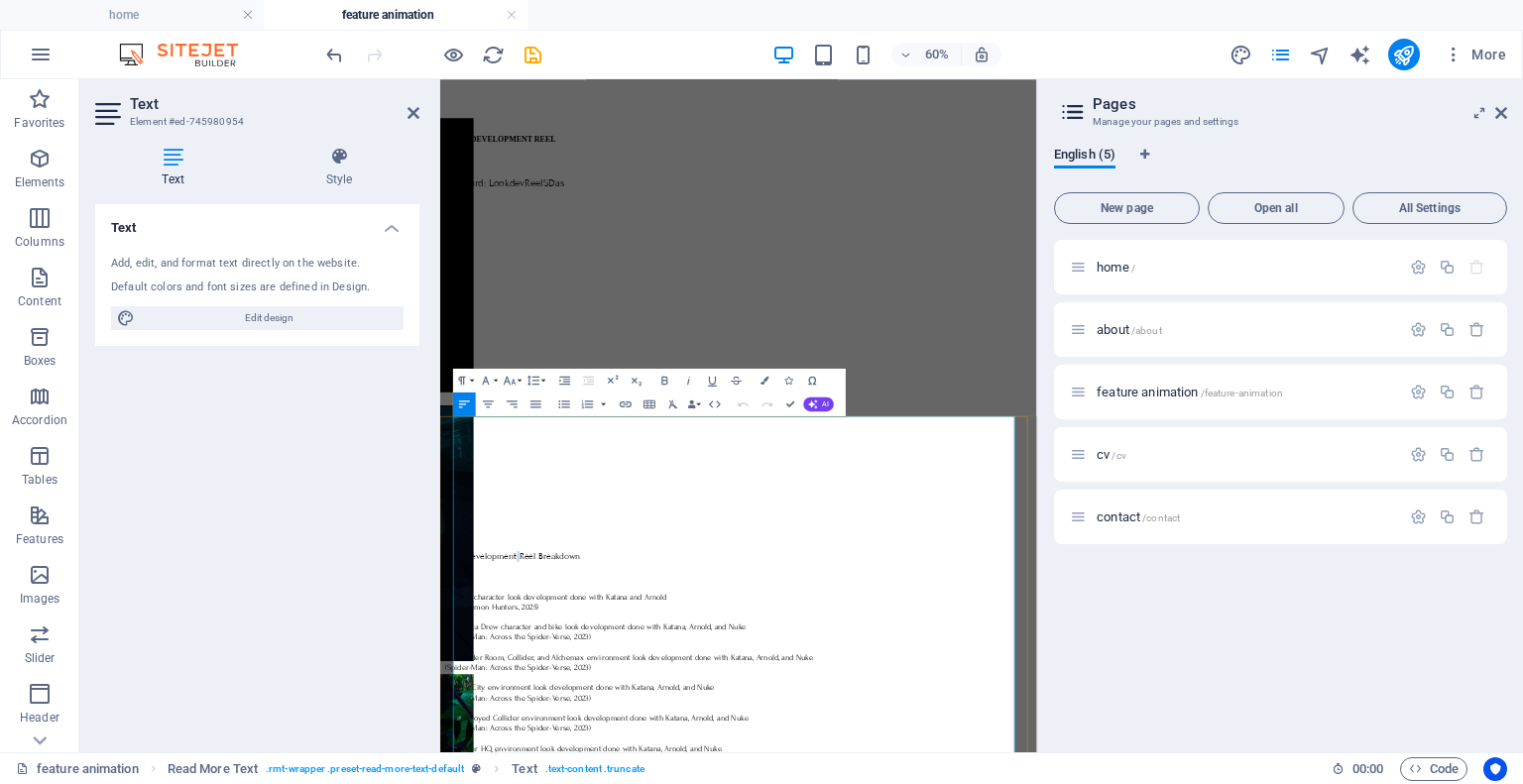 click on "Look Development Reel Breakdown" at bounding box center (561, 873) 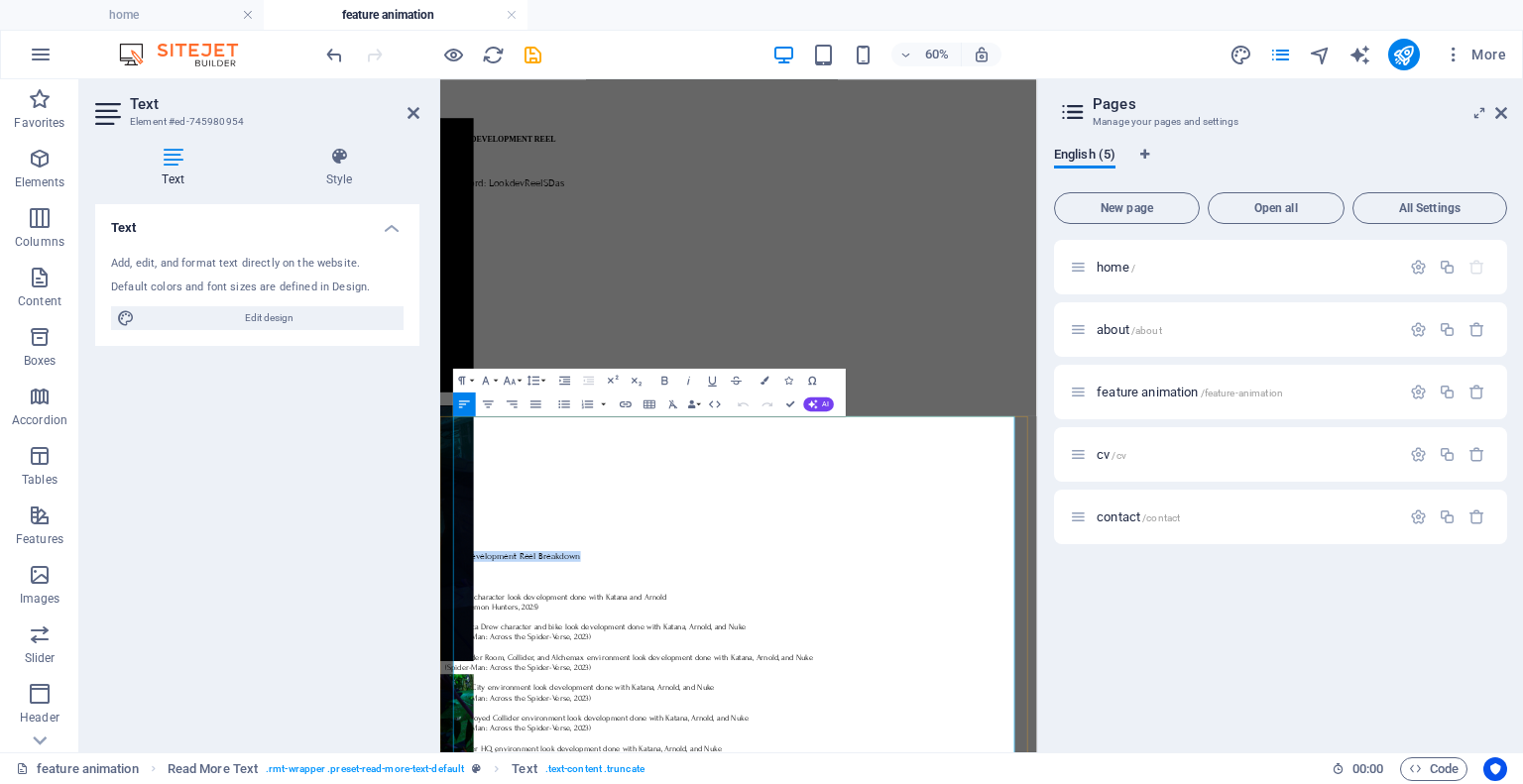 click on "Look Development Reel Breakdown" at bounding box center [561, 873] 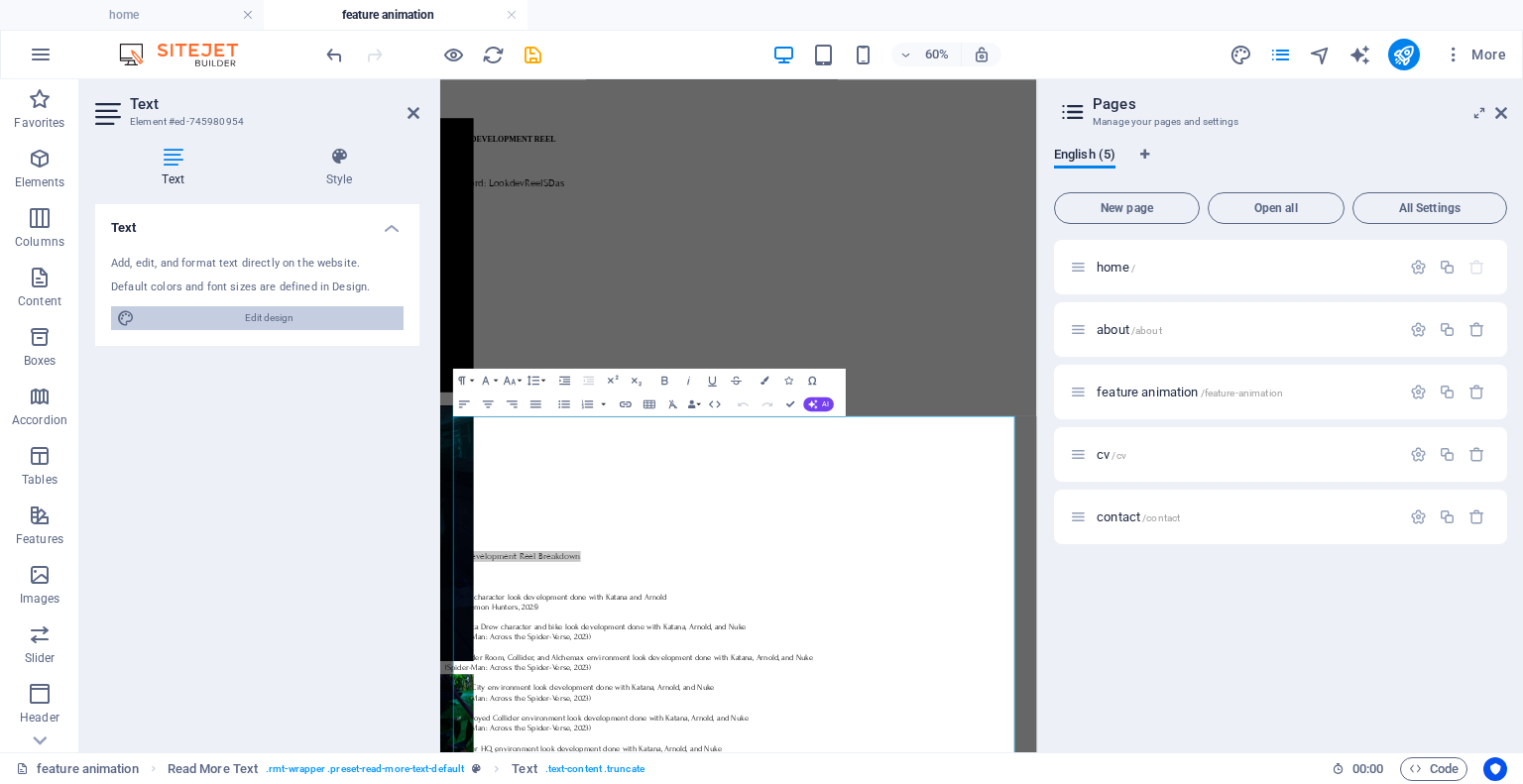 click on "Edit design" at bounding box center [269, 318] 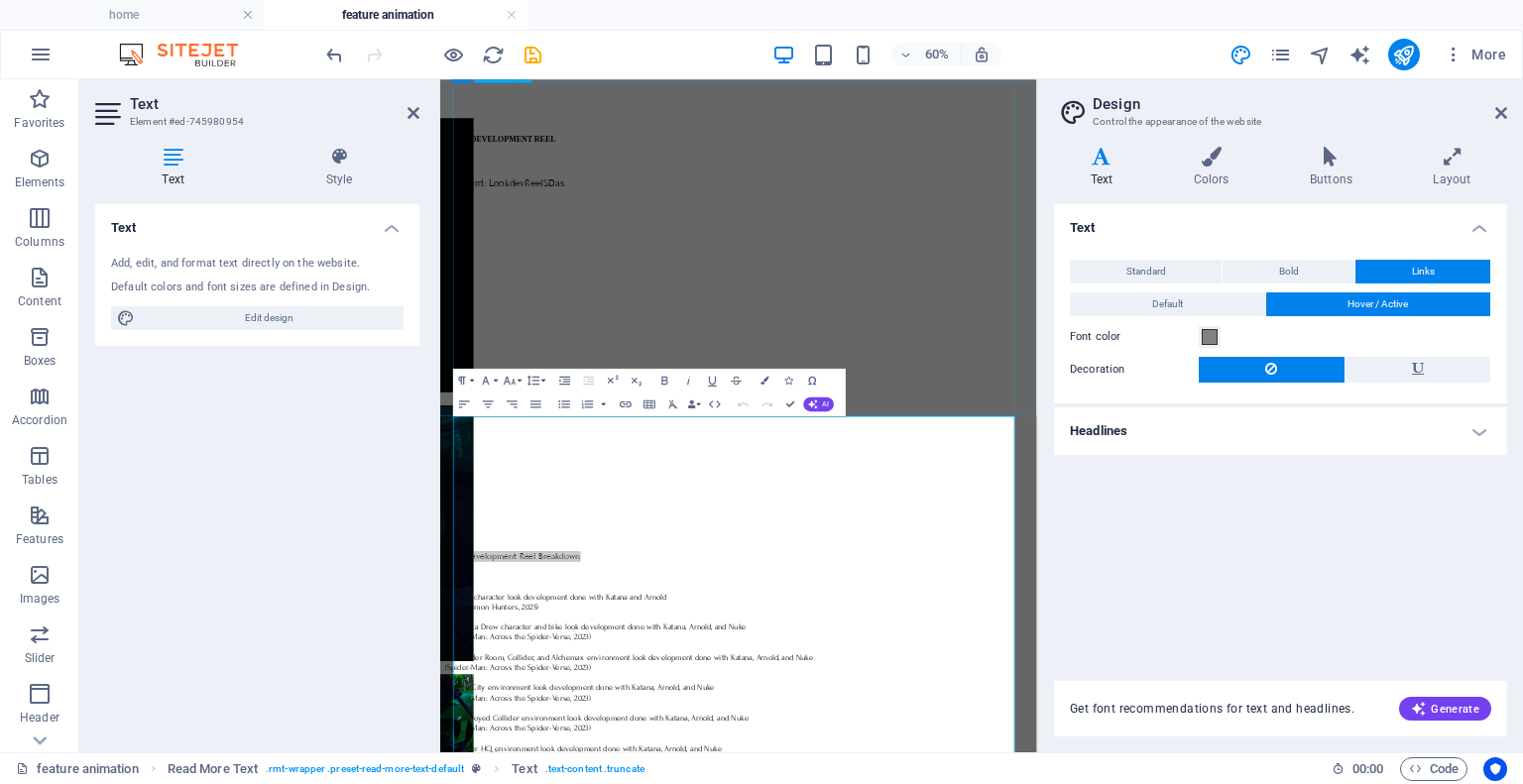 click at bounding box center (937, 572) 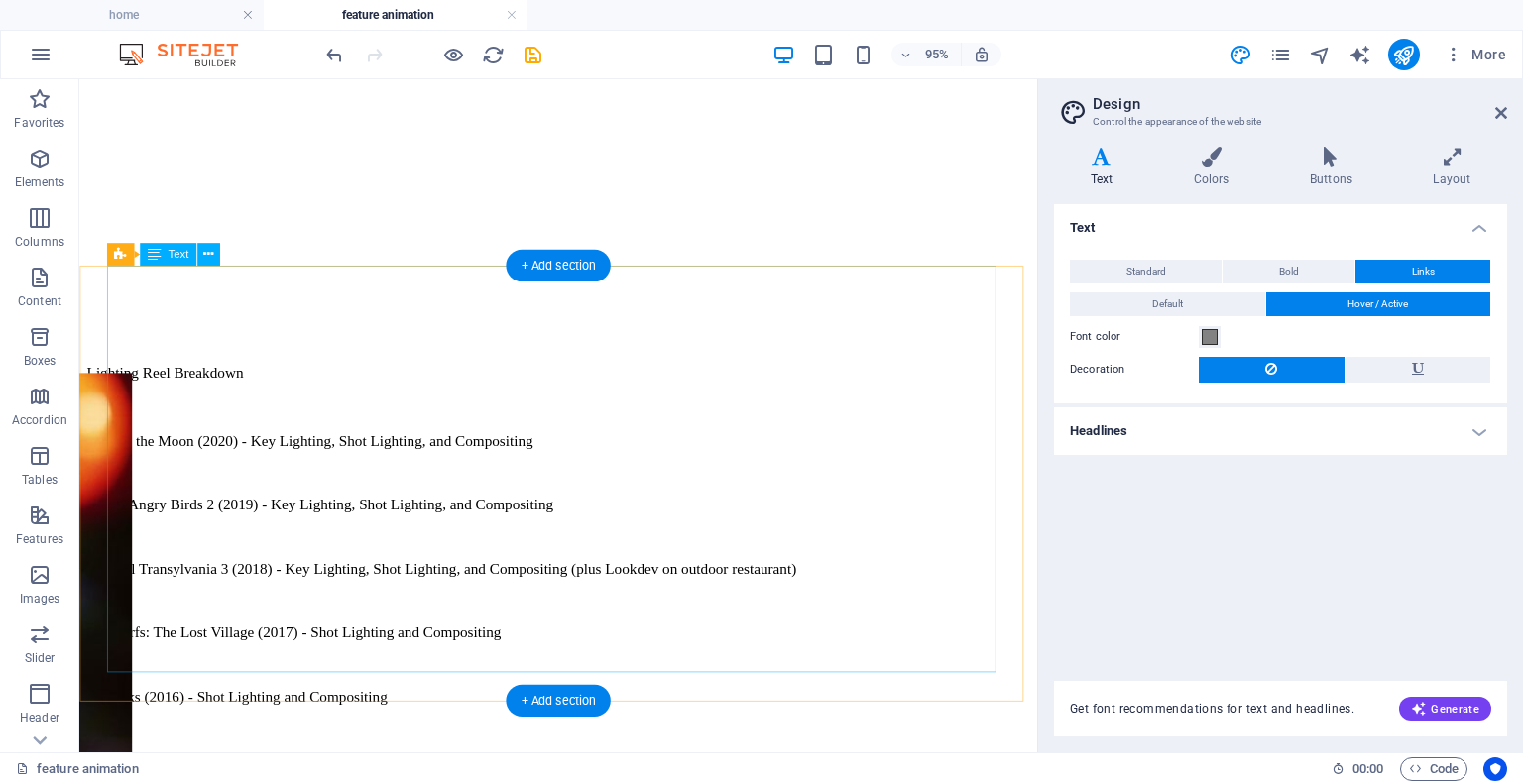 scroll, scrollTop: 3220, scrollLeft: 0, axis: vertical 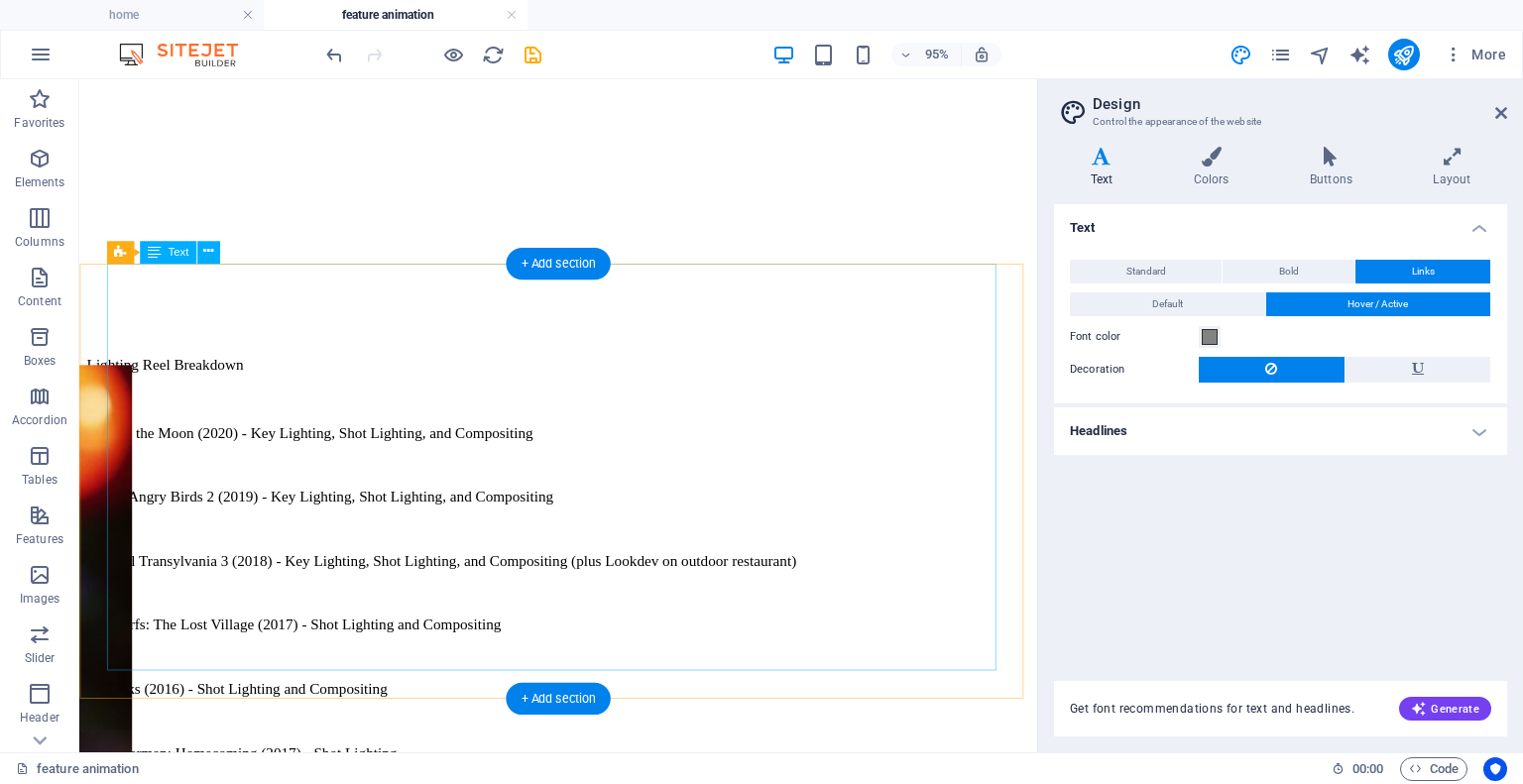 click on "Lighting Reel Breakdown 1. Over the Moon (2020) - Key Lighting, Shot Lighting, and Compositing 2. The Angry Birds 2 (2019) - Key Lighting, Shot Lighting, and Compositing 3. Hotel Transylvania 3 (2018) - Key Lighting, Shot Lighting, and Compositing (plus Lookdev on outdoor restaurant) 4. Smurfs: The Lost Village (2017) - Shot Lighting and Compositing 5. Storks (2016) - Shot Lighting and Compositing 6. Spiderman: Homecoming (2017) - Shot Lighting 7. Smurfs: The Lost Village (2017) - Shot Lighting and Compositing" at bounding box center [583, 618] 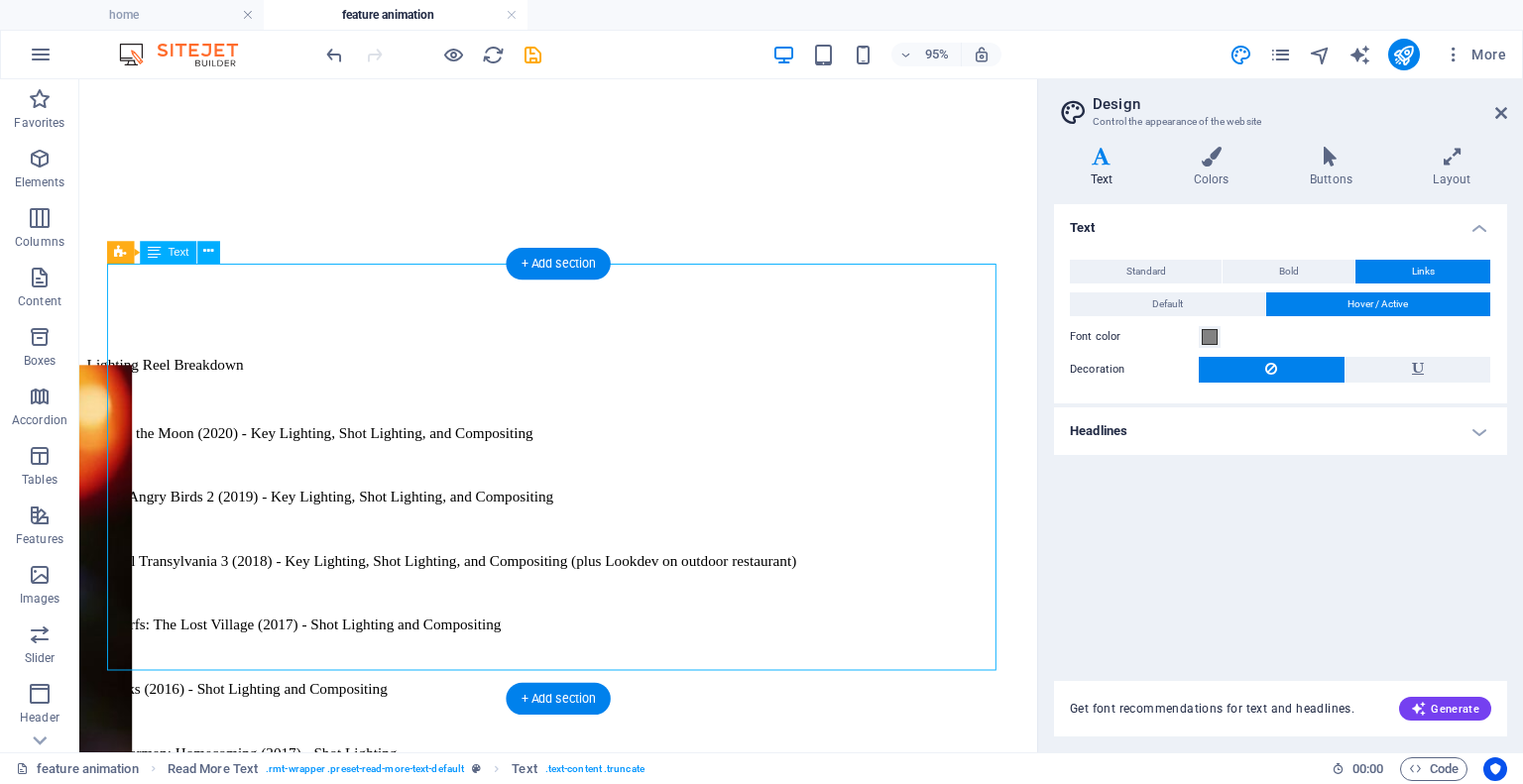 click on "Lighting Reel Breakdown 1. Over the Moon (2020) - Key Lighting, Shot Lighting, and Compositing 2. The Angry Birds 2 (2019) - Key Lighting, Shot Lighting, and Compositing 3. Hotel Transylvania 3 (2018) - Key Lighting, Shot Lighting, and Compositing (plus Lookdev on outdoor restaurant) 4. Smurfs: The Lost Village (2017) - Shot Lighting and Compositing 5. Storks (2016) - Shot Lighting and Compositing 6. Spiderman: Homecoming (2017) - Shot Lighting 7. Smurfs: The Lost Village (2017) - Shot Lighting and Compositing" at bounding box center [583, 618] 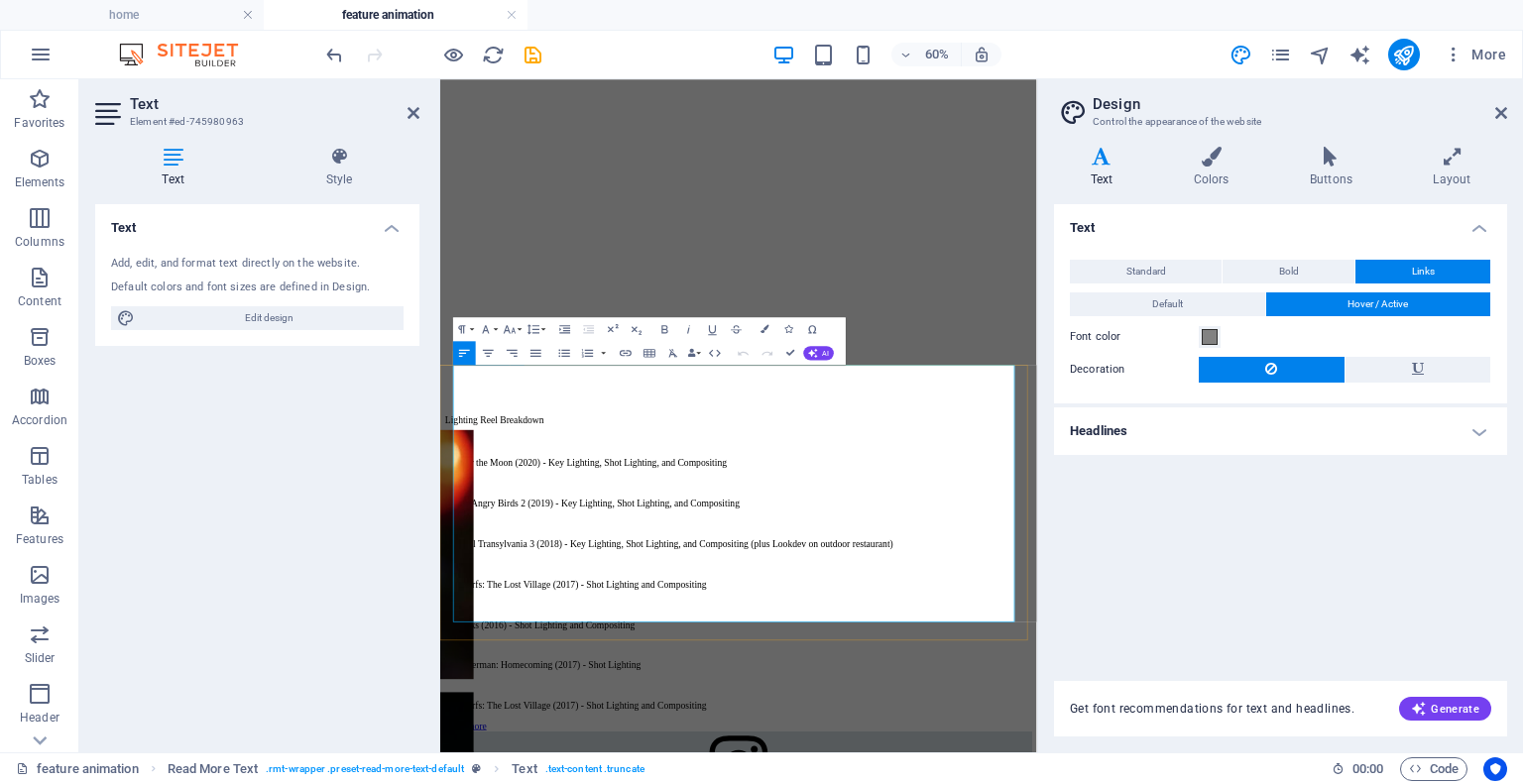 click at bounding box center (937, 683) 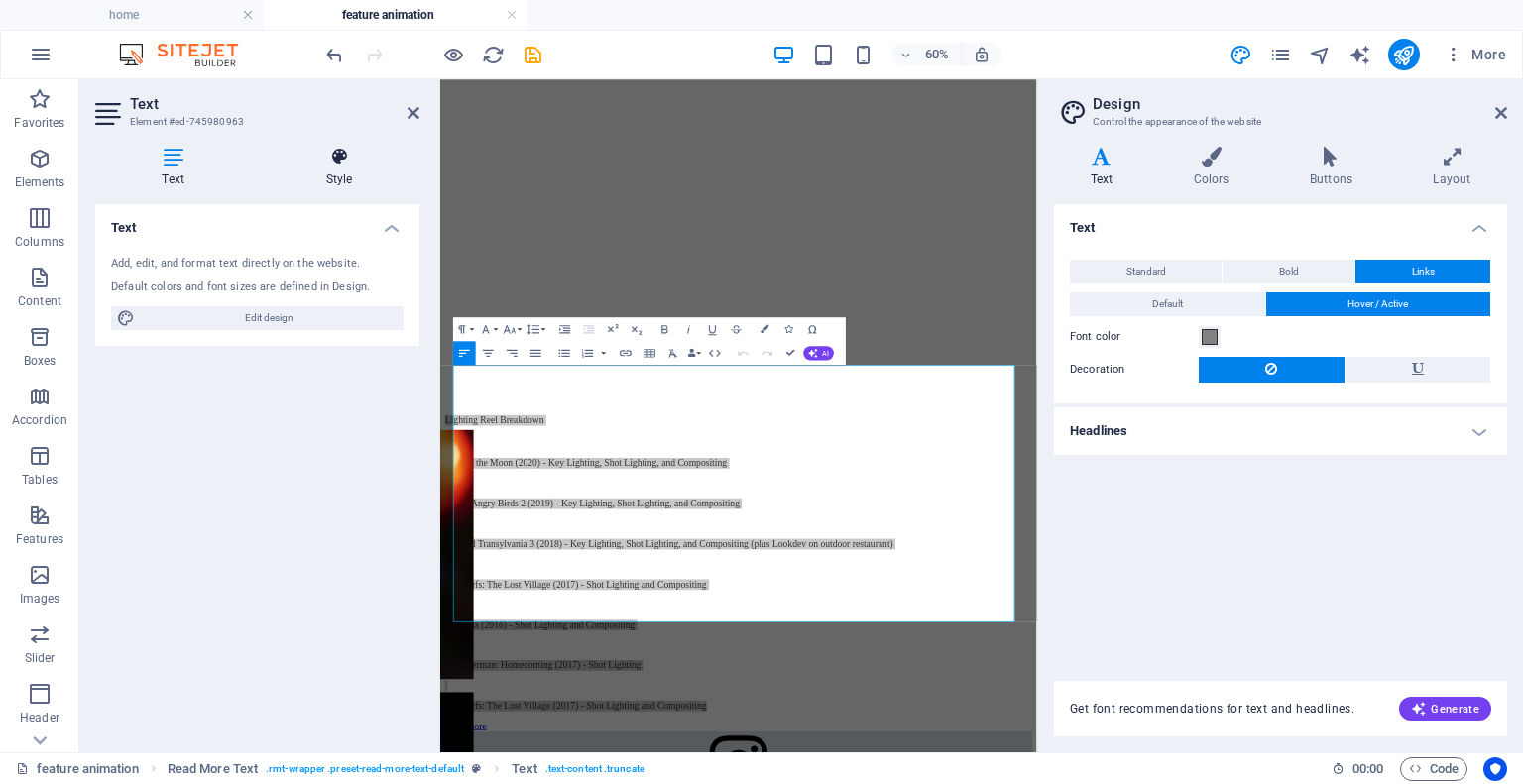 click at bounding box center [339, 157] 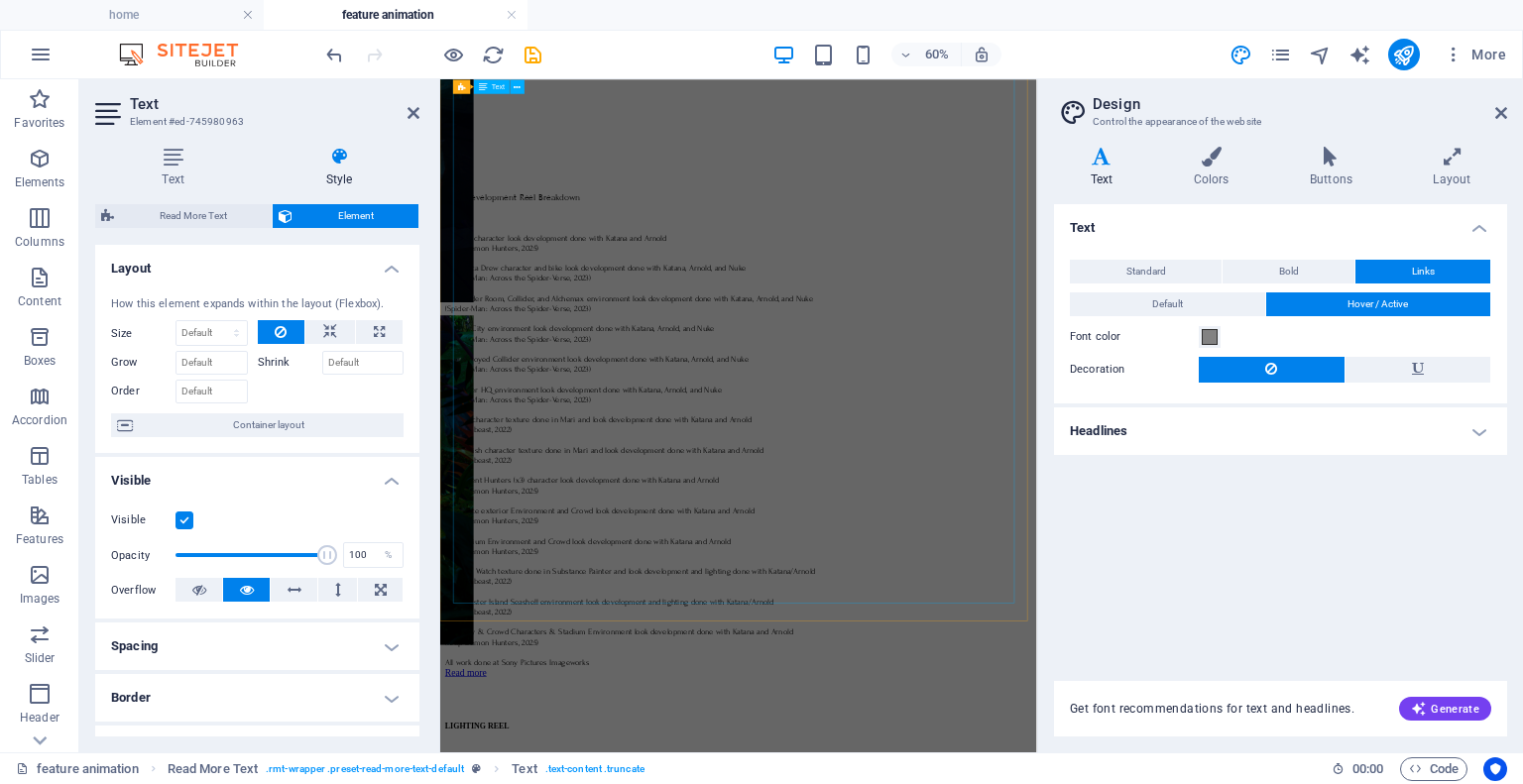 scroll, scrollTop: 1600, scrollLeft: 0, axis: vertical 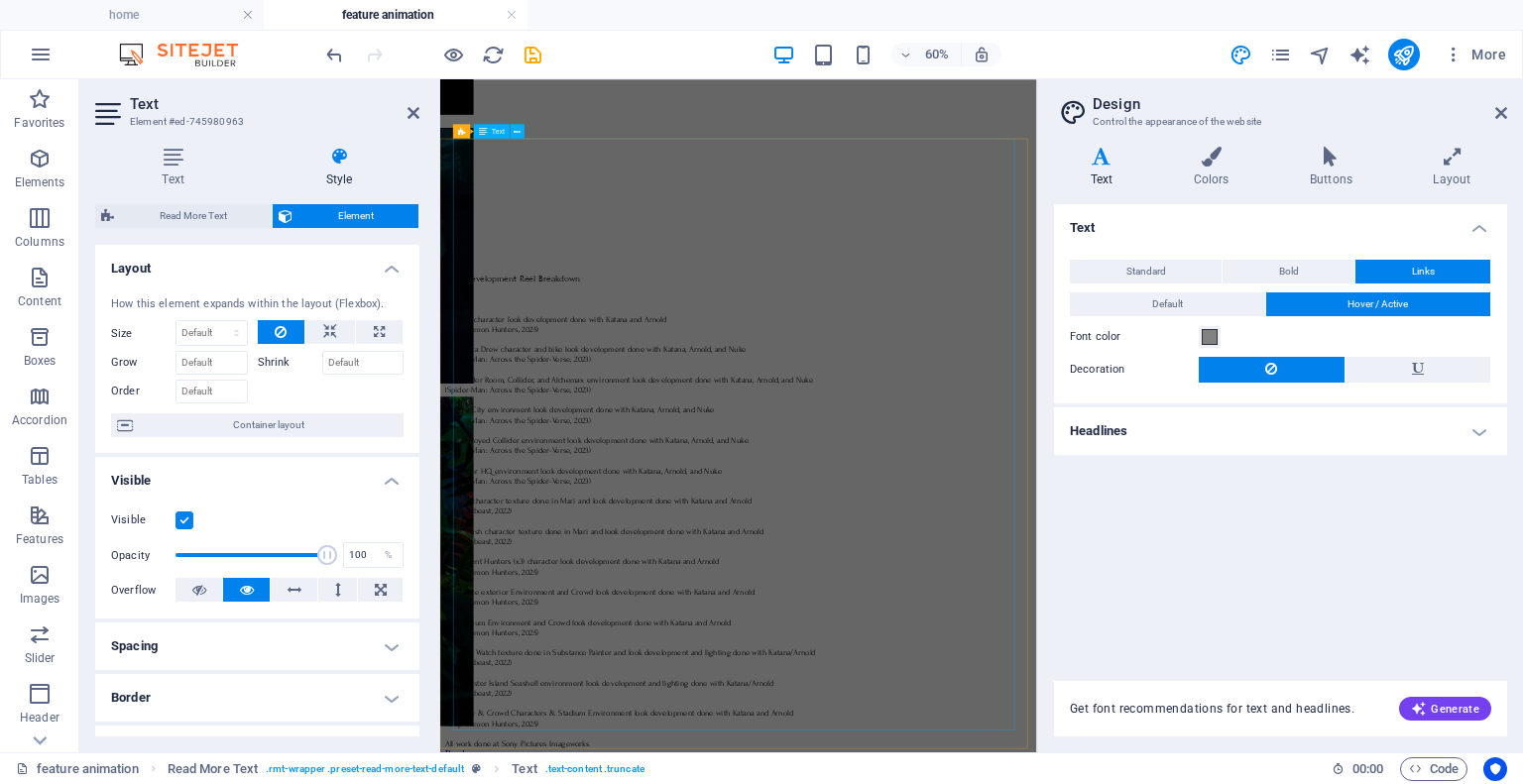 click on "Look Development Reel Breakdown 1 - Zoey character look development done with Katana and Arnold (KPop Demon Hunters, 2025) 2 - Jessica Drew character and bike look development done with Katana, Arnold, and Nuke (Spider-Man: Across the Spider-Verse, 2023) 3 - Collider Room, Collider, and Alchemax environment look development done with Katana, Arnold, and Nuke (Spider-Man: Across the Spider-Verse, 2023) 4 - Fisk City environment look development done with Katana, Arnold, and Nuke (Spider-Man: Across the Spider-Verse, 2023) 5 - Destroyed Collider environment look development done with Katana, Arnold, and Nuke (Spider-Man: Across the Spider-Verse, 2023) 6 - Spider HQ environment look development done with Katana, Arnold, and Nuke (Spider-Man: Across the Spider-Verse, 2023) 7 - Blue character texture done in Mari and look development done with Katana and Arnold (The Seabeast, 2022) 8 - Jellyfish character texture done in Mari and look development done with Katana and Arnold (The Seabeast, 2022)" at bounding box center [937, 798] 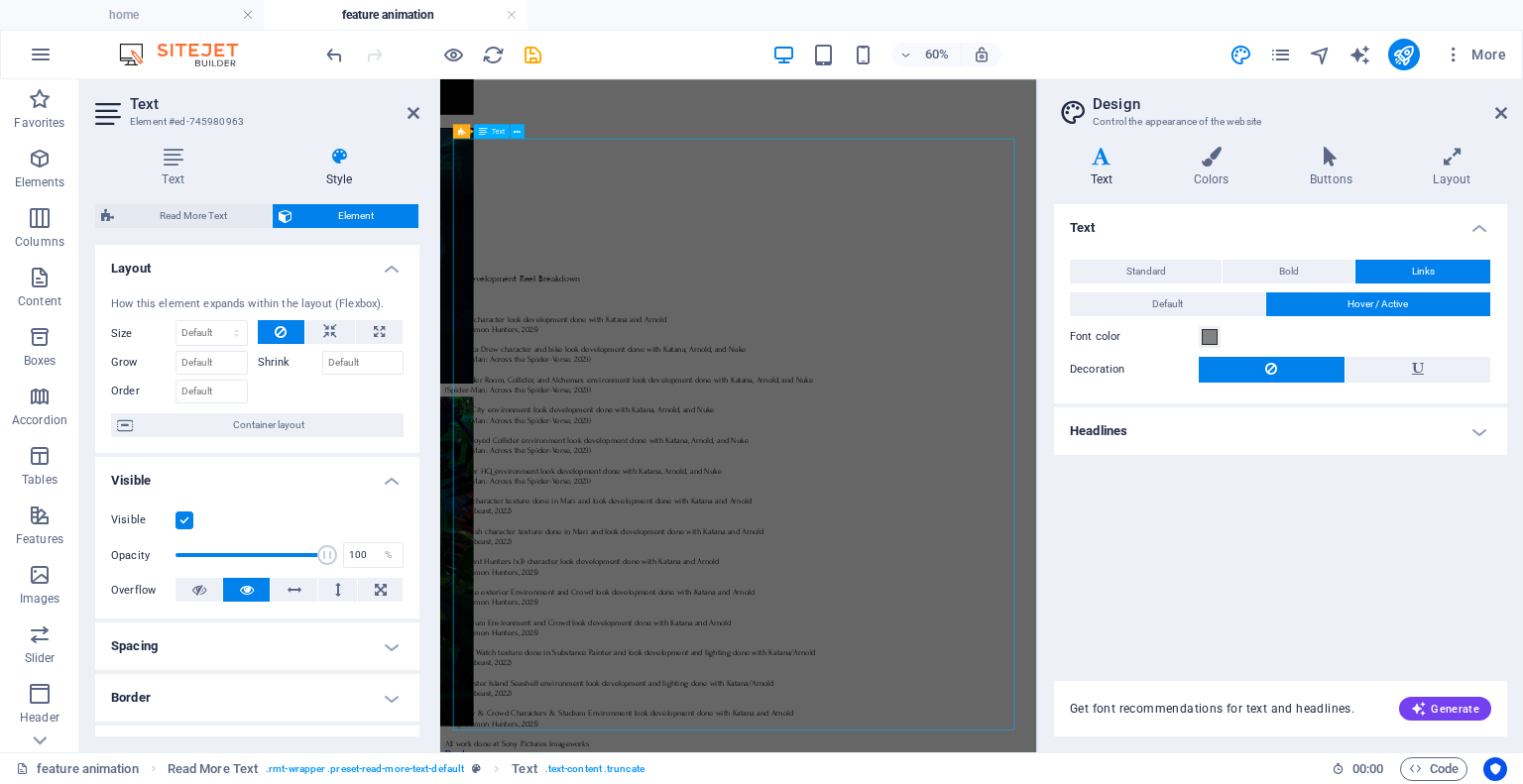click on "Look Development Reel Breakdown 1 - Zoey character look development done with Katana and Arnold (KPop Demon Hunters, 2025) 2 - Jessica Drew character and bike look development done with Katana, Arnold, and Nuke (Spider-Man: Across the Spider-Verse, 2023) 3 - Collider Room, Collider, and Alchemax environment look development done with Katana, Arnold, and Nuke (Spider-Man: Across the Spider-Verse, 2023) 4 - Fisk City environment look development done with Katana, Arnold, and Nuke (Spider-Man: Across the Spider-Verse, 2023) 5 - Destroyed Collider environment look development done with Katana, Arnold, and Nuke (Spider-Man: Across the Spider-Verse, 2023) 6 - Spider HQ environment look development done with Katana, Arnold, and Nuke (Spider-Man: Across the Spider-Verse, 2023) 7 - Blue character texture done in Mari and look development done with Katana and Arnold (The Seabeast, 2022) 8 - Jellyfish character texture done in Mari and look development done with Katana and Arnold (The Seabeast, 2022)" at bounding box center [937, 798] 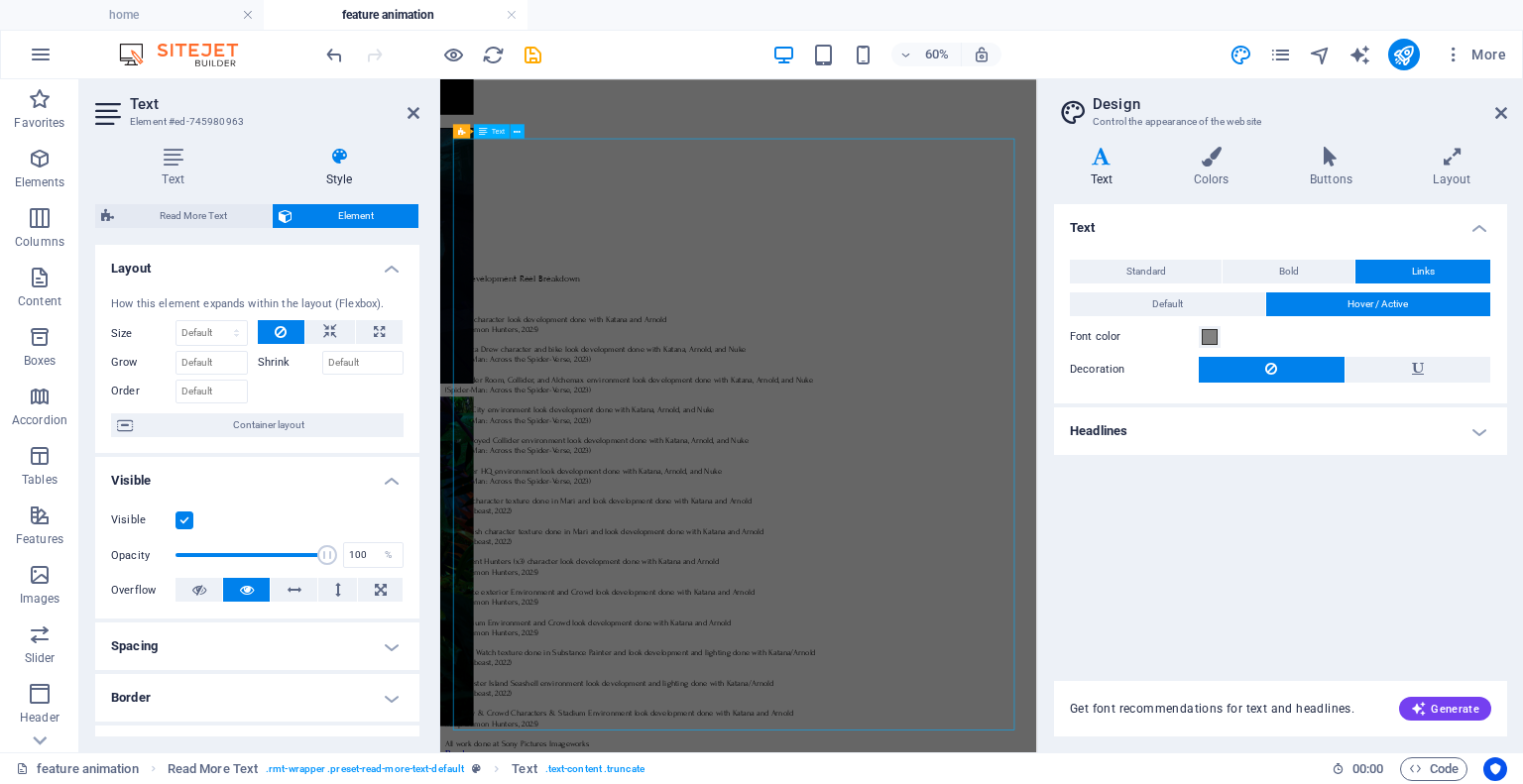 click on "shreyasi das interdisciplinary visual artist mixed media animation & textiles home about feature animation journal cv contact CG feature animation My work on CG and VFX animated feature films as a Lighting and Look Development Artist Alice: Through the Looking Glass (2016) KPop Demon Hunters (2025) Spider-Man: Across the Spider-Verse (2023) The Seabeast (2022) Over the Moon (2020) The Angry Birds Movie 2 (2019) Hotel Transylvania 3 (2018) Spiderman: Homecoming (2017) Smurfs: The Lost Village (2017) Storks (2016) Alice: Through the Looking Glass (2016) KPop Demon Hunters (2025) 1 2 3 4 5 6 7 8 9 10 LOOK DEVELOPMENT REEL Password: LookdevReelSDas Look Development Reel Breakdown 1 - Zoey character look development done with Katana and Arnold (KPop Demon Hunters, 2025) 2 - Jessica Drew character and bike look development done with Katana, Arnold, and Nuke (Spider-Man: Across the Spider-Verse, 2023) 3 - Collider Room, Collider, and Alchemax environment look development done with Katana, Arnold, and Nuke" at bounding box center [937, 689] 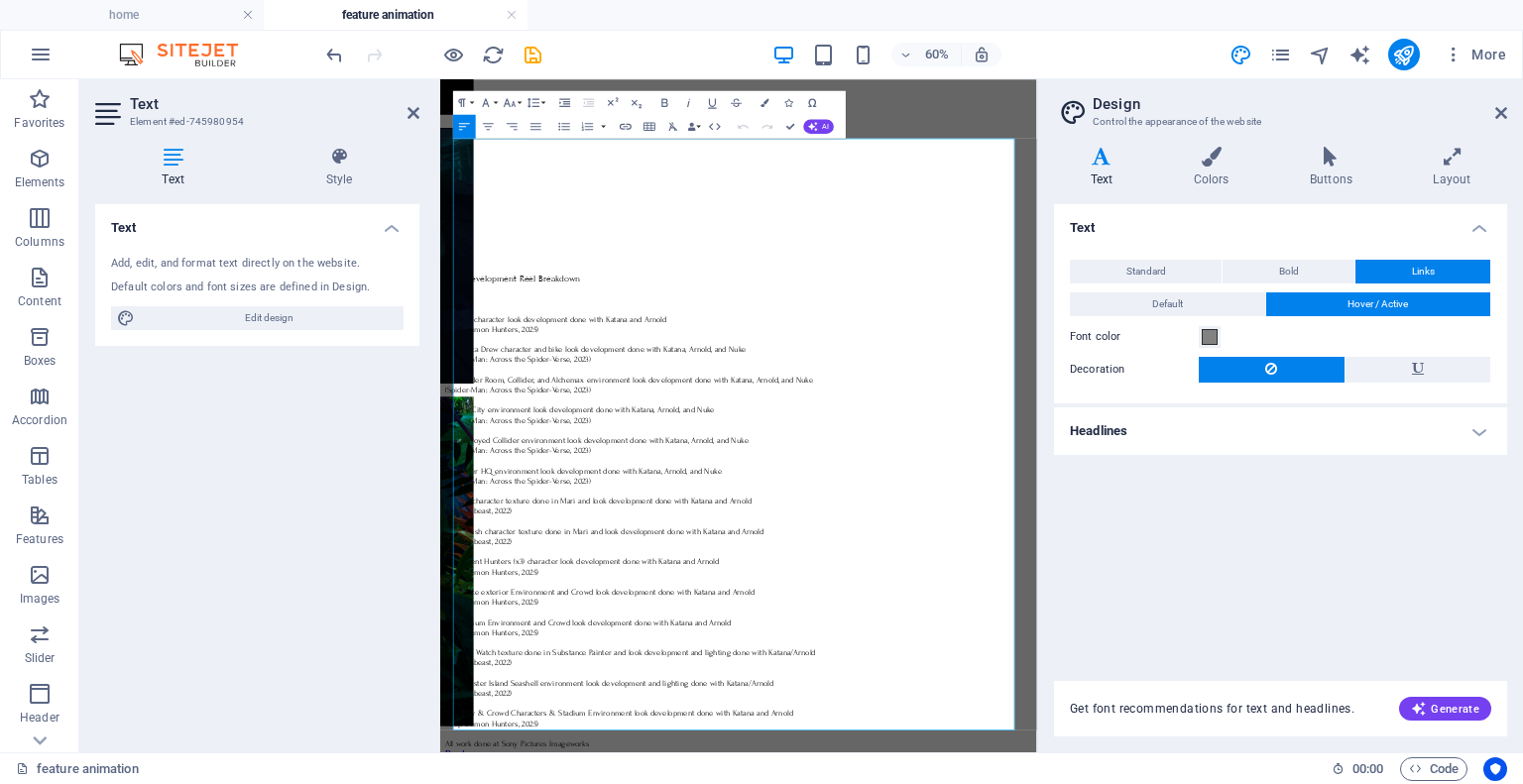 click at bounding box center [937, 445] 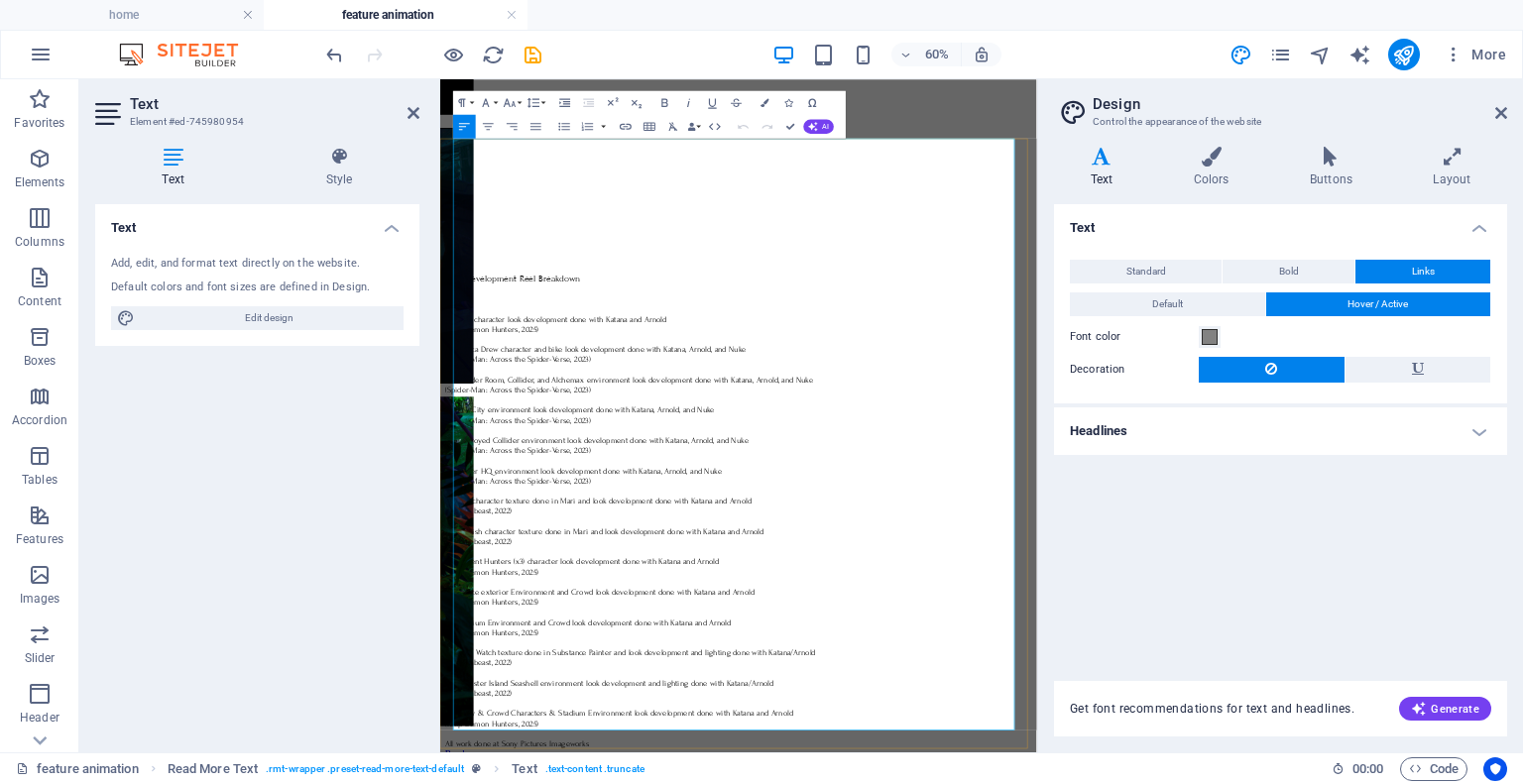click on "14 - Zoey & Crowd Characters & Stadium Environment look development done with Katana and Arnold" at bounding box center [738, 1136] 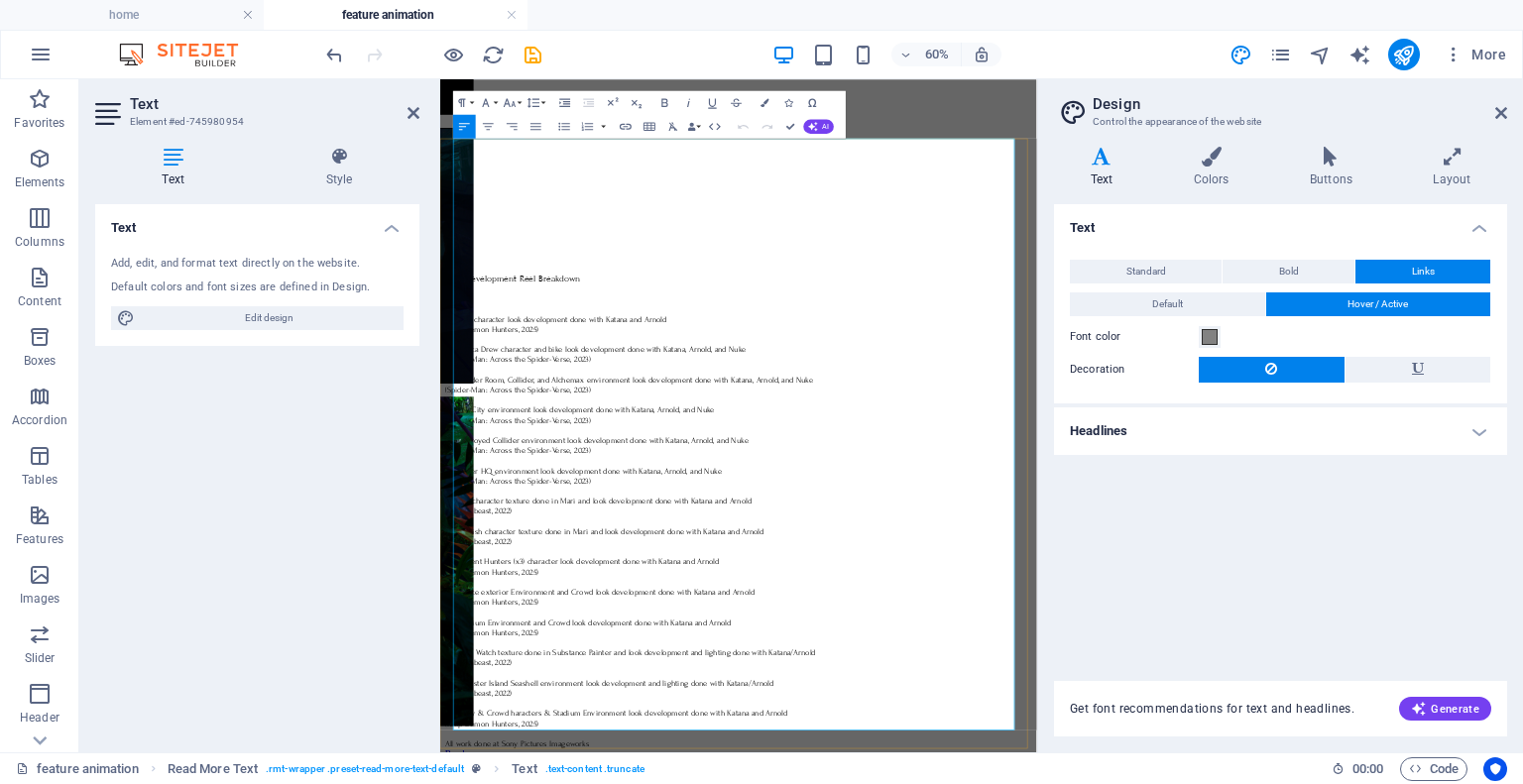 type 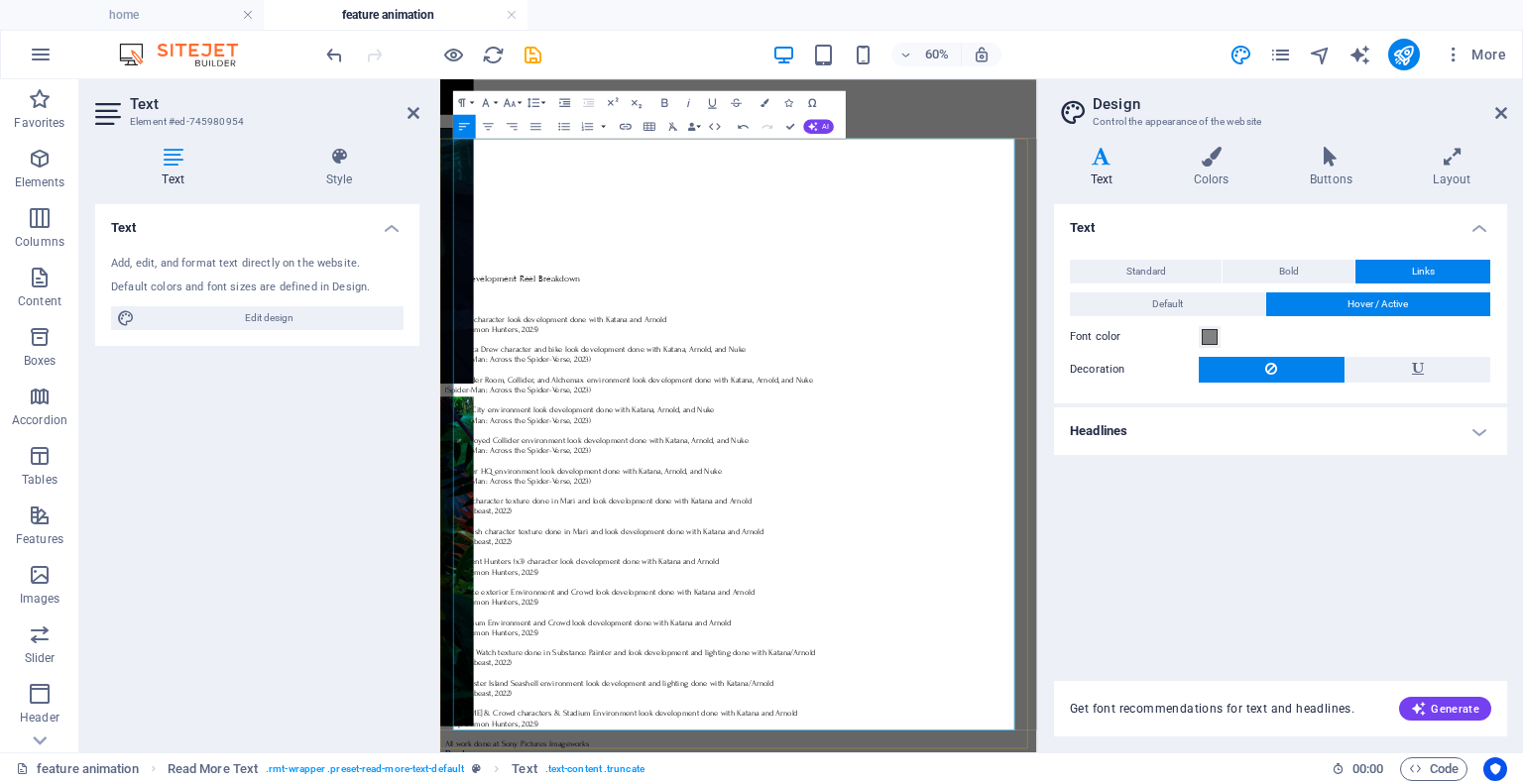 click on "14 - [NAME] & Crowd characters & Stadium Environment look development done with Katana and Arnold" at bounding box center (937, 1135) 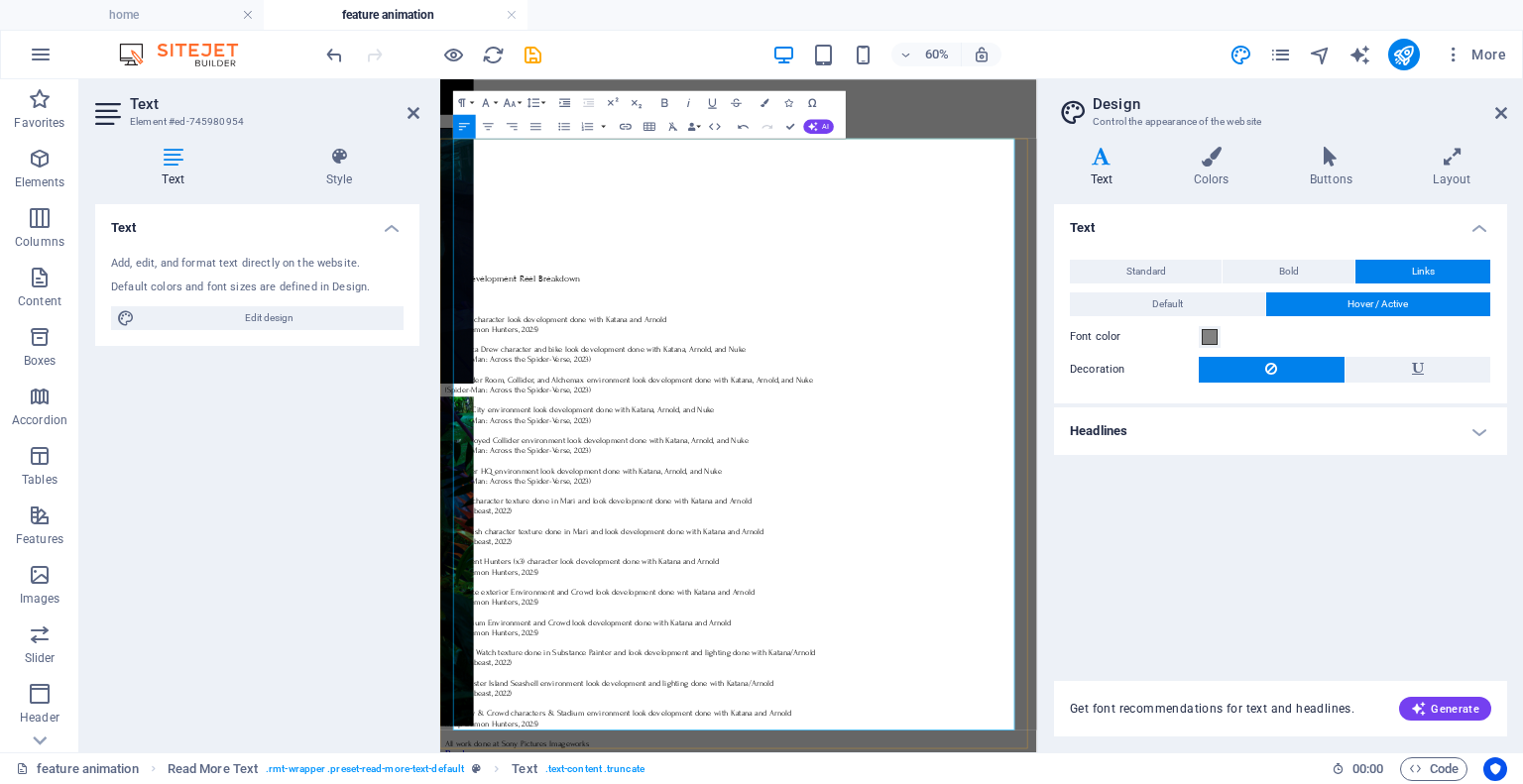 click at bounding box center [937, 966] 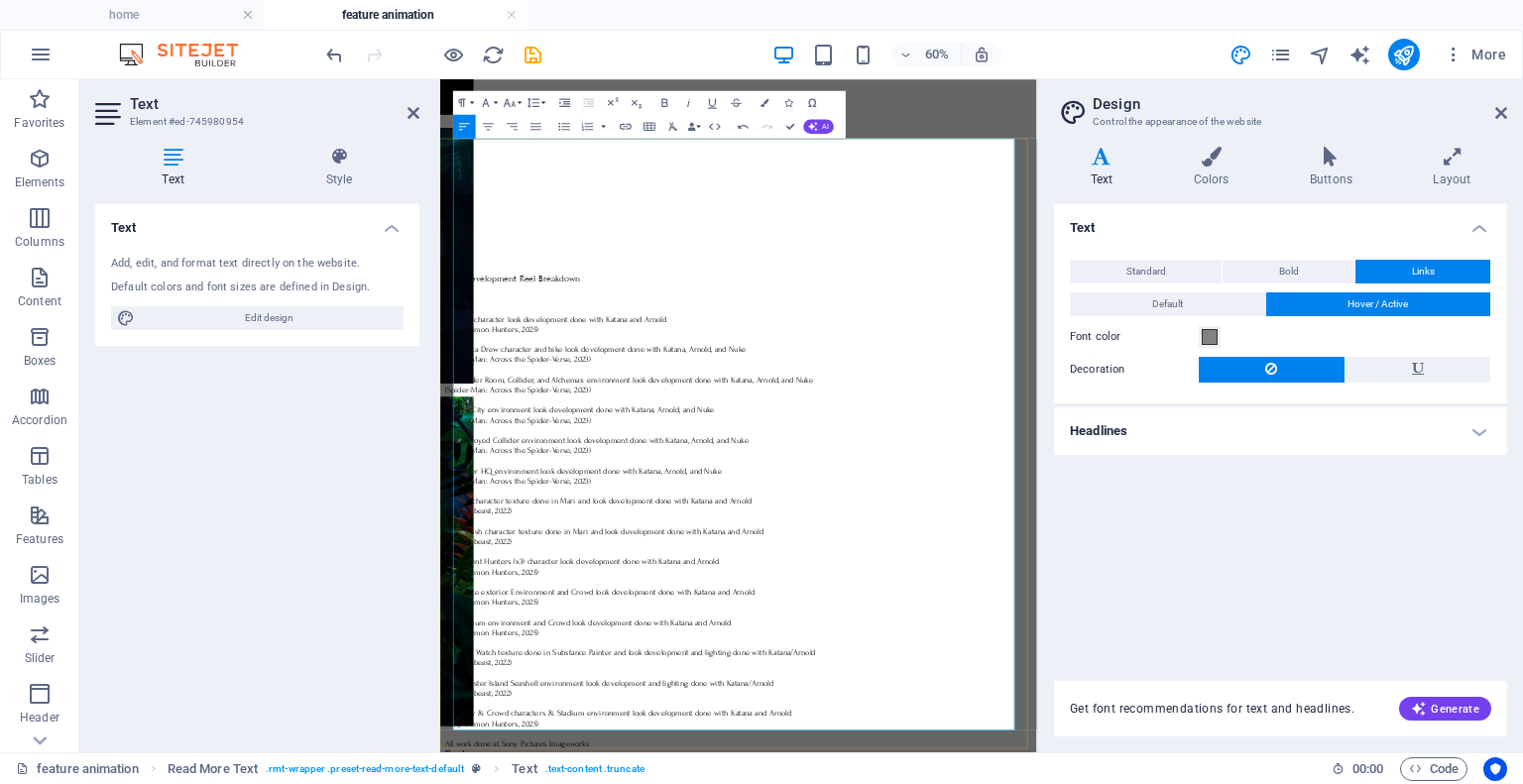 click on "(KPop Demon Hunters, 2025)" at bounding box center [526, 951] 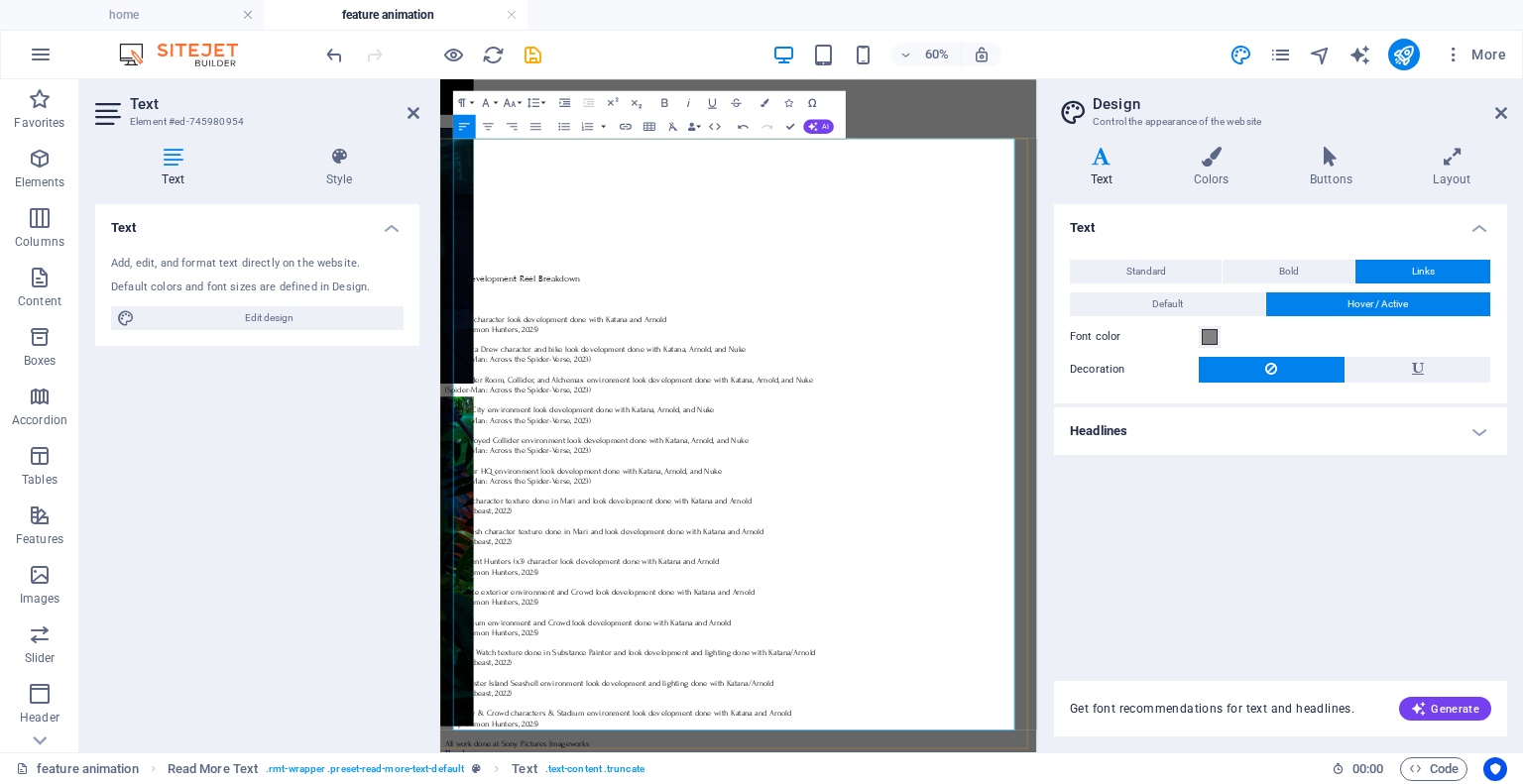 click on "10 - Palace exterior environment and Crowd look development done with Katana and Arnold" at bounding box center [706, 934] 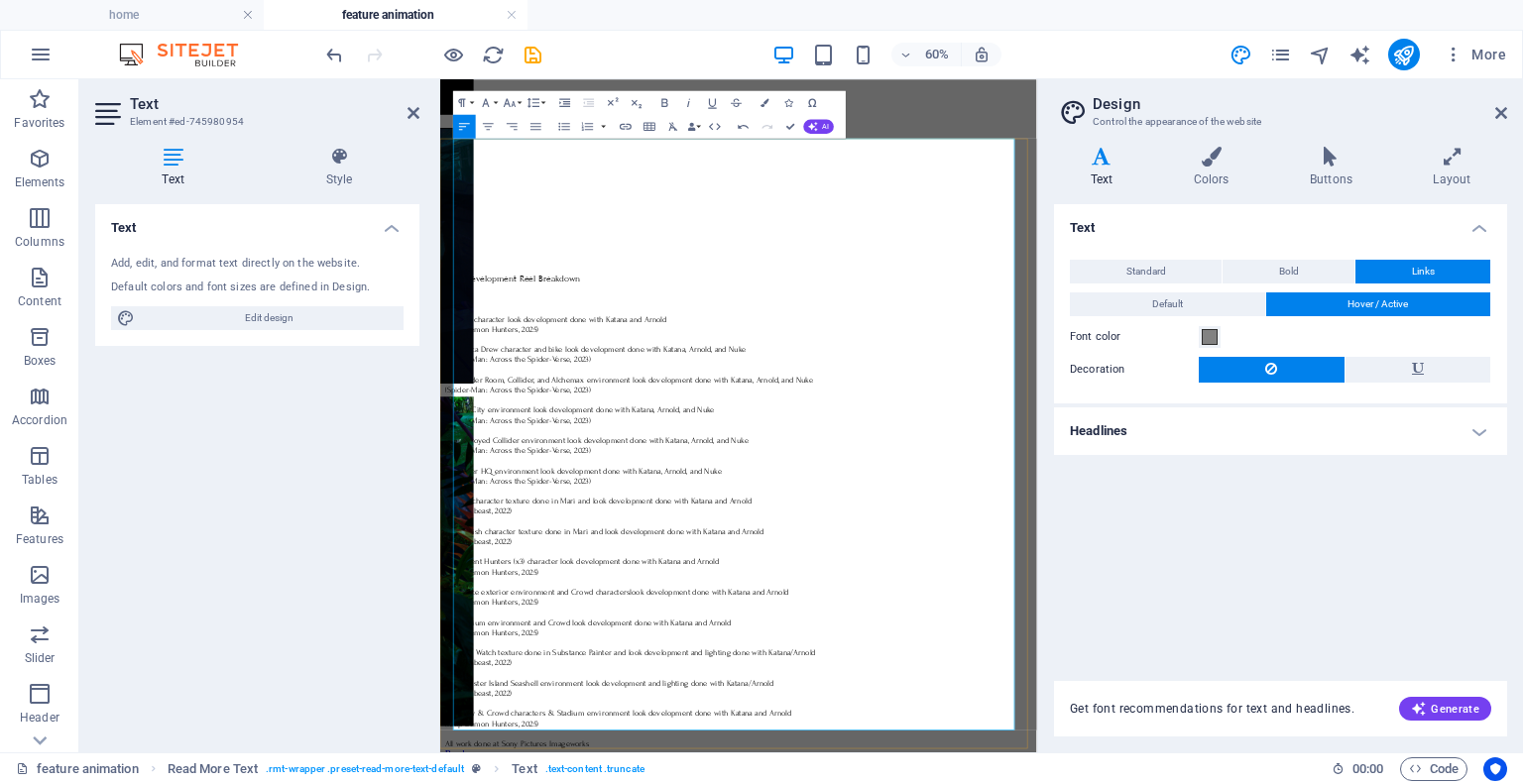 click on "11 - Stadium environment and Crowd look development done with Katana and Arnold" at bounding box center (686, 984) 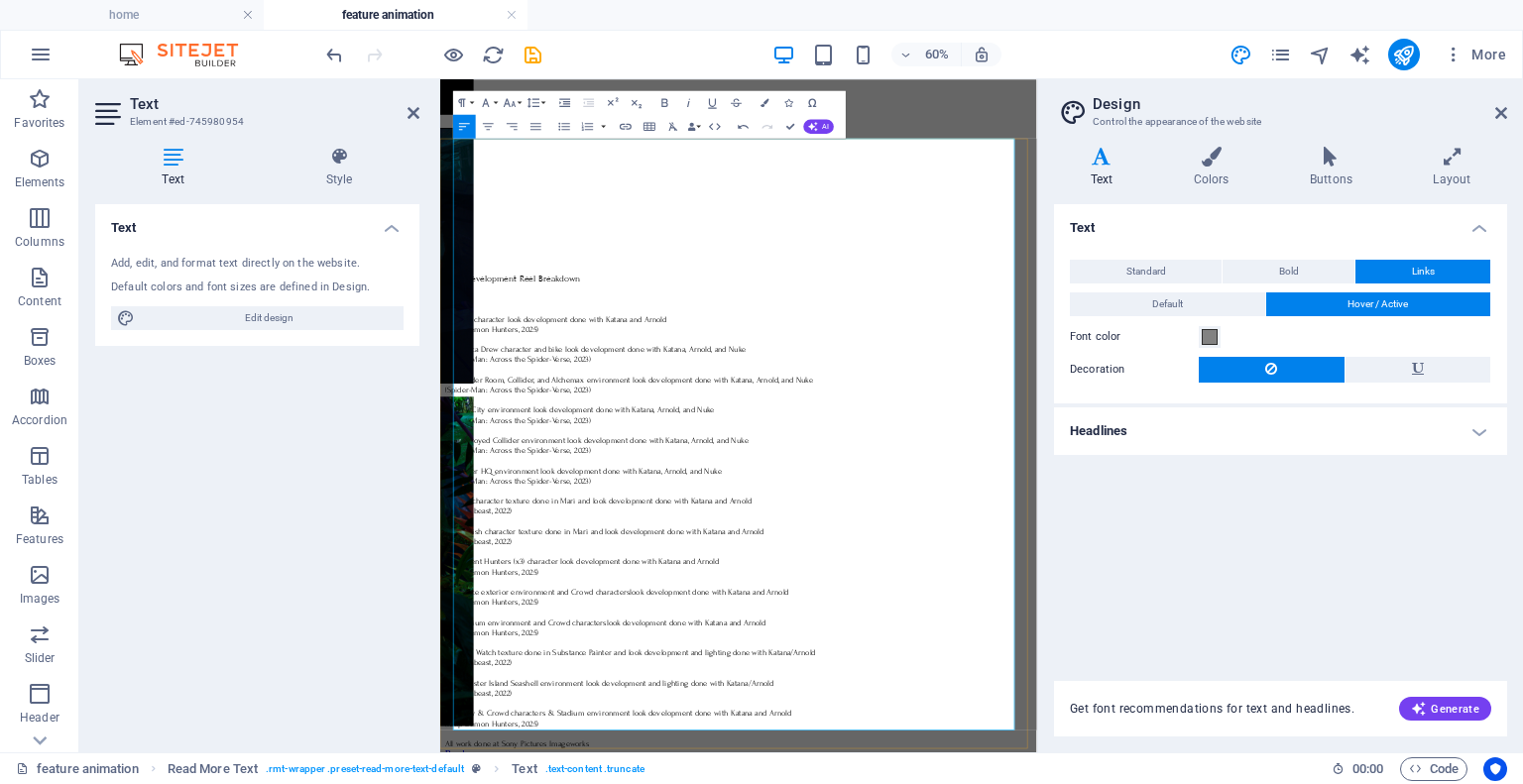 click on "13 - Monster Island Seashell environment look development and lighting done with Katana/Arnold" at bounding box center [722, 1085] 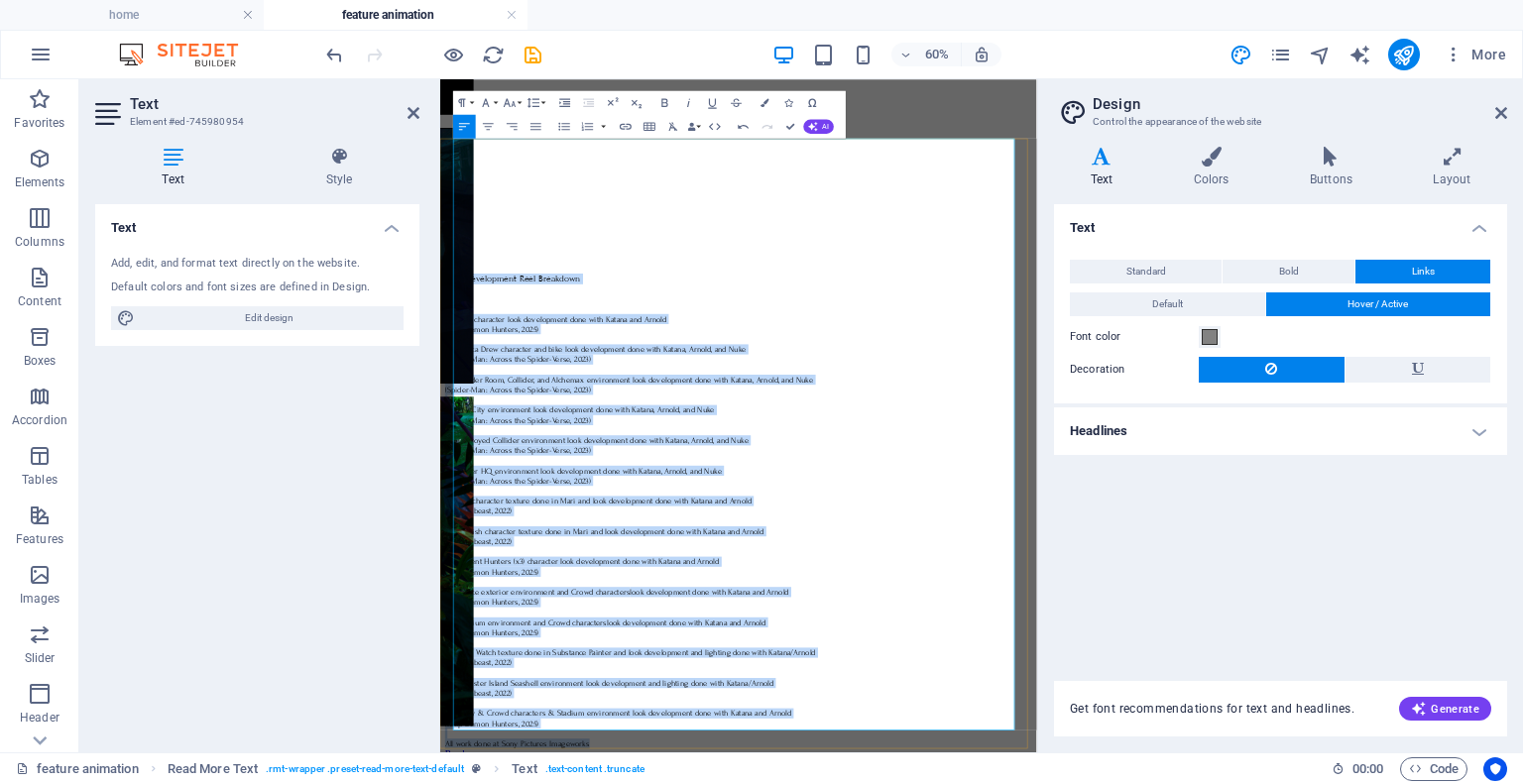 click on "13 - Monster Island Seashell environment look development and lighting done with Katana/Arnold" at bounding box center [722, 1085] 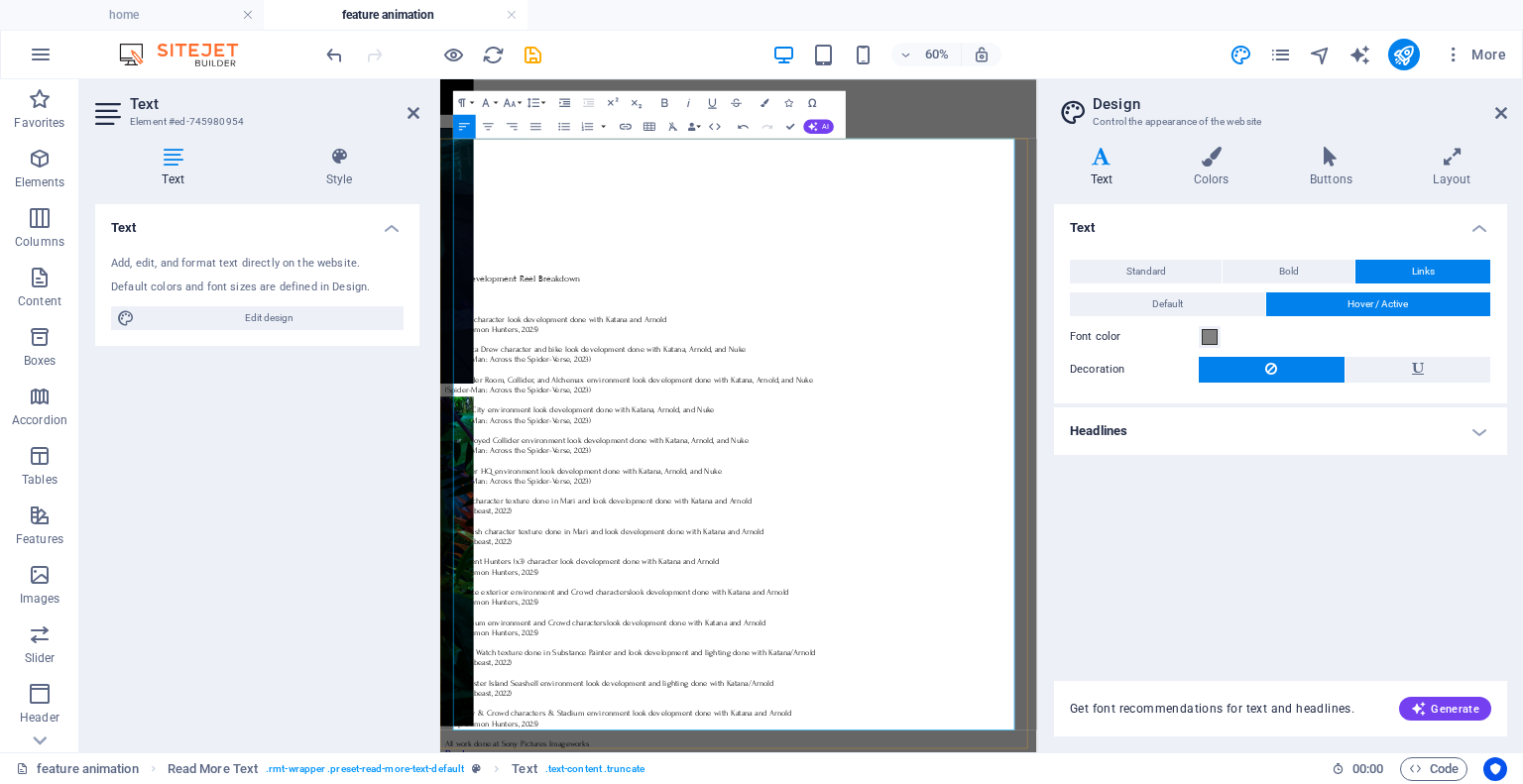 click on "Look Development Reel Breakdown" at bounding box center [561, 411] 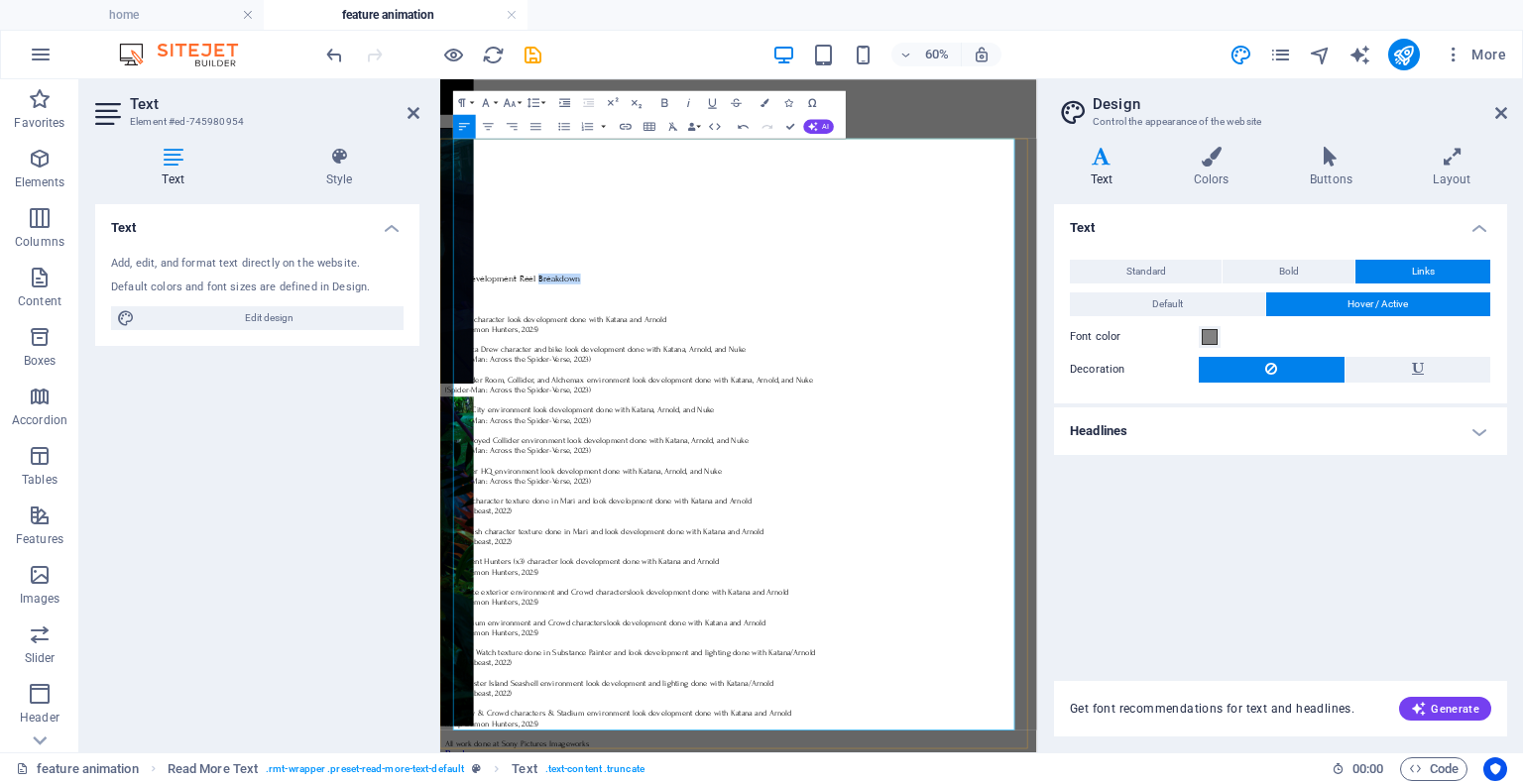 click on "Look Development Reel Breakdown" at bounding box center [561, 411] 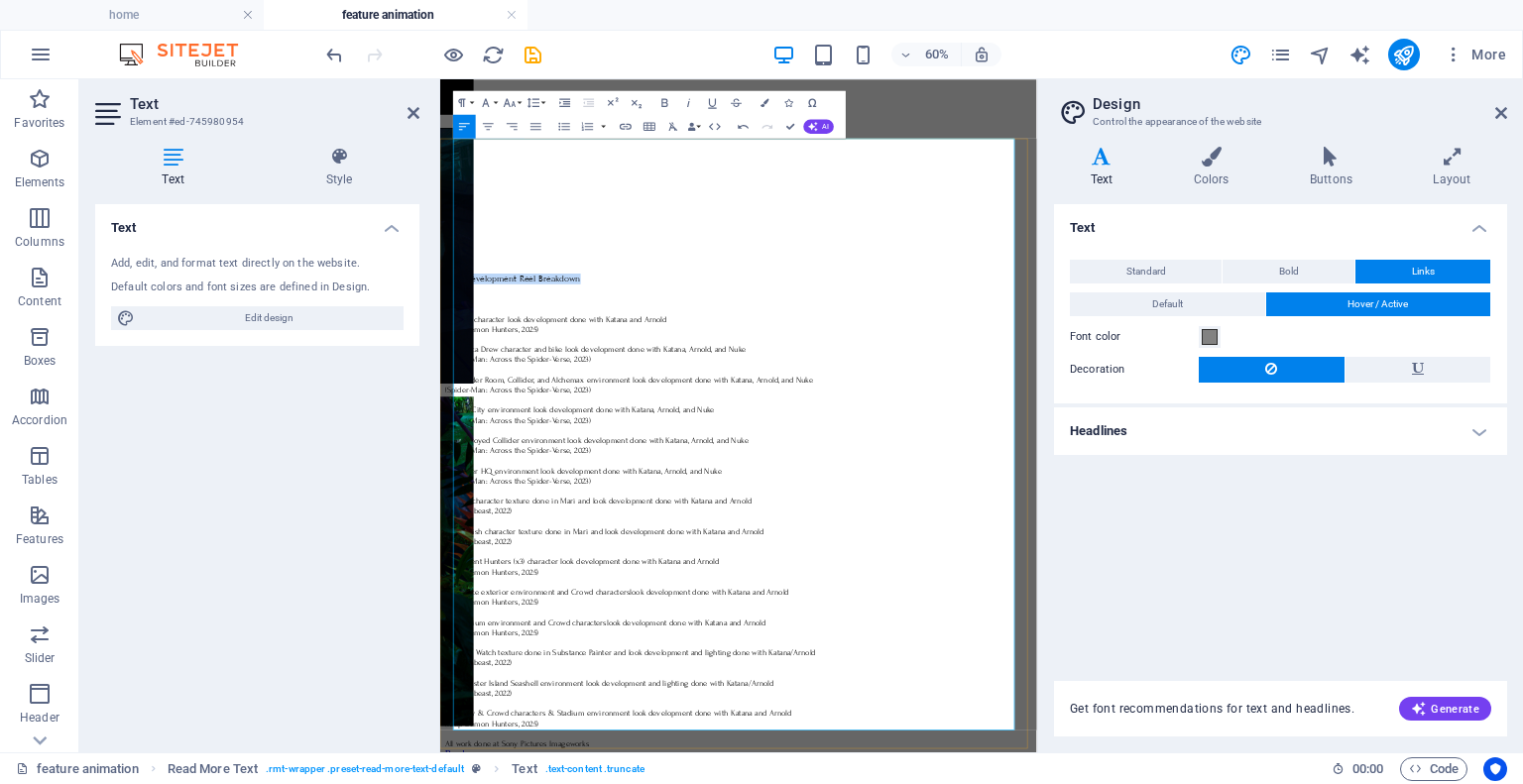 click on "Look Development Reel Breakdown" at bounding box center (561, 411) 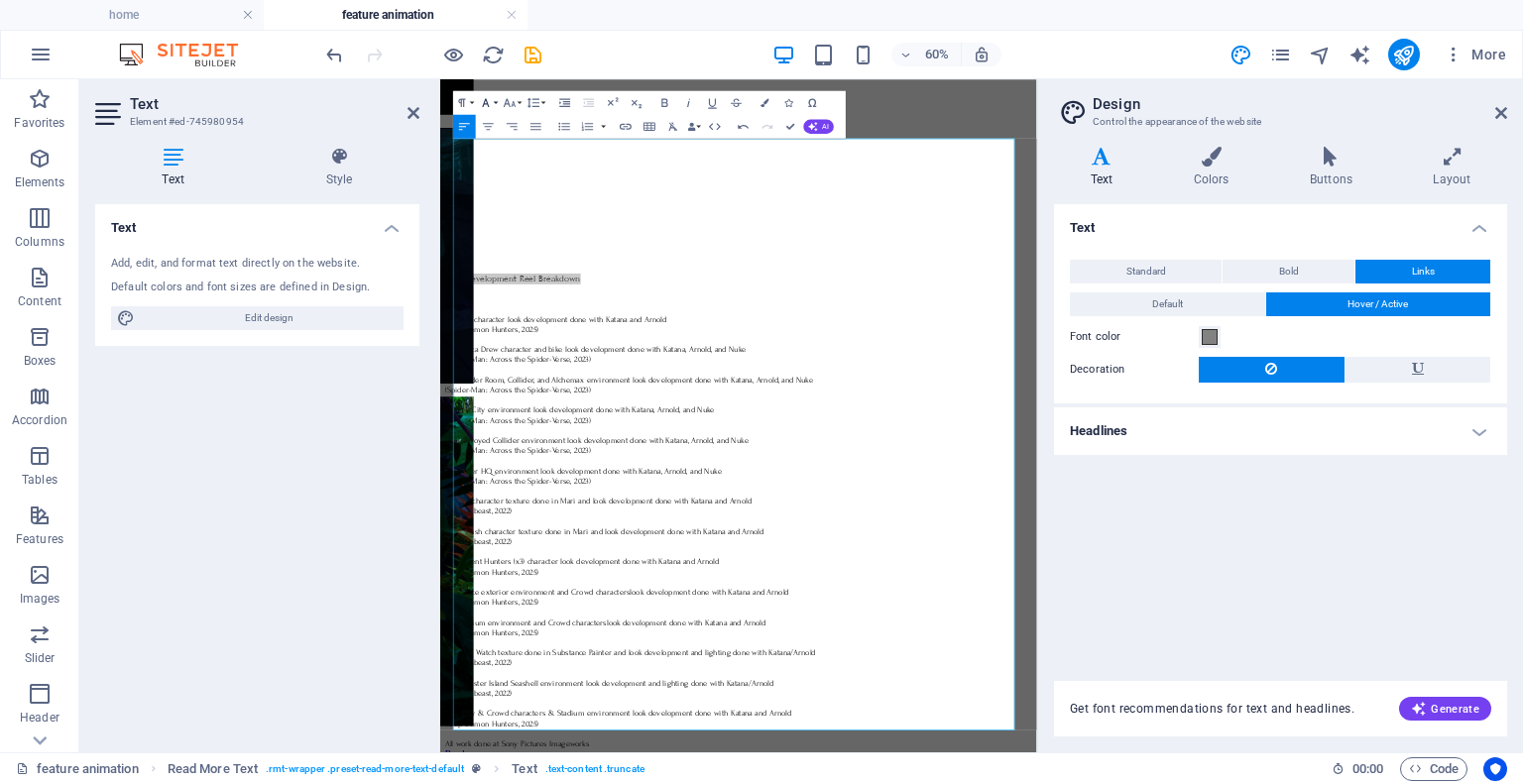 click 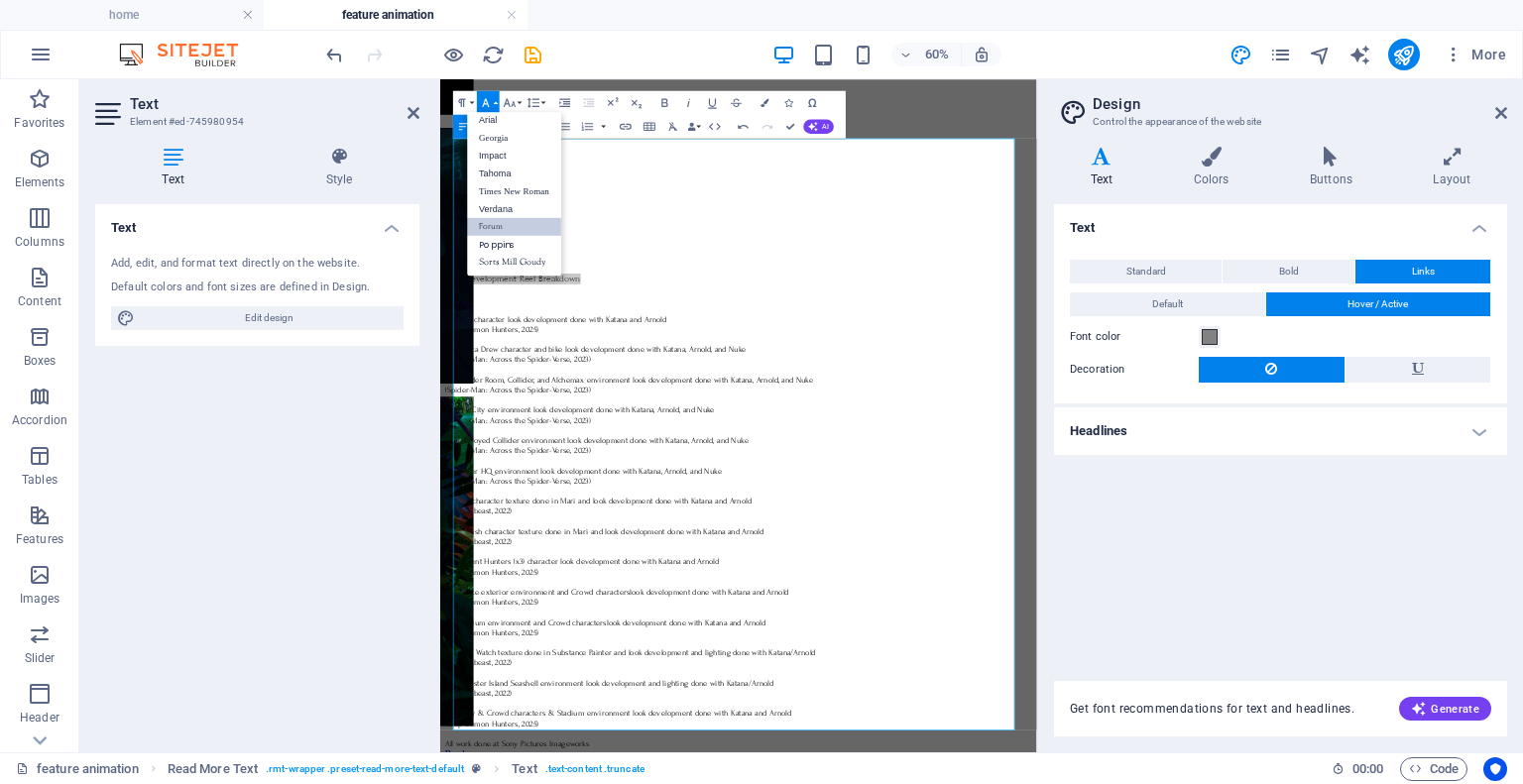 scroll, scrollTop: 11, scrollLeft: 0, axis: vertical 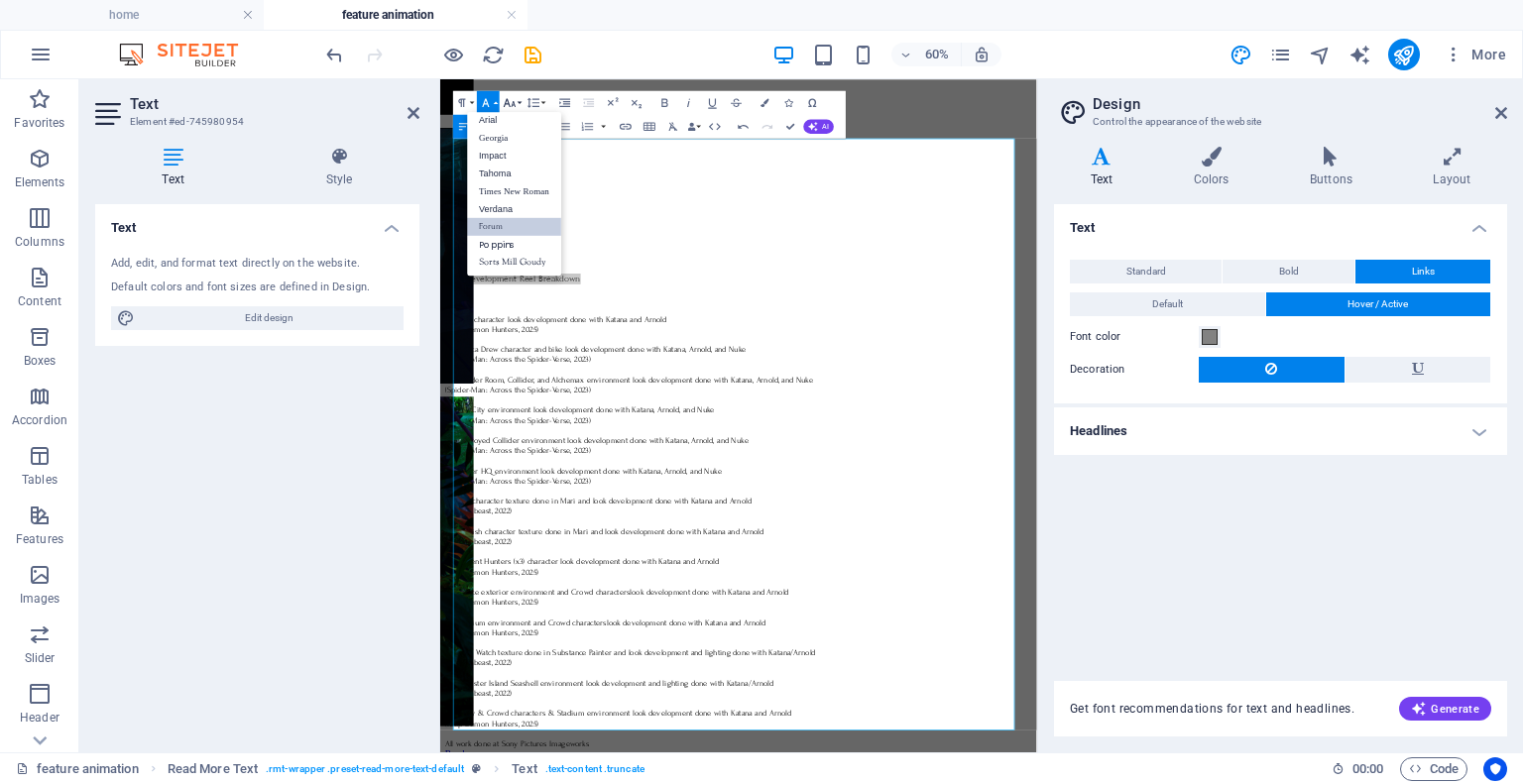click on "Font Size" at bounding box center (512, 103) 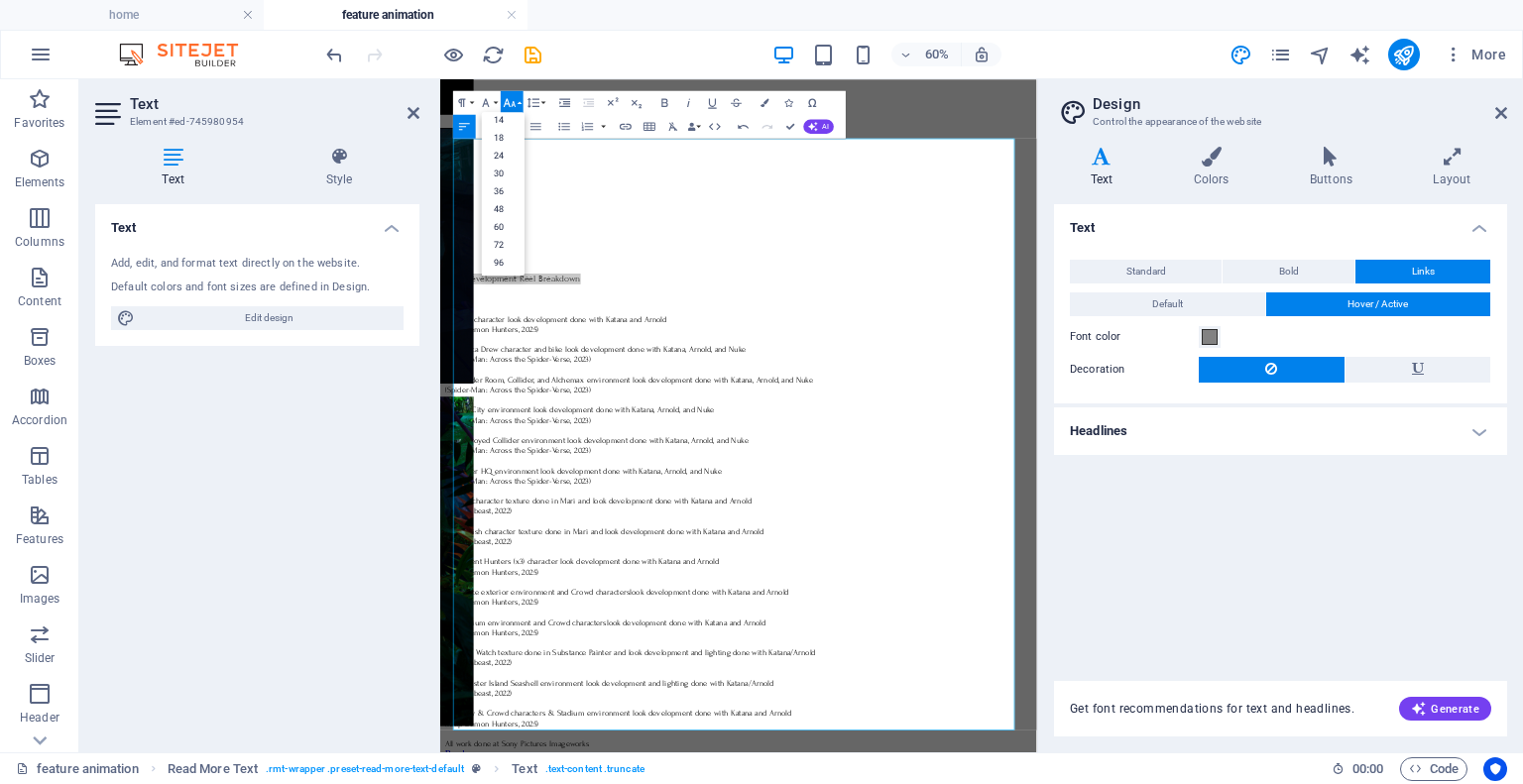 scroll, scrollTop: 0, scrollLeft: 0, axis: both 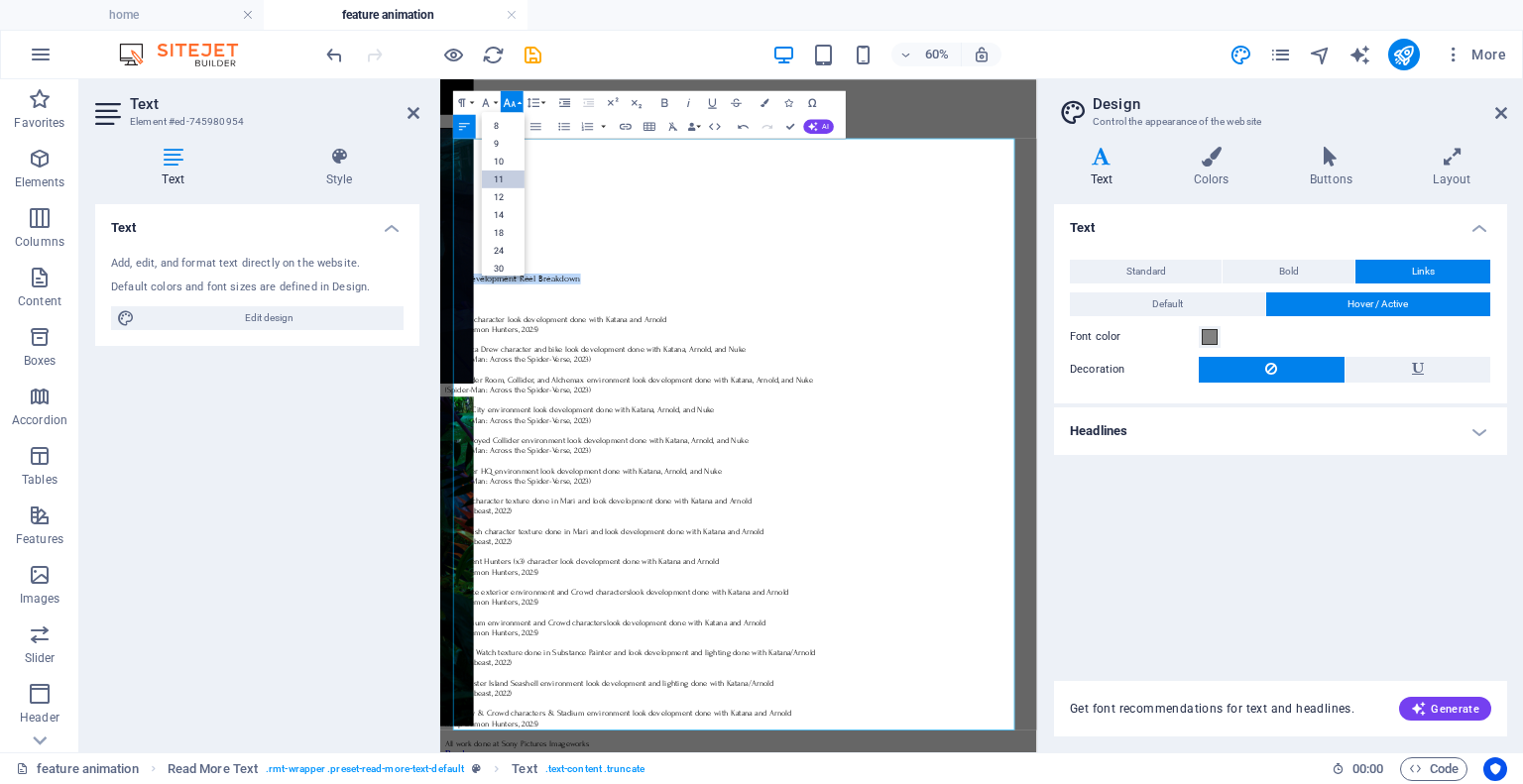 click on "11" at bounding box center [503, 179] 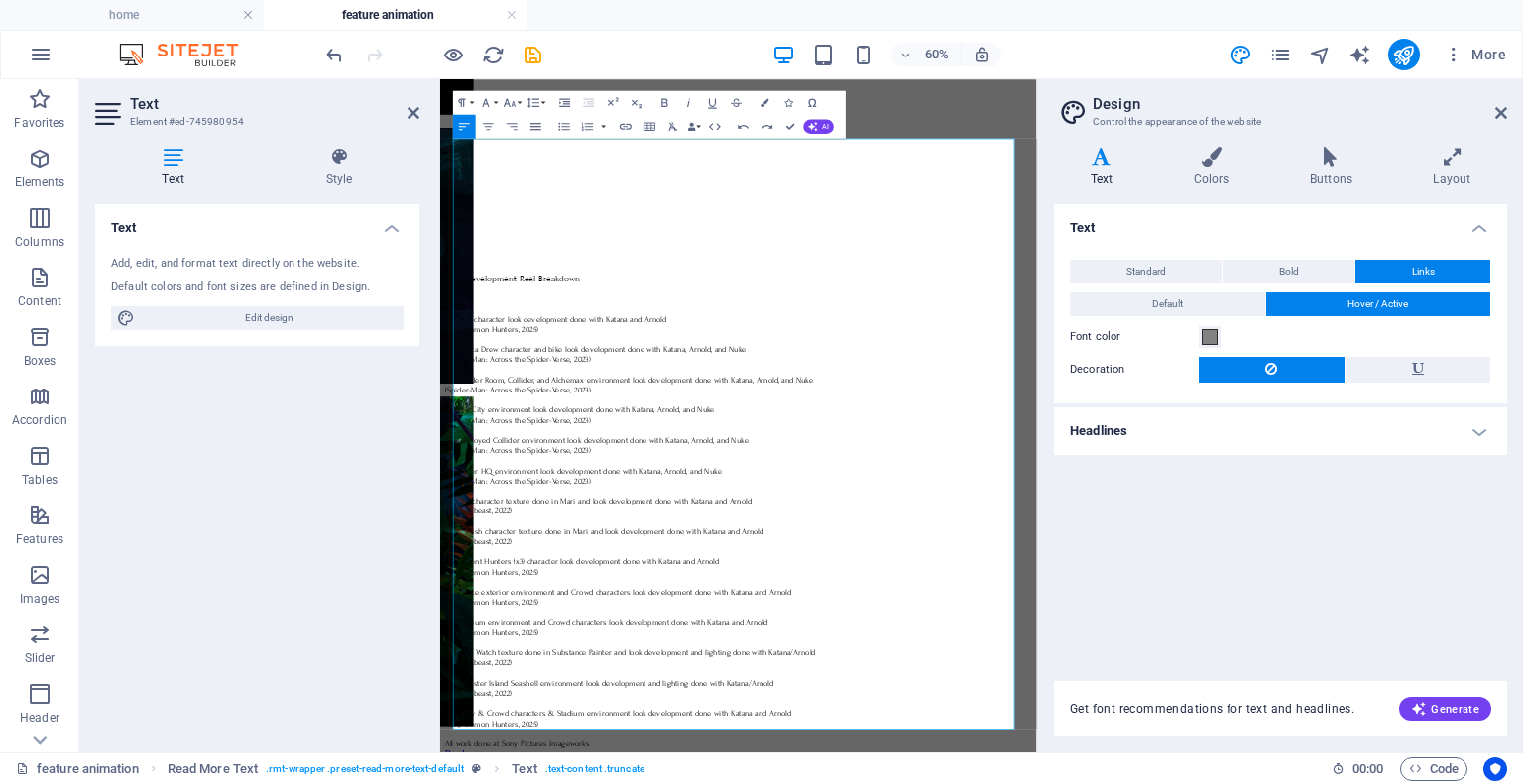 click on "Align Justify" at bounding box center (535, 127) 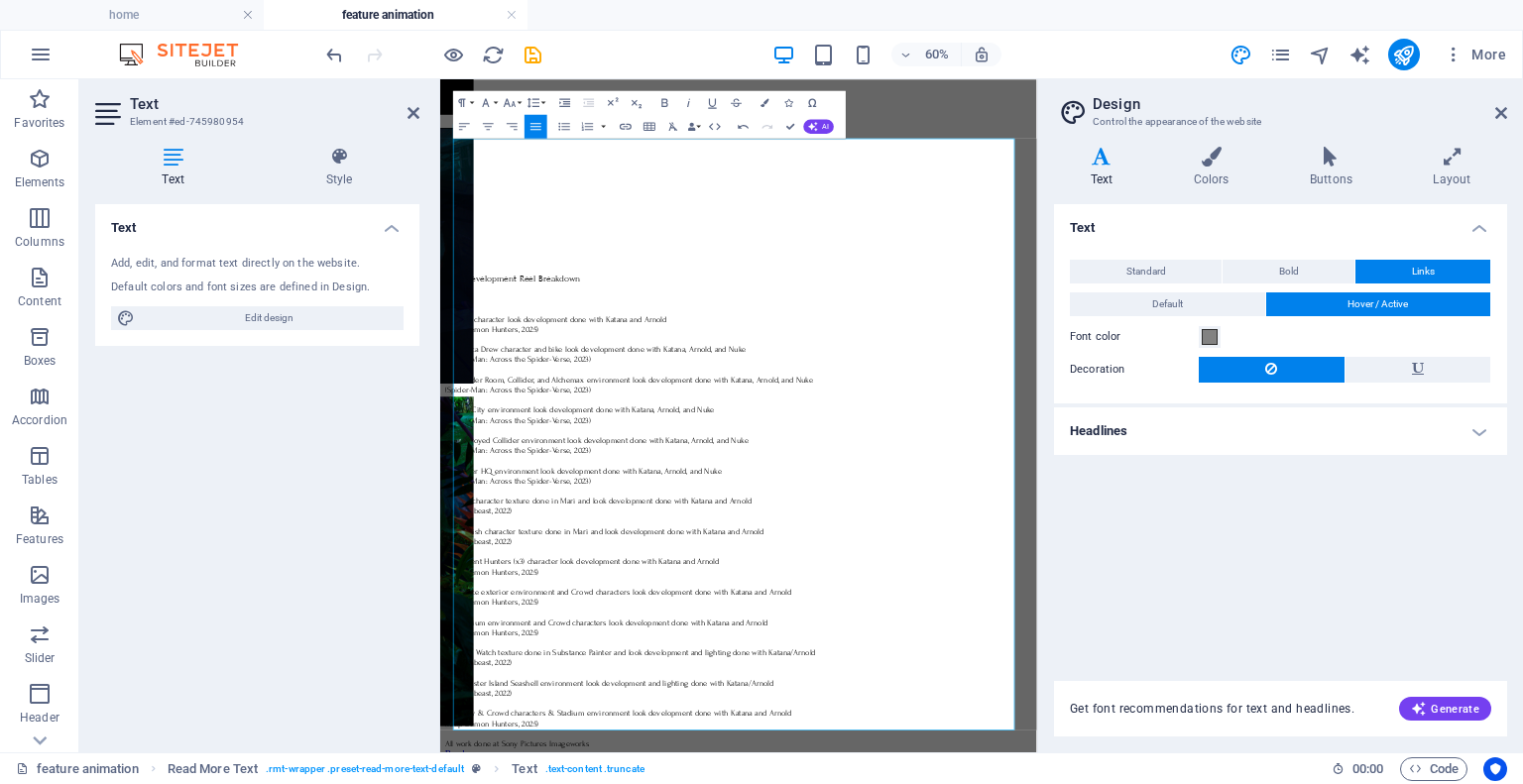 click on "Align Justify" at bounding box center (535, 127) 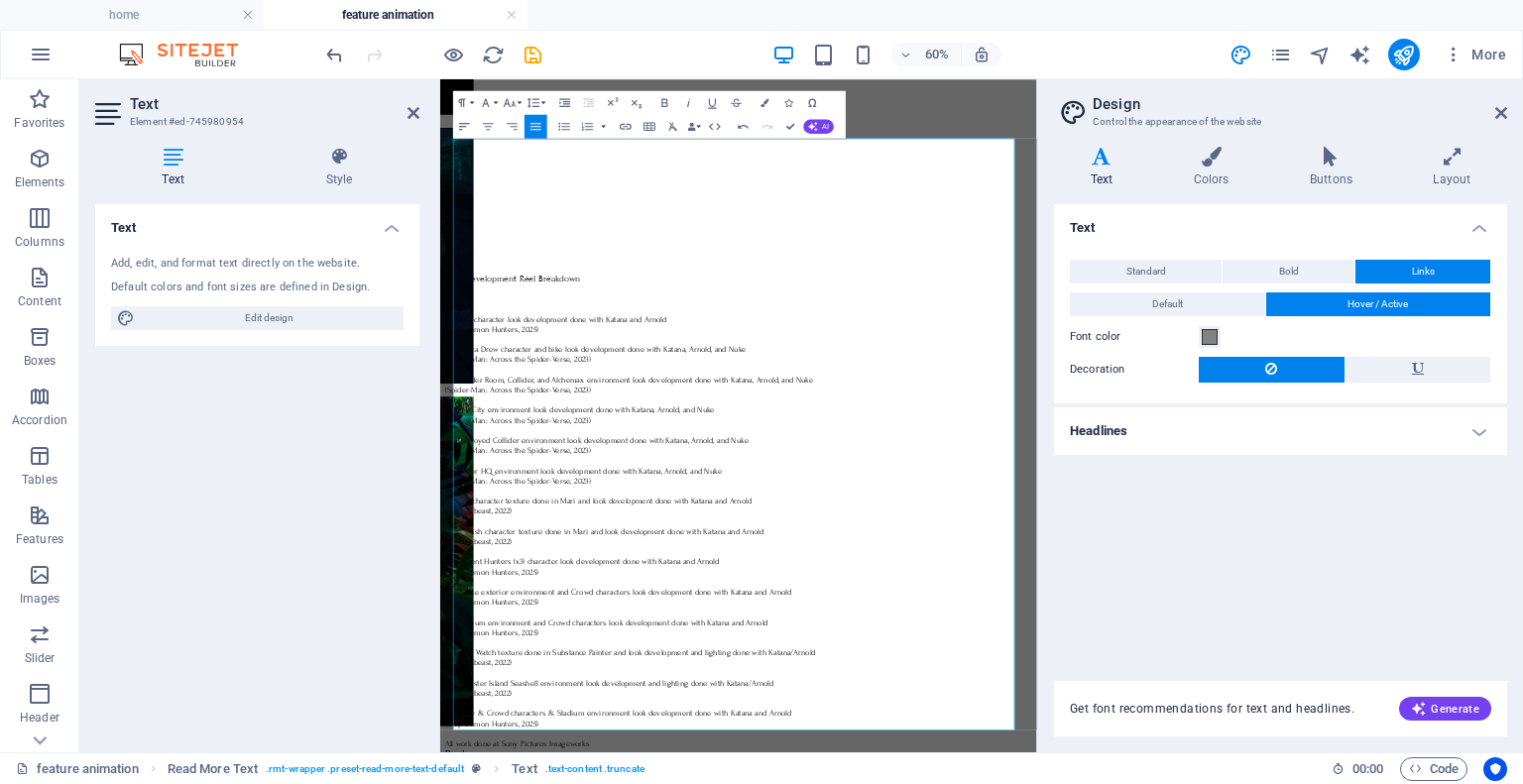 click 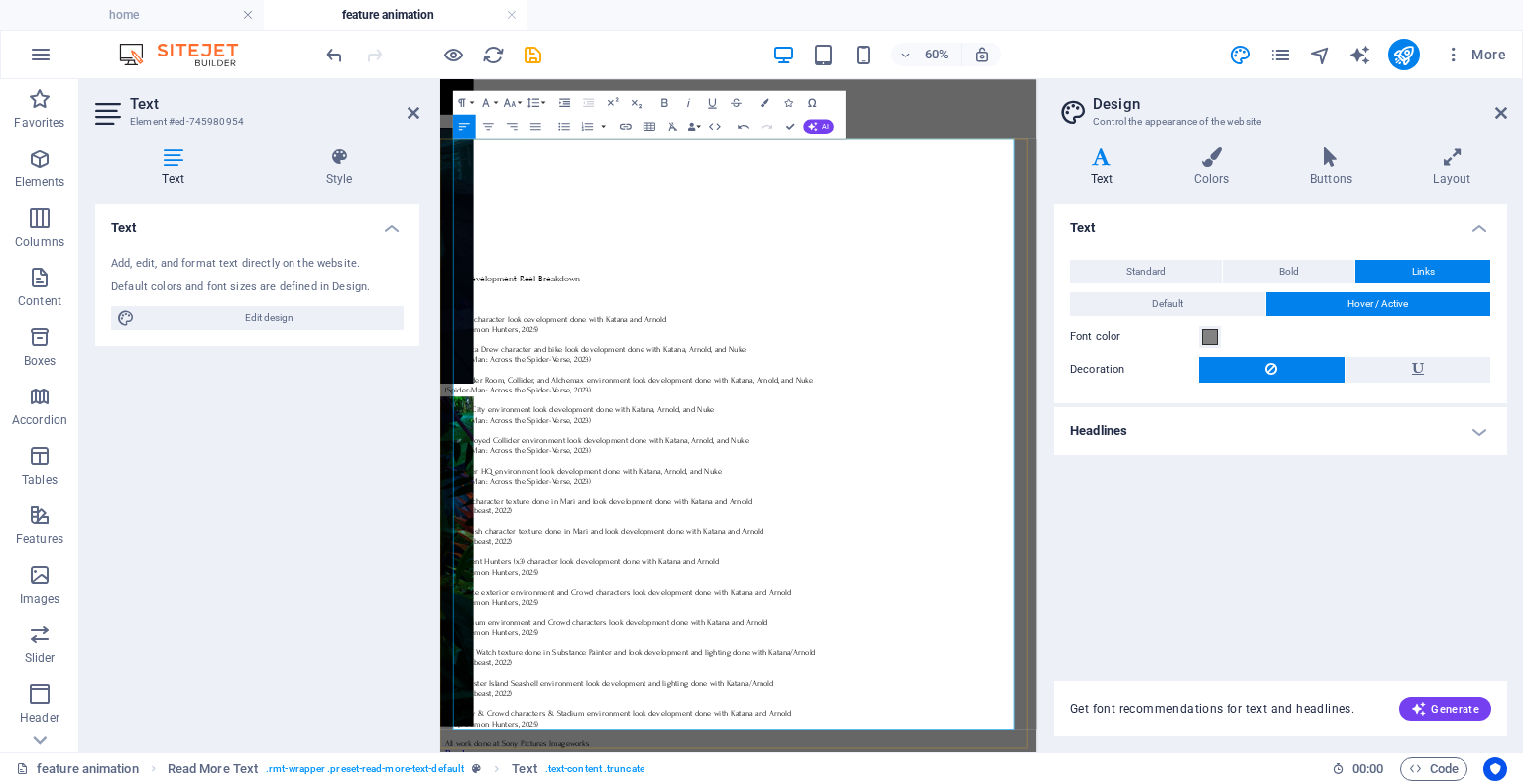 click on "Look Development Reel Breakdown" at bounding box center [561, 411] 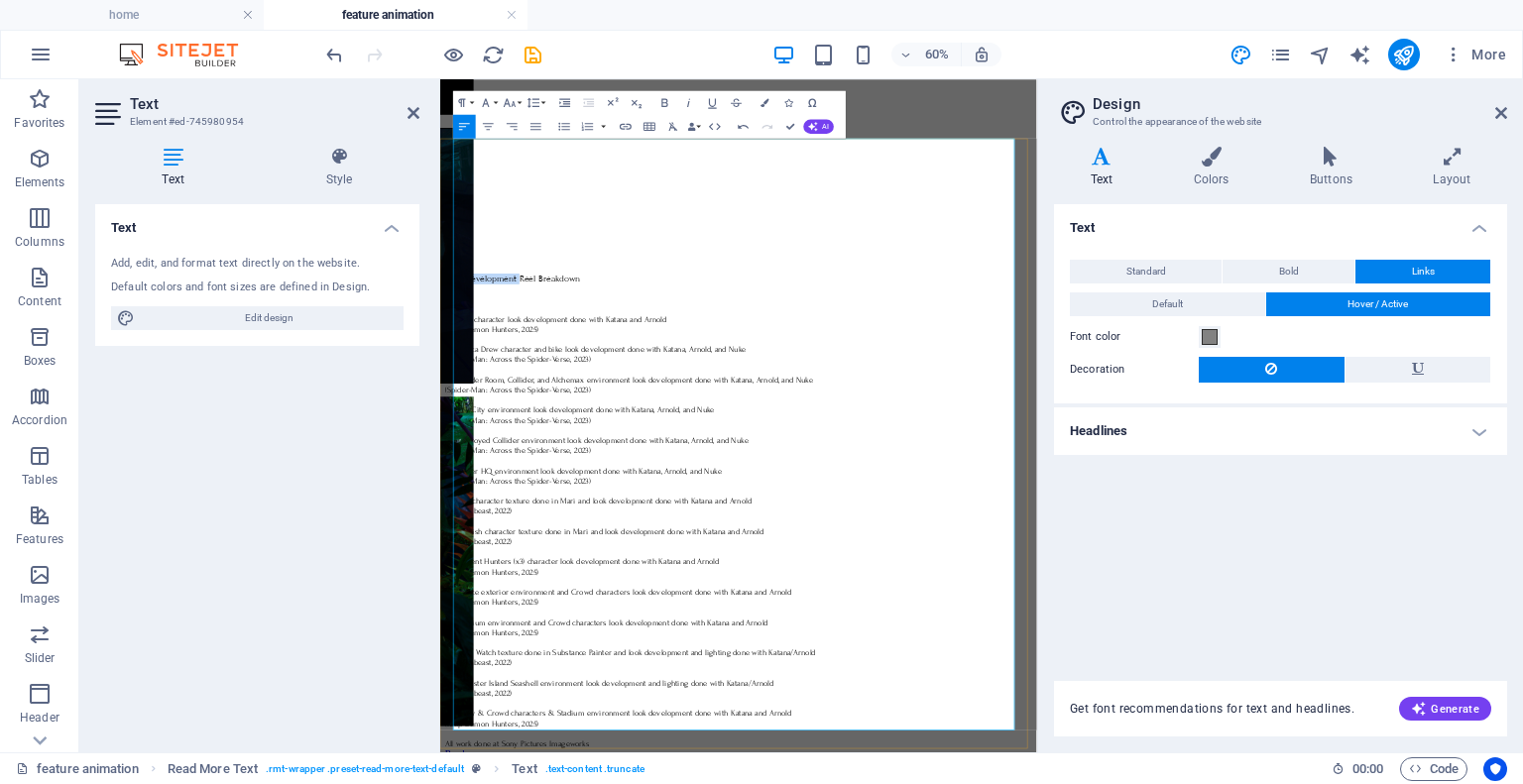 click on "Look Development Reel Breakdown" at bounding box center [561, 411] 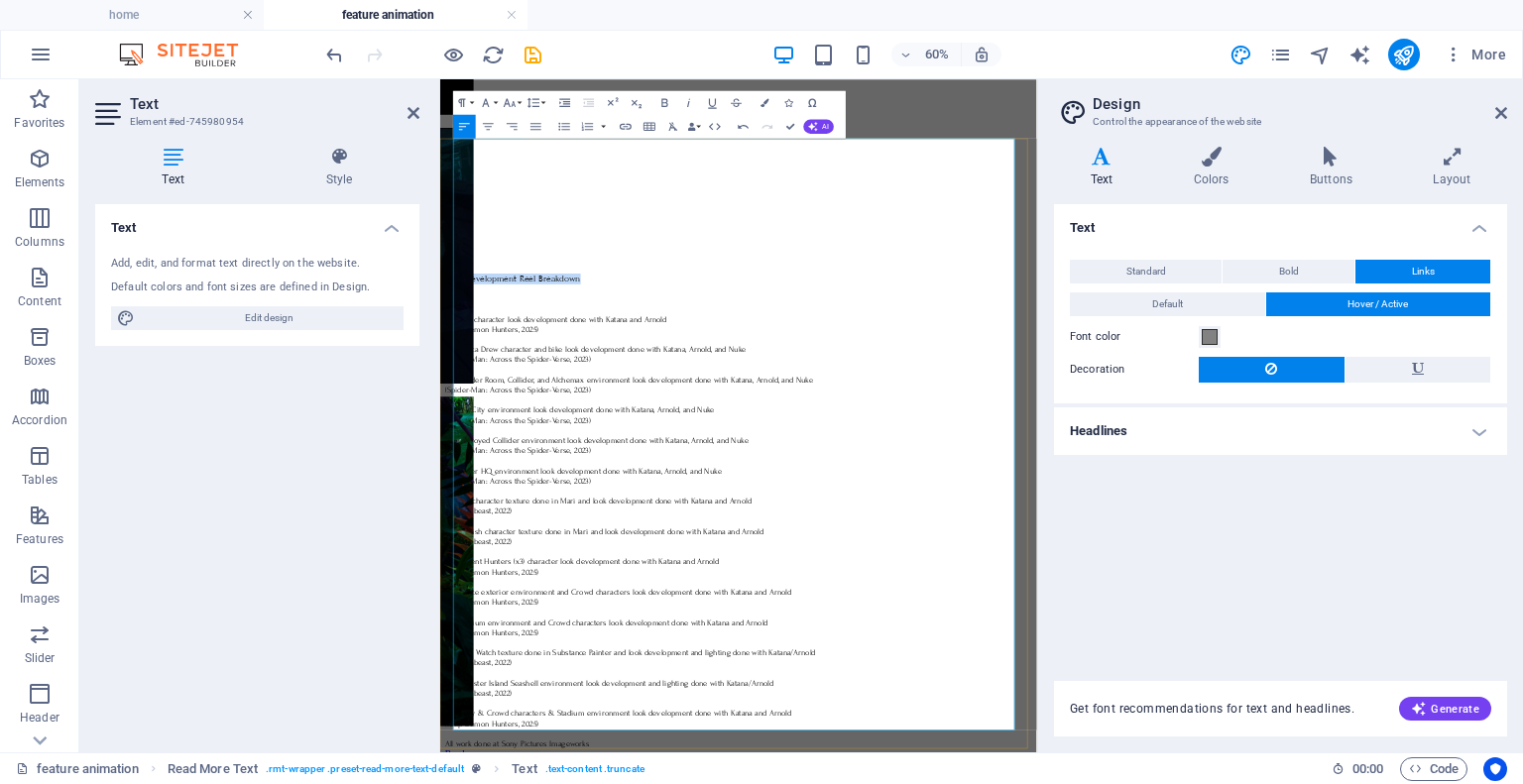 click on "Look Development Reel Breakdown" at bounding box center (561, 411) 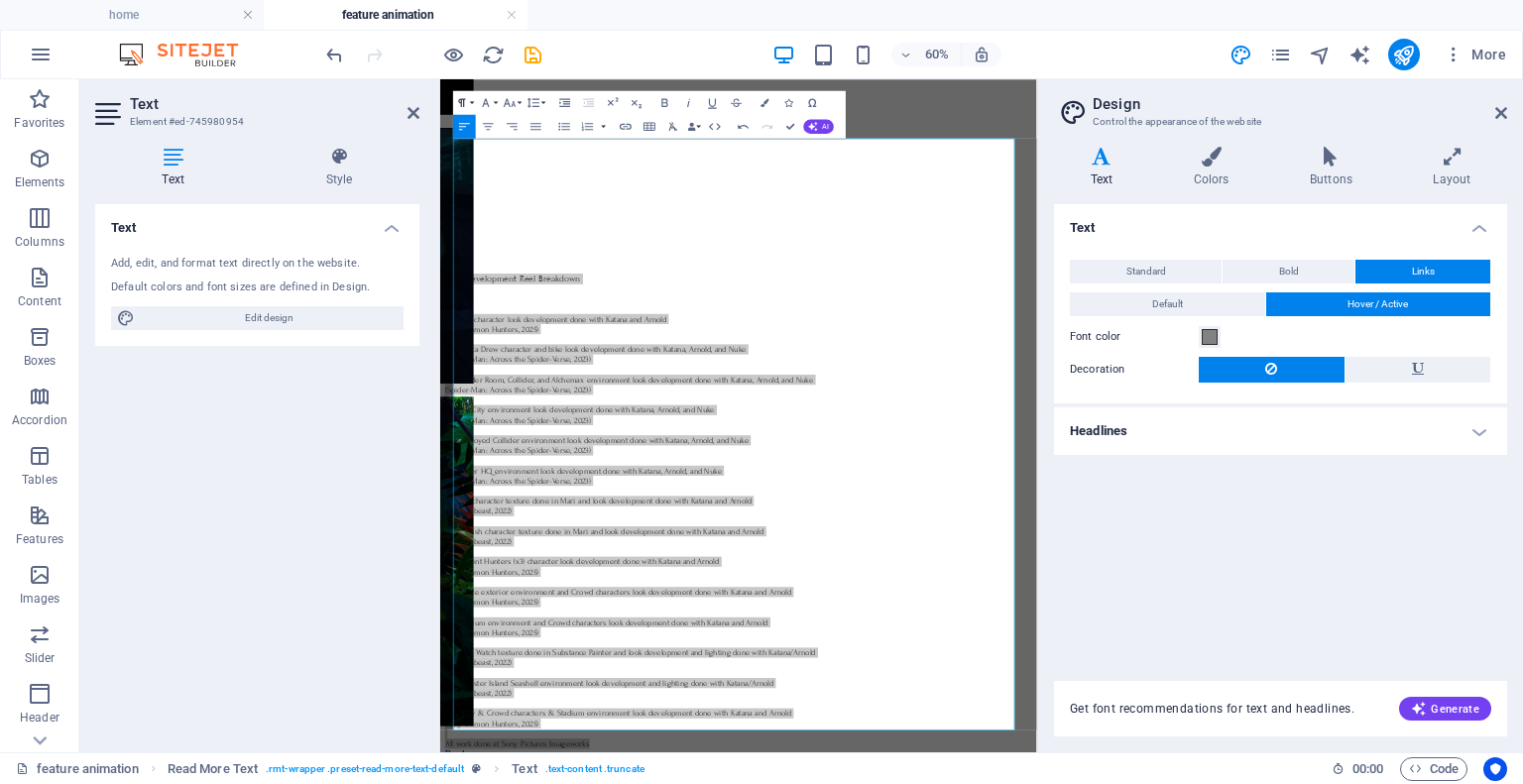 click on "Paragraph Format" at bounding box center [464, 103] 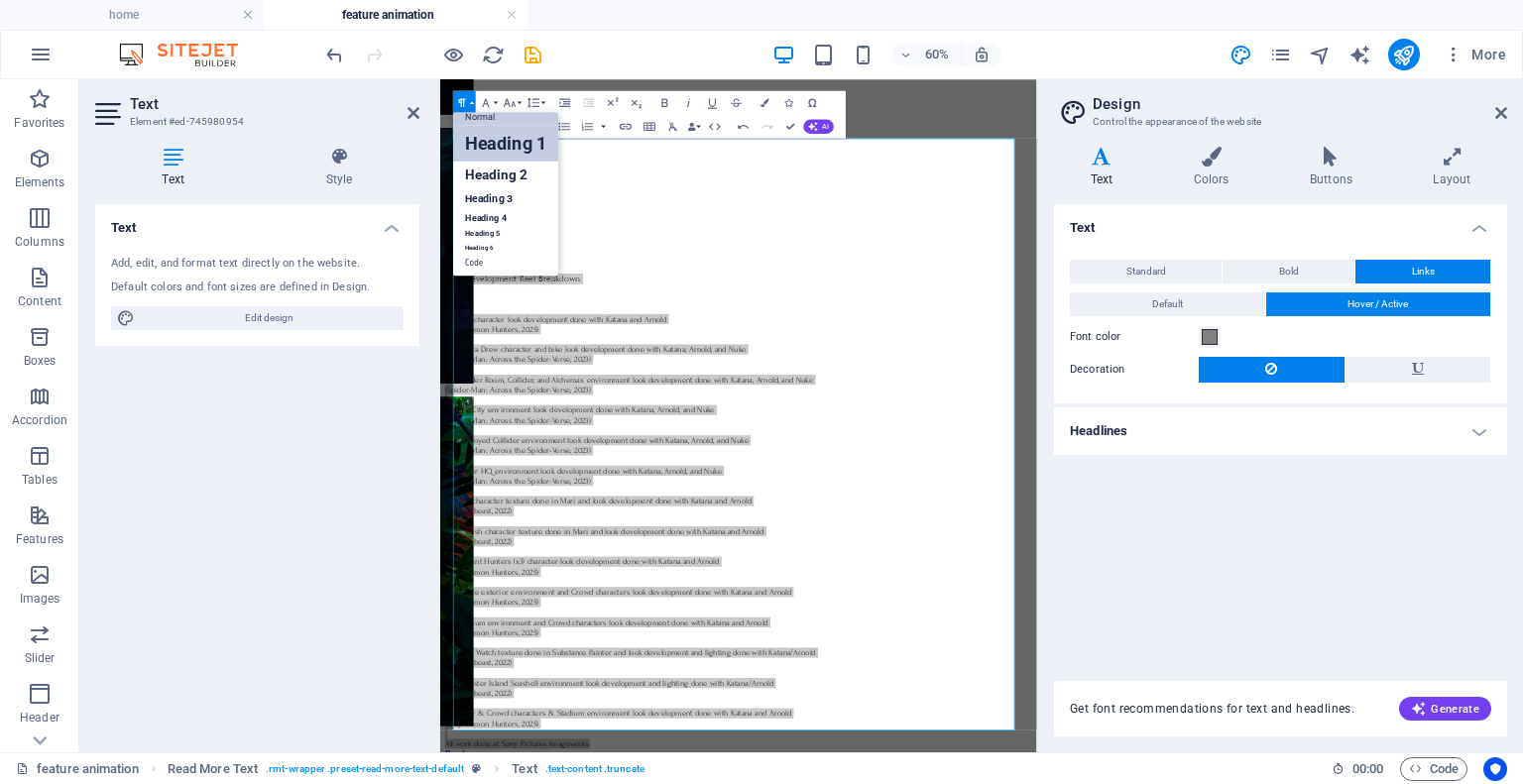 scroll, scrollTop: 16, scrollLeft: 0, axis: vertical 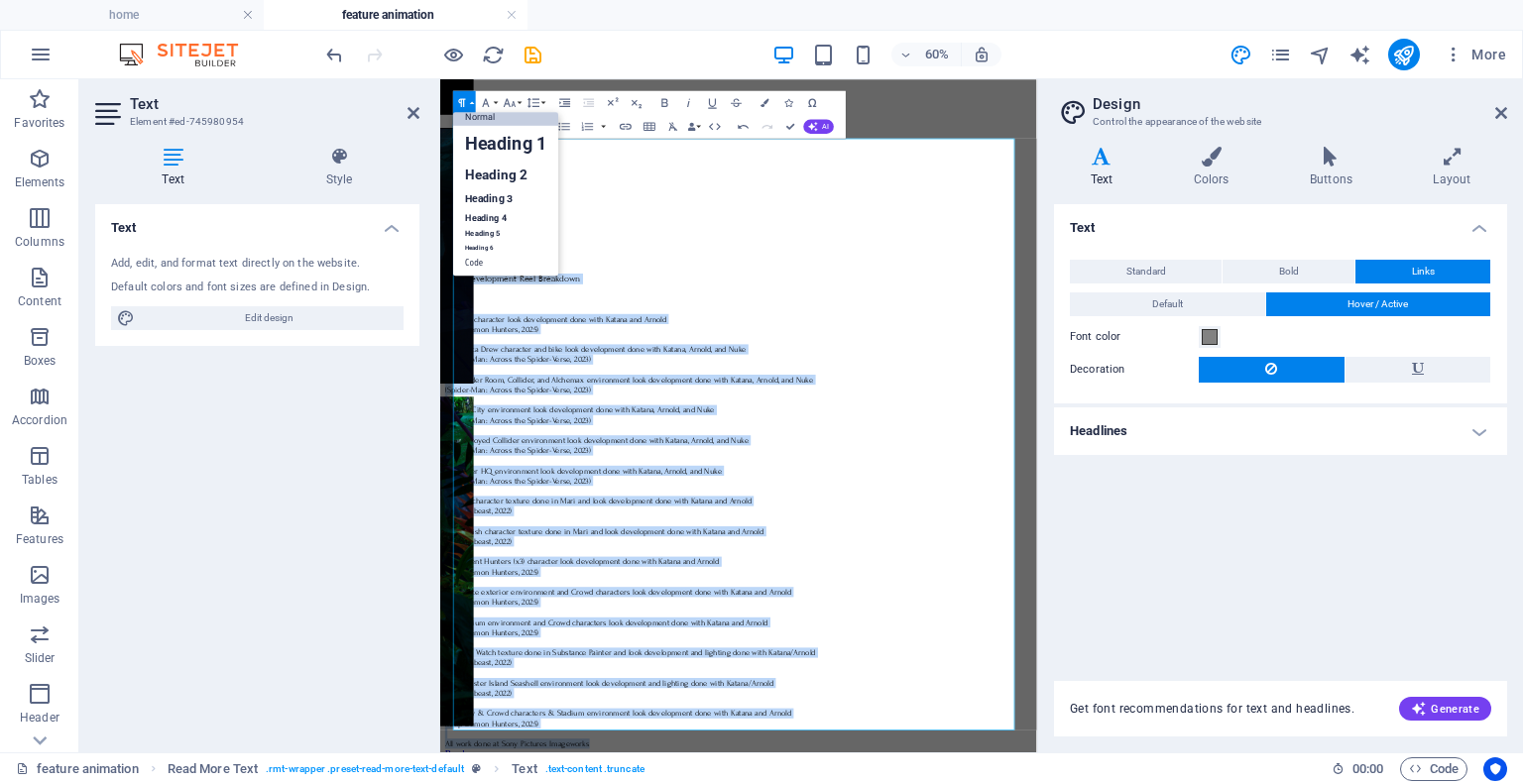 click on "Normal" at bounding box center (506, 116) 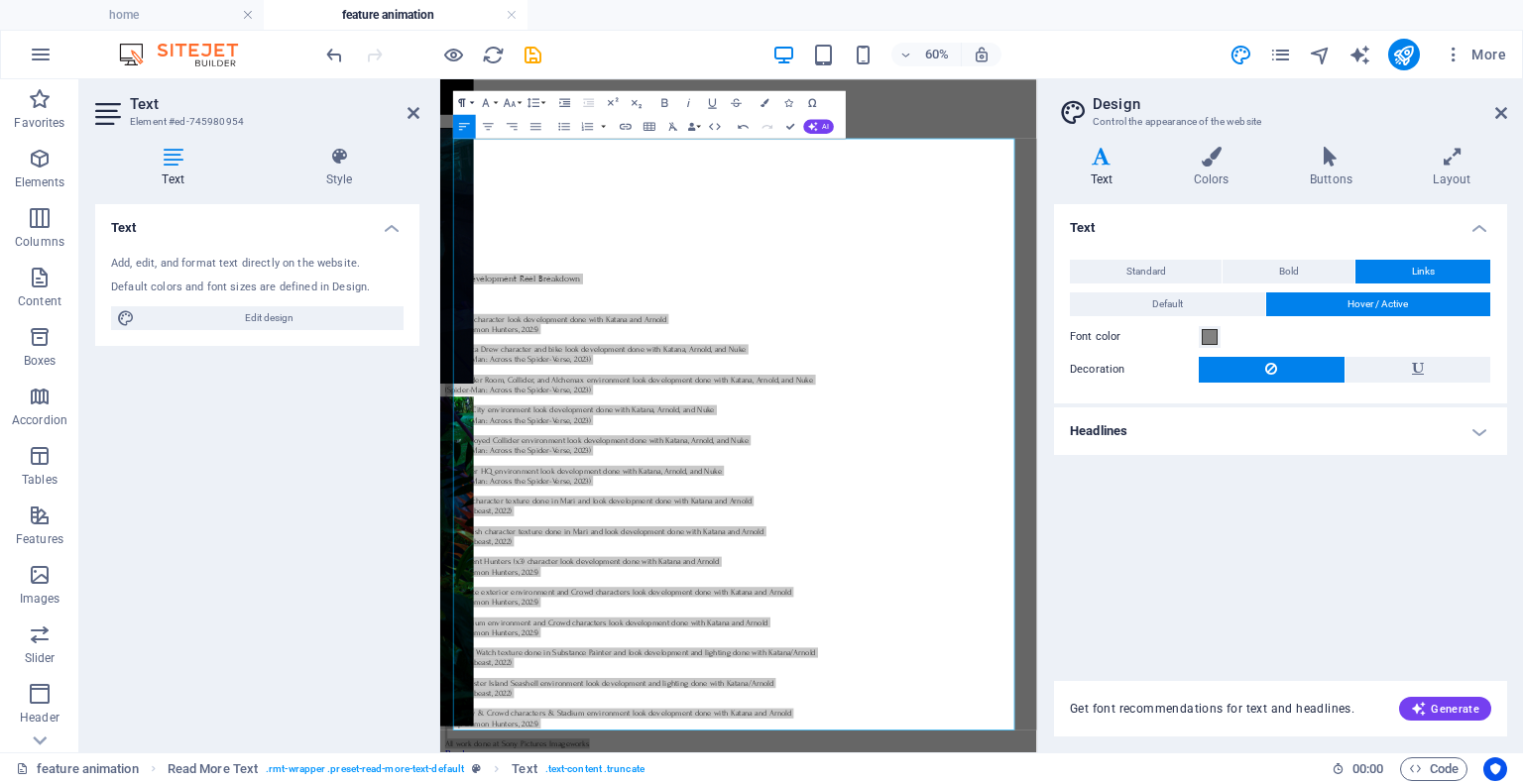 click 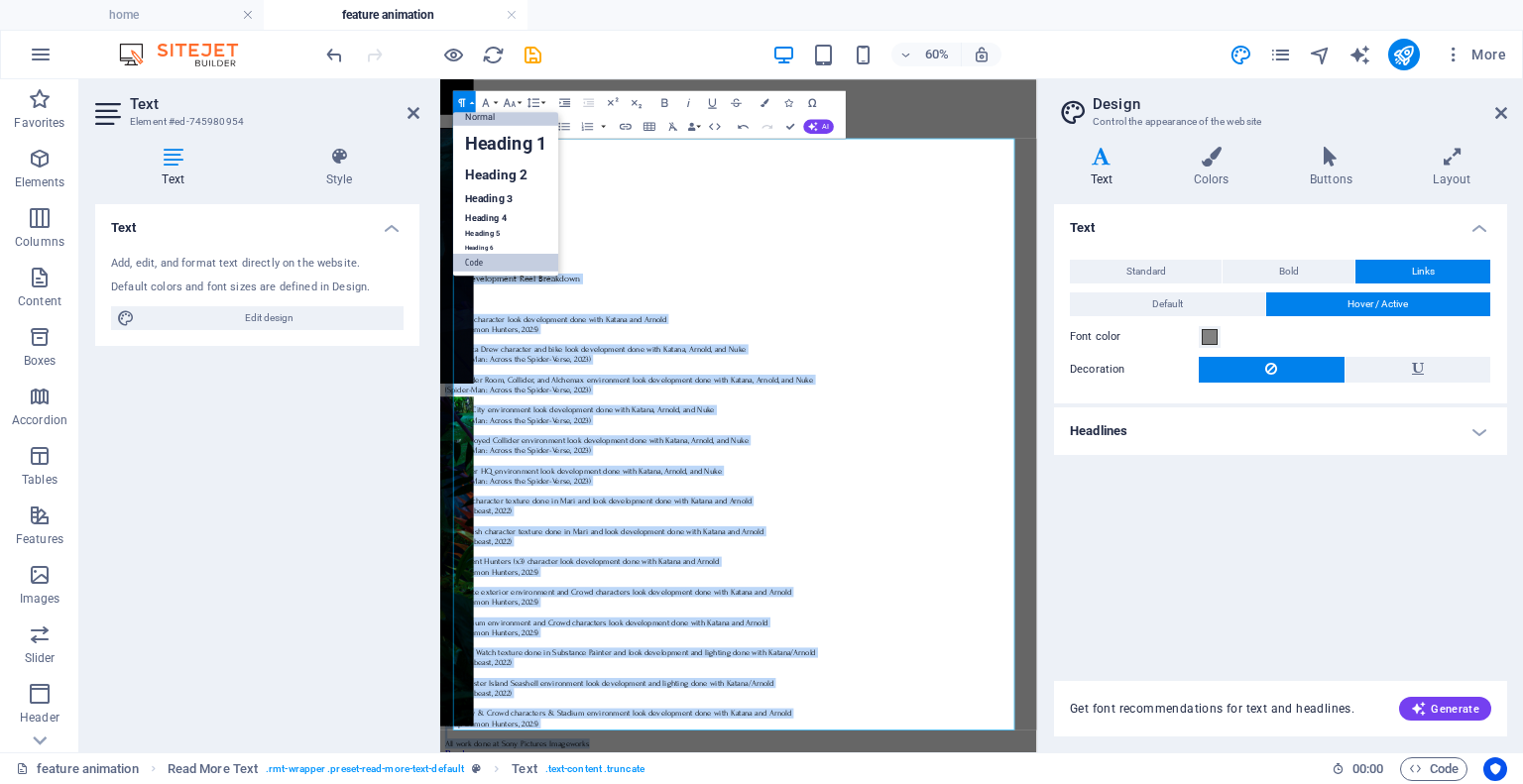 click on "Code" at bounding box center (506, 262) 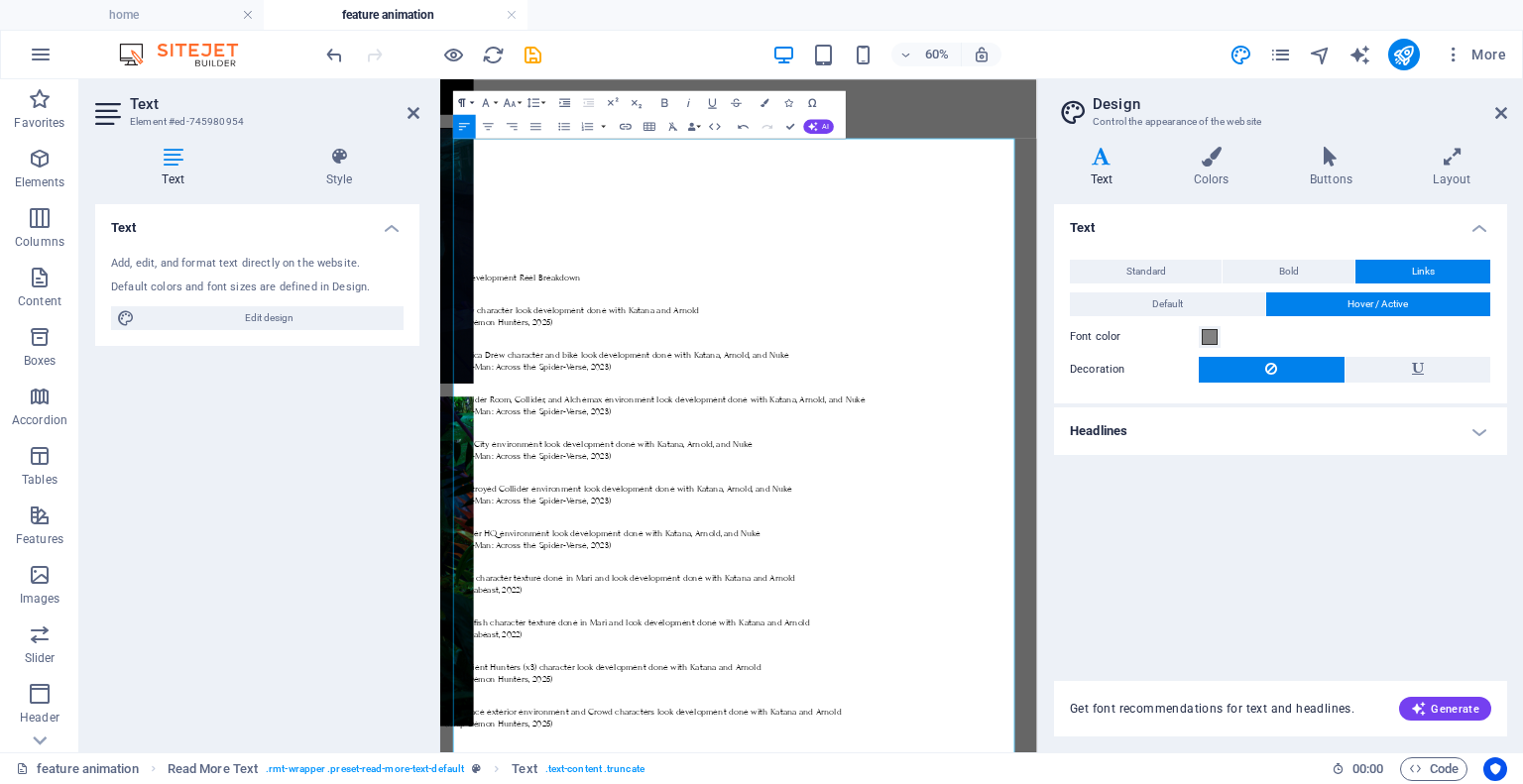 click 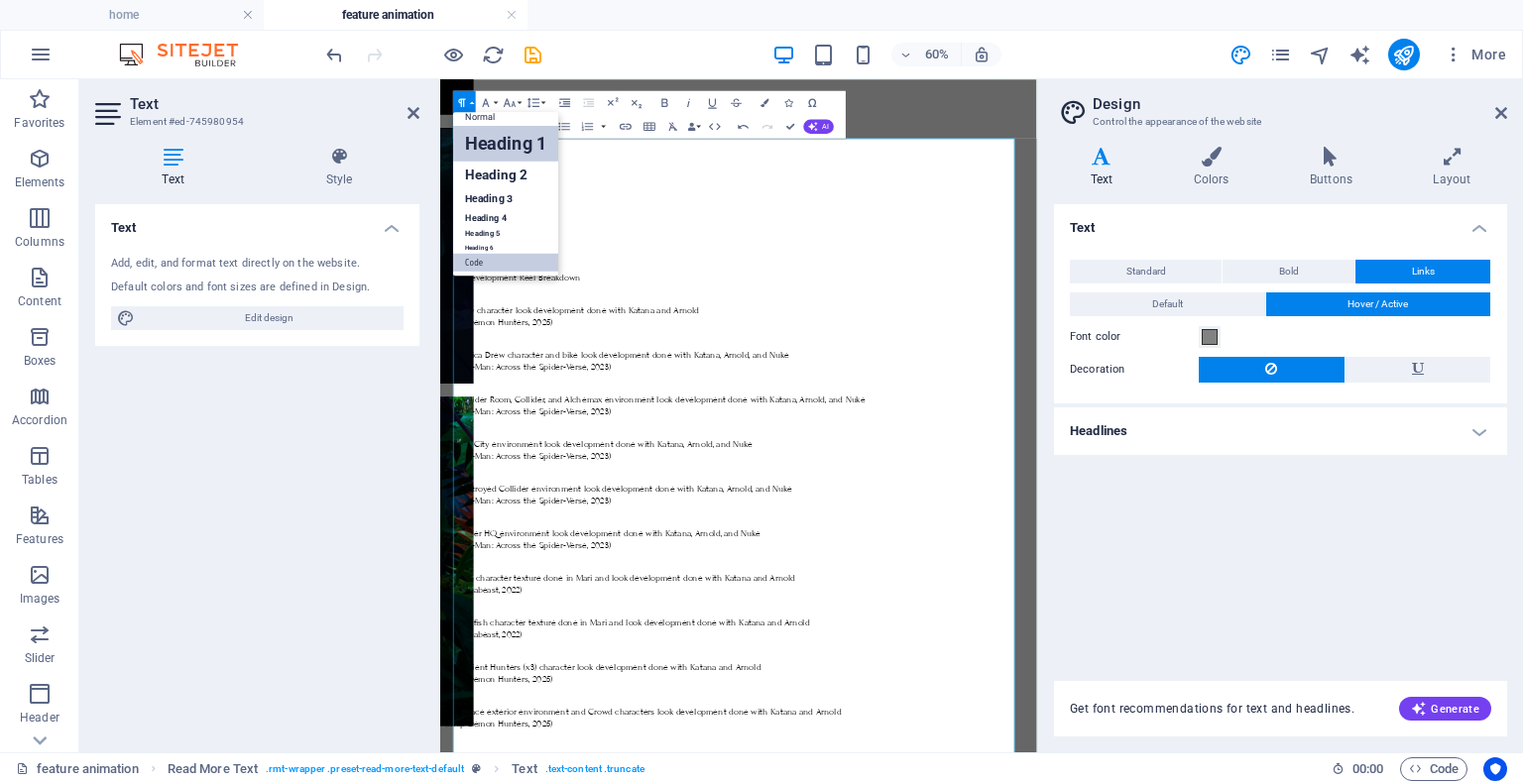 scroll, scrollTop: 16, scrollLeft: 0, axis: vertical 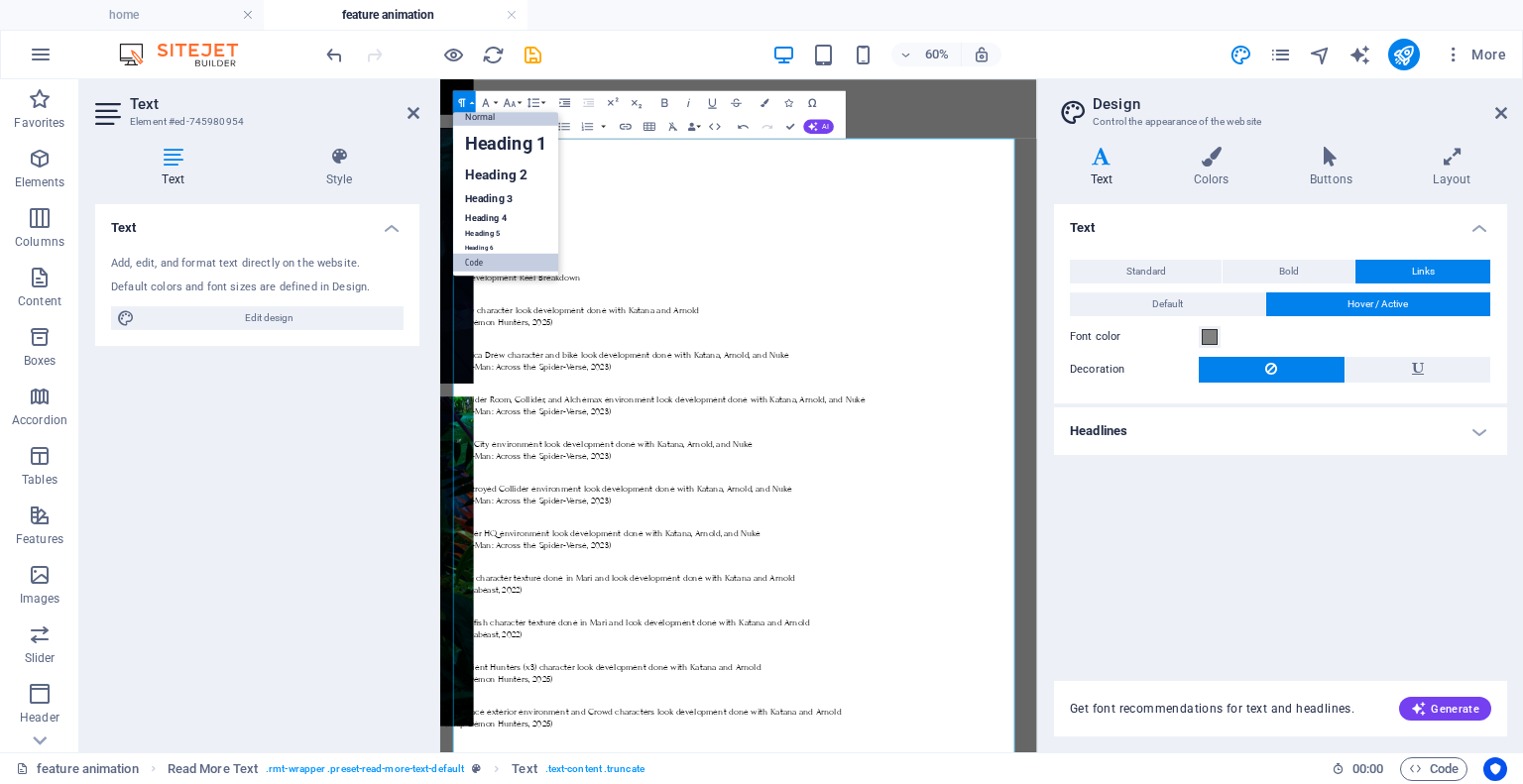 click on "Normal" at bounding box center (506, 116) 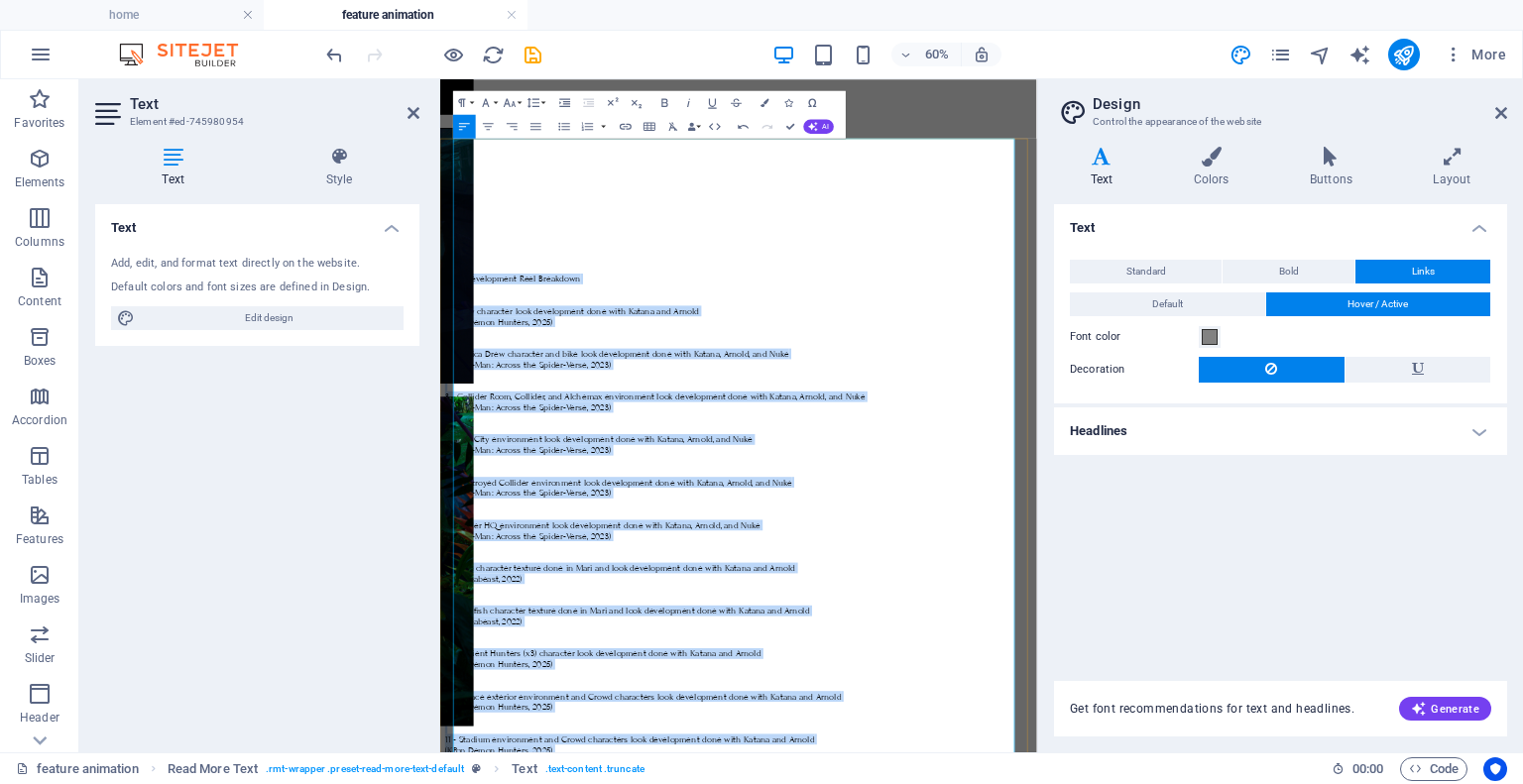 click on "Look Development Reel Breakdown 1 - Zoey character look development done with Katana and Arnold (KPop Demon Hunters, 2025) 2 - Jessica Drew character and bike look development done with Katana, Arnold, and Nuke (Spider-Man: Across the Spider-Verse, 2023) 3 - Collider Room, Collider, and Alchemax environment look development done with Katana, Arnold, and Nuke (Spider-Man: Across the Spider-Verse, 2023) 4 - Fisk City environment look development done with Katana, Arnold, and Nuke (Spider-Man: Across the Spider-Verse, 2023) 5 - Destroyed Collider environment look development done with Katana, Arnold, and Nuke (Spider-Man: Across the Spider-Verse, 2023) 6 - Spider HQ environment look development done with Katana, Arnold, and Nuke (Spider-Man: Across the Spider-Verse, 2023) 7 - Blue character texture done in Mari and look development done with Katana and Arnold (The Seabeast, 2022) 8 - Jellyfish character texture done in Mari and look development done with Katana and Arnold (The Seabeast, 2022)" at bounding box center [937, 938] 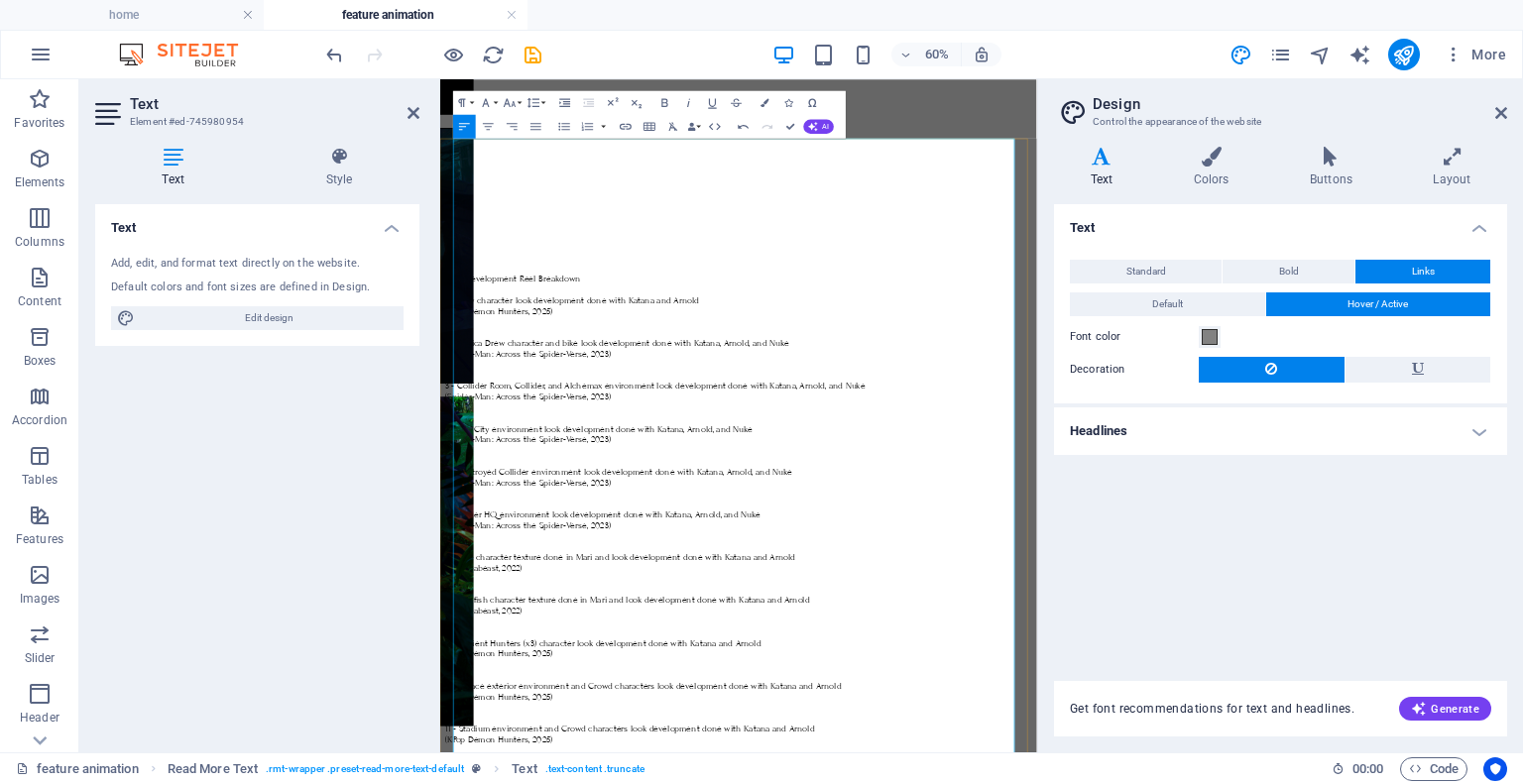 click on "Look Development Reel Breakdown 1 - Zoey character look development done with Katana and Arnold (KPop Demon Hunters, 2025) 2 - Jessica Drew character and bike look development done with Katana, Arnold, and Nuke (Spider-Man: Across the Spider-Verse, 2023) 3 - Collider Room, Collider, and Alchemax environment look development done with Katana, Arnold, and Nuke (Spider-Man: Across the Spider-Verse, 2023) 4 - Fisk City environment look development done with Katana, Arnold, and Nuke (Spider-Man: Across the Spider-Verse, 2023) 5 - Destroyed Collider environment look development done with Katana, Arnold, and Nuke (Spider-Man: Across the Spider-Verse, 2023) 6 - Spider HQ environment look development done with Katana, Arnold, and Nuke (Spider-Man: Across the Spider-Verse, 2023) 7 - Blue character texture done in Mari and look development done with Katana and Arnold (The Seabeast, 2022) 8 - Jellyfish character texture done in Mari and look development done with Katana and Arnold (The Seabeast, 2022)" at bounding box center (937, 929) 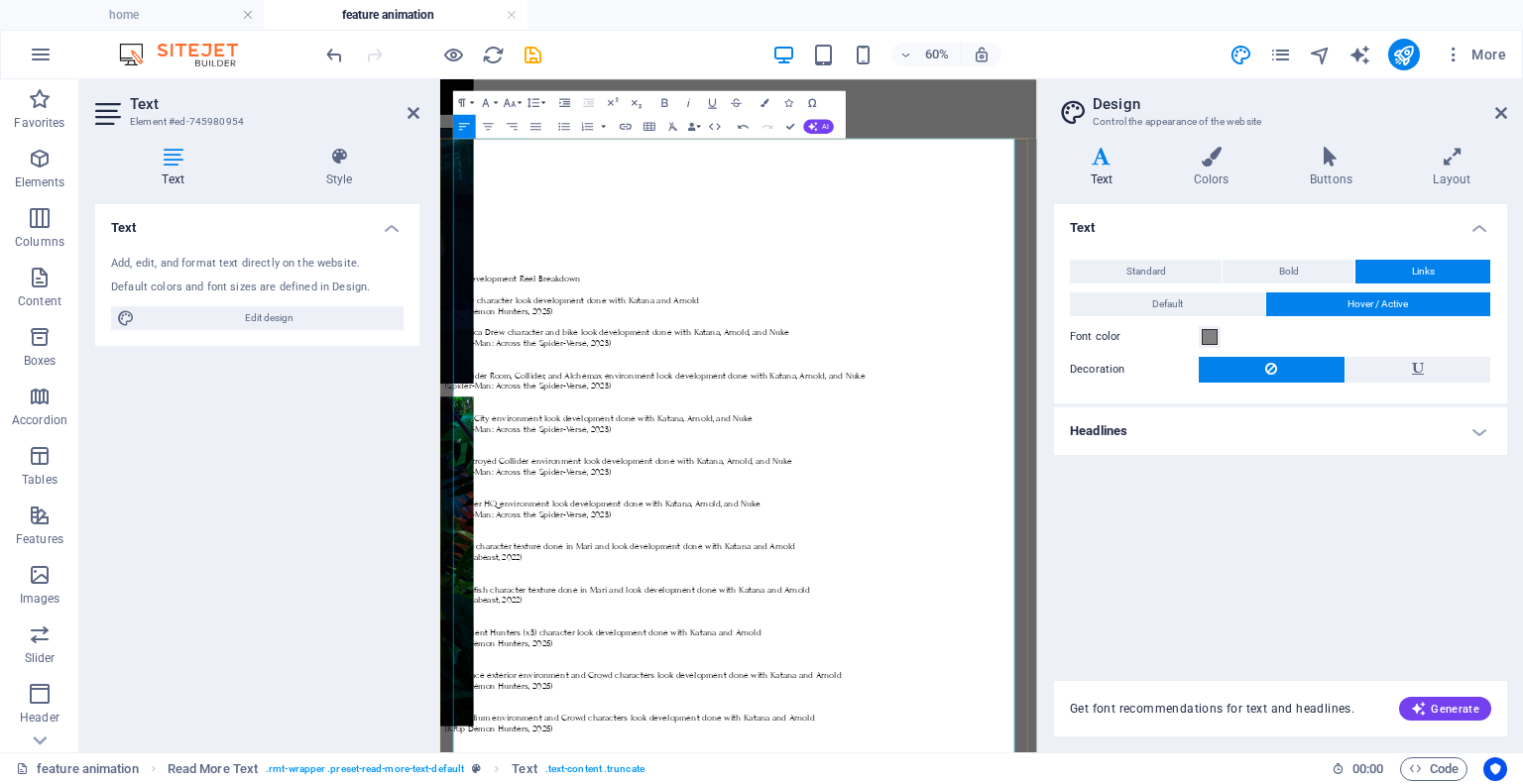 click on "Look Development Reel Breakdown 1 - Zoey character look development done with Katana and Arnold (KPop Demon Hunters, 2025) 2 - Jessica Drew character and bike look development done with Katana, Arnold, and Nuke (Spider-Man: Across the Spider-Verse, 2023) 3 - Collider Room, Collider, and Alchemax environment look development done with Katana, Arnold, and Nuke (Spider-Man: Across the Spider-Verse, 2023) 4 - Fisk City environment look development done with Katana, Arnold, and Nuke (Spider-Man: Across the Spider-Verse, 2023) 5 - Destroyed Collider environment look development done with Katana, Arnold, and Nuke (Spider-Man: Across the Spider-Verse, 2023) 6 - Spider HQ environment look development done with Katana, Arnold, and Nuke (Spider-Man: Across the Spider-Verse, 2023) 7 - Blue character texture done in Mari and look development done with Katana and Arnold (The Seabeast, 2022) 8 - Jellyfish character texture done in Mari and look development done with Katana and Arnold (The Seabeast, 2022)" at bounding box center [937, 920] 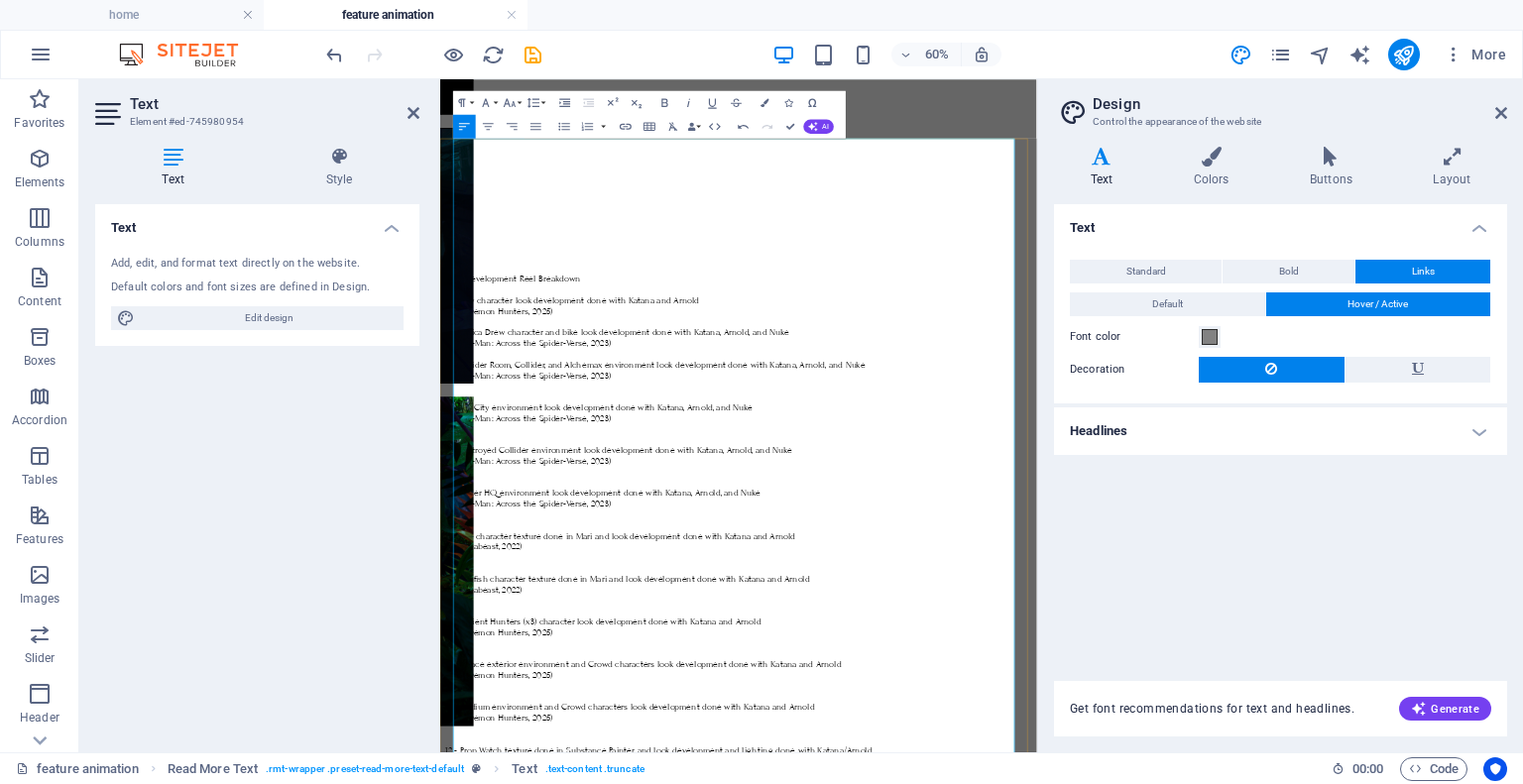 click on "Look Development Reel Breakdown 1 - Zoey character look development done with Katana and Arnold (KPop Demon Hunters, 2025) 2 - Jessica Drew character and bike look development done with Katana, Arnold, and Nuke (Spider-Man: Across the Spider-Verse, 2023) 3 - Collider Room, Collider, and Alchemax environment look development done with Katana, Arnold, and Nuke (Spider-Man: Across the Spider-Verse, 2023) 4 - Fisk City environment look development done with Katana, Arnold, and Nuke (Spider-Man: Across the Spider-Verse, 2023) 5 - Destroyed Collider environment look development done with Katana, Arnold, and Nuke (Spider-Man: Across the Spider-Verse, 2023) 6 - Spider HQ environment look development done with Katana, Arnold, and Nuke (Spider-Man: Across the Spider-Verse, 2023) 7 - Blue character texture done in Mari and look development done with Katana and Arnold (The Seabeast, 2022) 8 - Jellyfish character texture done in Mari and look development done with Katana and Arnold (The Seabeast, 2022)" at bounding box center (937, 911) 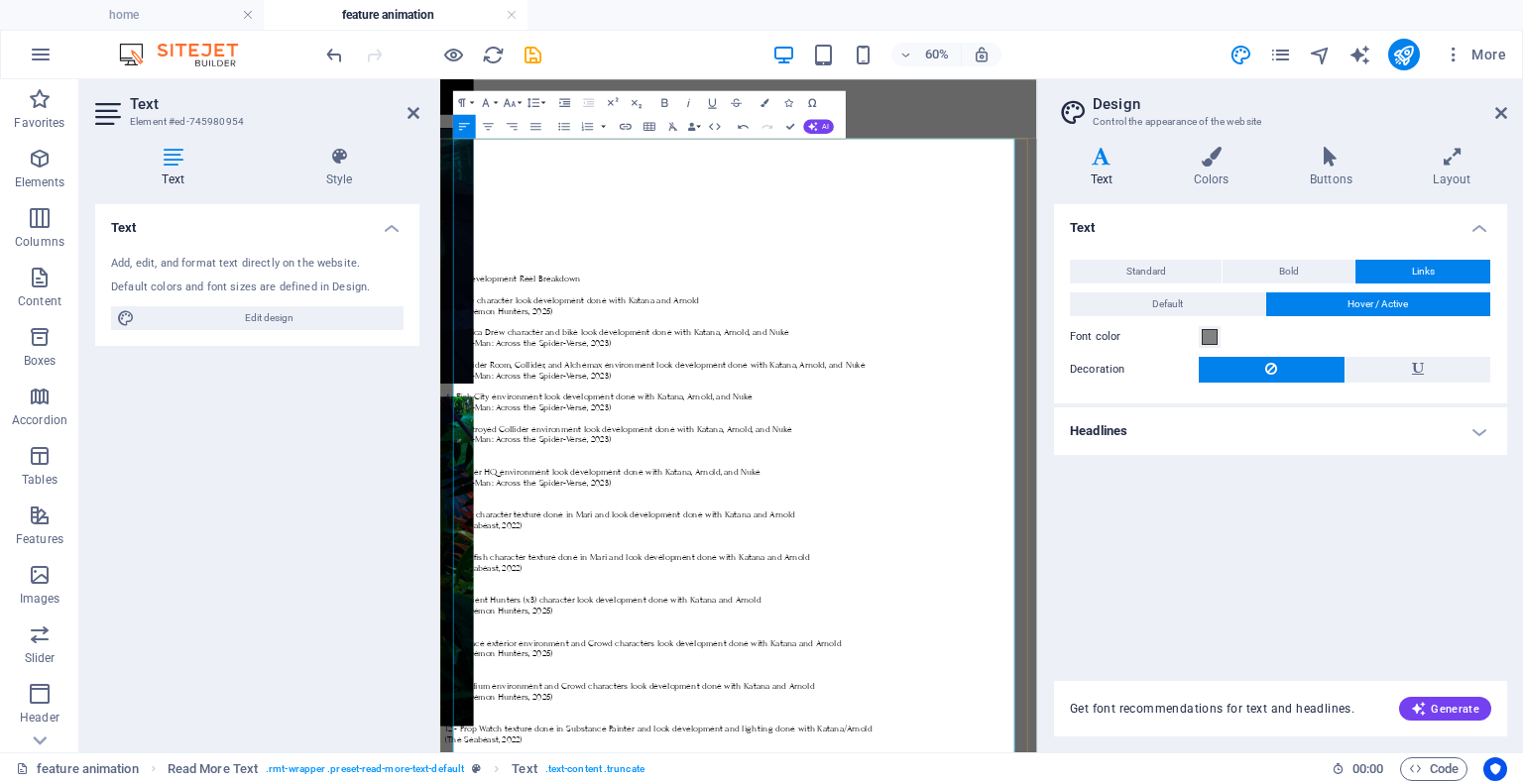 click on "Look Development Reel Breakdown 1 - Zoey character look development done with Katana and Arnold (KPop Demon Hunters, 2025) 2 - Jessica Drew character and bike look development done with Katana, Arnold, and Nuke (Spider-Man: Across the Spider-Verse, 2023) 3 - Collider Room, Collider, and Alchemax environment look development done with Katana, Arnold, and Nuke (Spider-Man: Across the Spider-Verse, 2023) 4 - Fisk City environment look development done with Katana, Arnold, and Nuke (Spider-Man: Across the Spider-Verse, 2023) 5 - Destroyed Collider environment look development done with Katana, Arnold, and Nuke (Spider-Man: Across the Spider-Verse, 2023) 6 - Spider HQ environment look development done with Katana, Arnold, and Nuke (Spider-Man: Across the Spider-Verse, 2023) 7 - Blue character texture done in Mari and look development done with Katana and Arnold (The Seabeast, 2022) 8 - Jellyfish character texture done in Mari and look development done with Katana and Arnold (The Seabeast, 2022)" at bounding box center [937, 893] 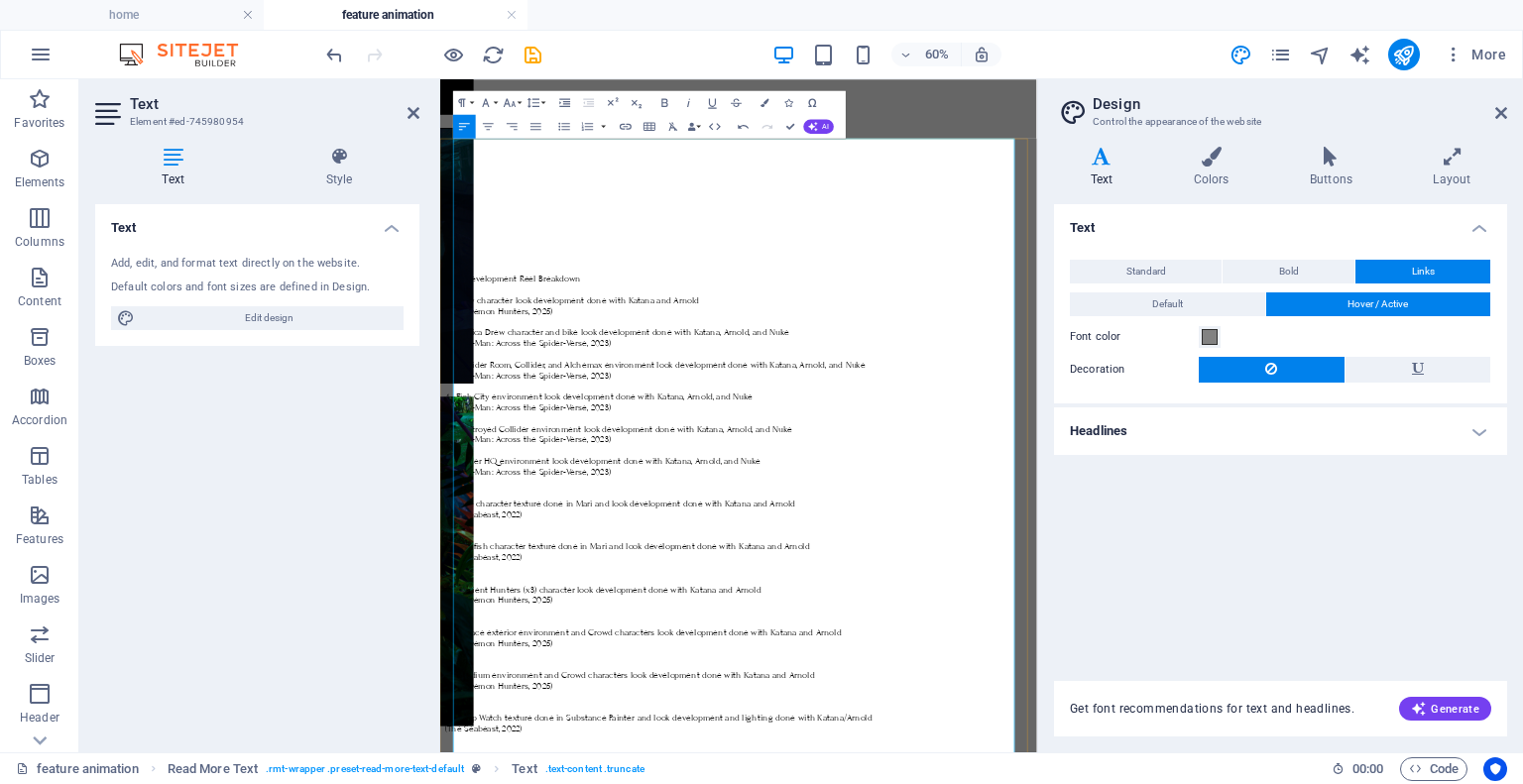 click on "Look Development Reel Breakdown 1 - Zoey character look development done with Katana and Arnold (KPop Demon Hunters, 2025) 2 - Jessica Drew character and bike look development done with Katana, Arnold, and Nuke (Spider-Man: Across the Spider-Verse, 2023) 3 - Collider Room, Collider, and Alchemax environment look development done with Katana, Arnold, and Nuke (Spider-Man: Across the Spider-Verse, 2023) 4 - Fisk City environment look development done with Katana, Arnold, and Nuke (Spider-Man: Across the Spider-Verse, 2023) 5 - Destroyed Collider environment look development done with Katana, Arnold, and Nuke (Spider-Man: Across the Spider-Verse, 2023) 6 - Spider HQ environment look development done with Katana, Arnold, and Nuke (Spider-Man: Across the Spider-Verse, 2023) 7 - Blue character texture done in Mari and look development done with Katana and Arnold (The Seabeast, 2022) 8 - Jellyfish character texture done in Mari and look development done with Katana and Arnold (The Seabeast, 2022)" at bounding box center [937, 884] 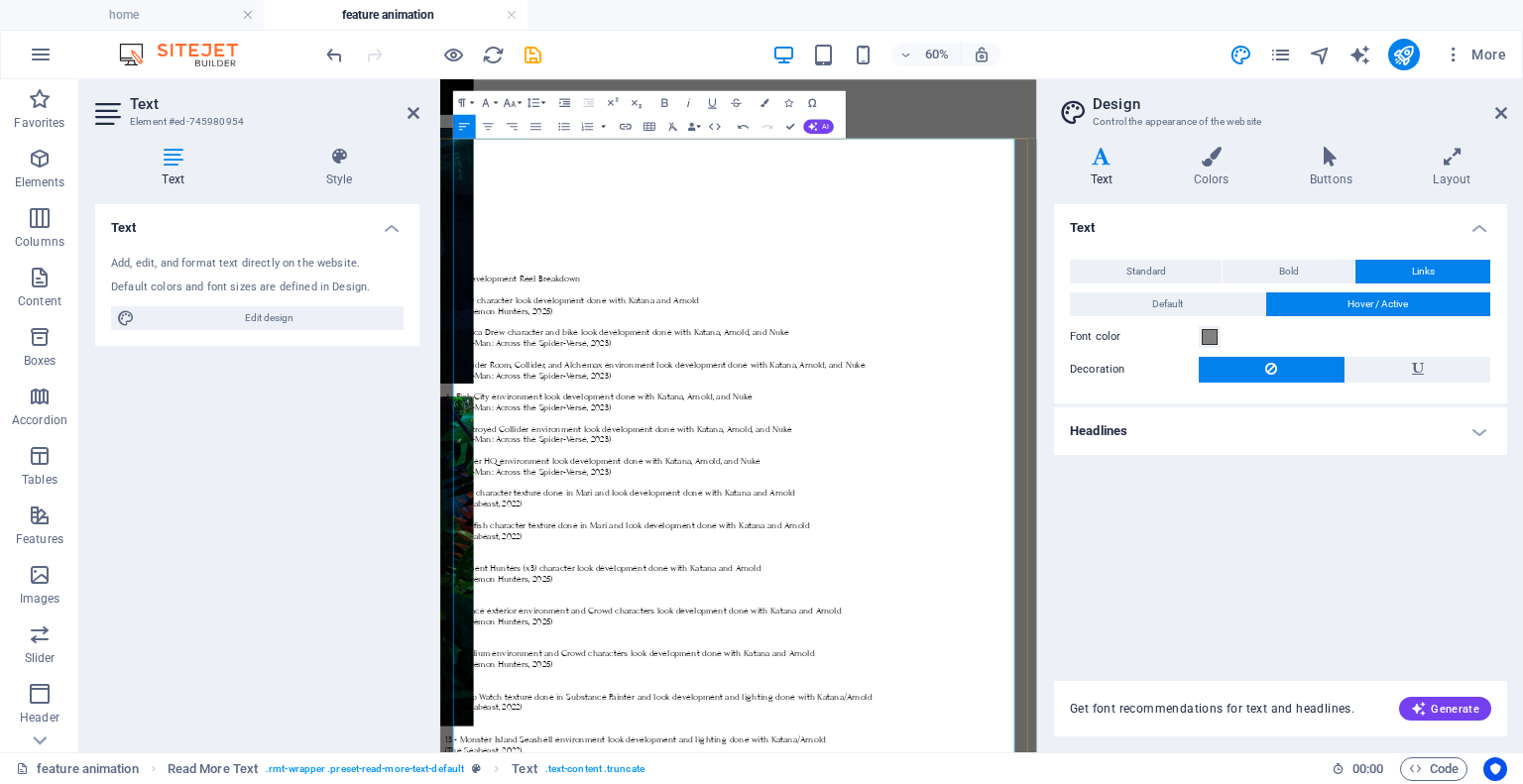 click on "Look Development Reel Breakdown 1 - Zoey character look development done with Katana and Arnold (KPop Demon Hunters, 2025) 2 - Jessica Drew character and bike look development done with Katana, Arnold, and Nuke (Spider-Man: Across the Spider-Verse, 2023) 3 - Collider Room, Collider, and Alchemax environment look development done with Katana, Arnold, and Nuke (Spider-Man: Across the Spider-Verse, 2023) 4 - Fisk City environment look development done with Katana, Arnold, and Nuke (Spider-Man: Across the Spider-Verse, 2023) 5 - Destroyed Collider environment look development done with Katana, Arnold, and Nuke (Spider-Man: Across the Spider-Verse, 2023) 6 - Spider HQ environment look development done with Katana, Arnold, and Nuke (Spider-Man: Across the Spider-Verse, 2023) 7 - Blue character texture done in Mari and look development done with Katana and Arnold (The Seabeast, 2022) 8 - Jellyfish character texture done in Mari and look development done with Katana and Arnold (The Seabeast, 2022)" at bounding box center [937, 866] 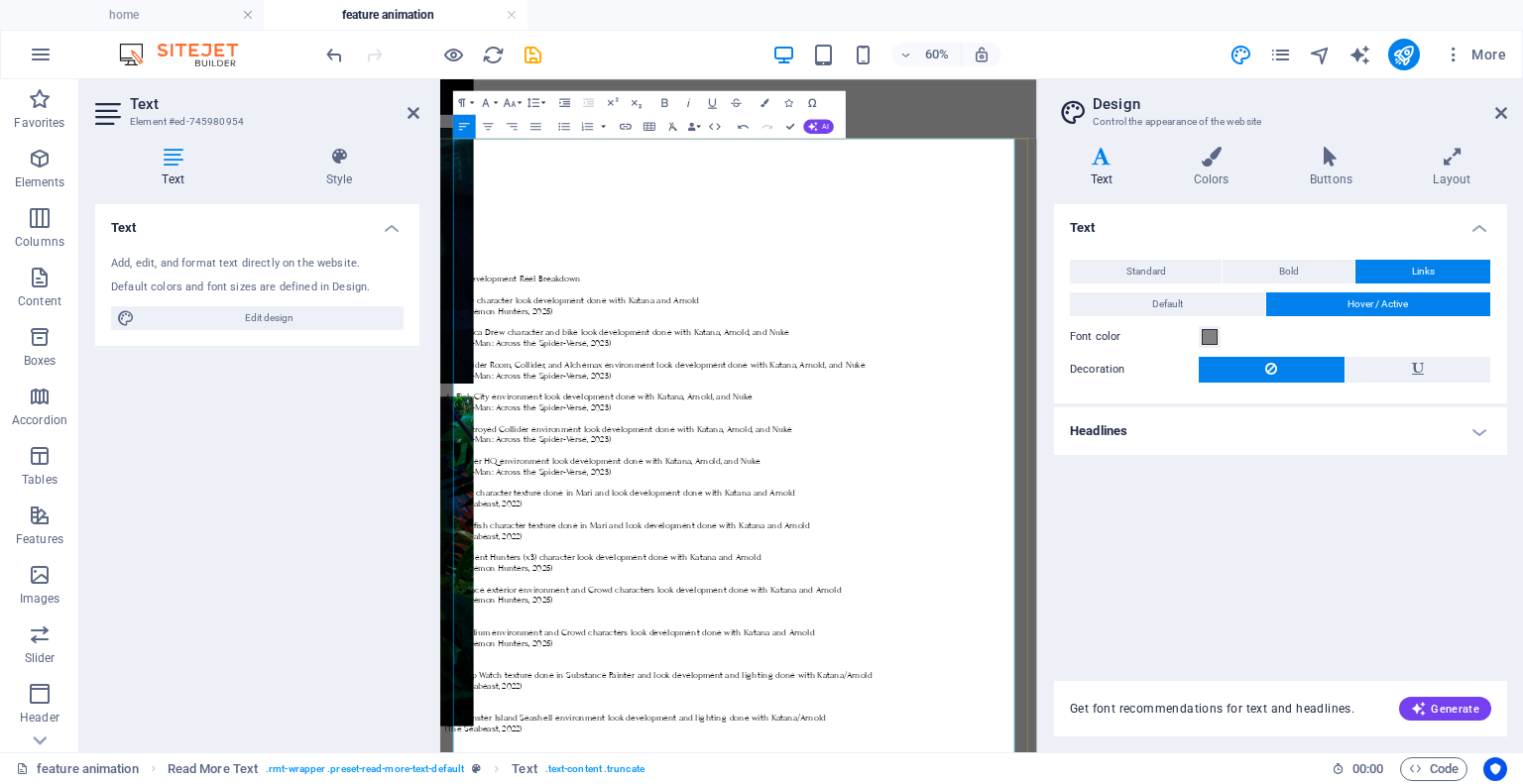 click on "Look Development Reel Breakdown 1 - Zoey character look development done with Katana and Arnold (KPop Demon Hunters, 2025) 2 - Jessica Drew character and bike look development done with Katana, Arnold, and Nuke (Spider-Man: Across the Spider-Verse, 2023) 3 - Collider Room, Collider, and Alchemax environment look development done with Katana, Arnold, and Nuke (Spider-Man: Across the Spider-Verse, 2023) 4 - Fisk City environment look development done with Katana, Arnold, and Nuke (Spider-Man: Across the Spider-Verse, 2023) 5 - Destroyed Collider environment look development done with Katana, Arnold, and Nuke (Spider-Man: Across the Spider-Verse, 2023) 6 - Spider HQ environment look development done with Katana, Arnold, and Nuke (Spider-Man: Across the Spider-Verse, 2023) 7 - Blue character texture done in Mari and look development done with Katana and Arnold (The Seabeast, 2022) 8 - Jellyfish character texture done in Mari and look development done with Katana and Arnold (The Seabeast, 2022)" at bounding box center (937, 848) 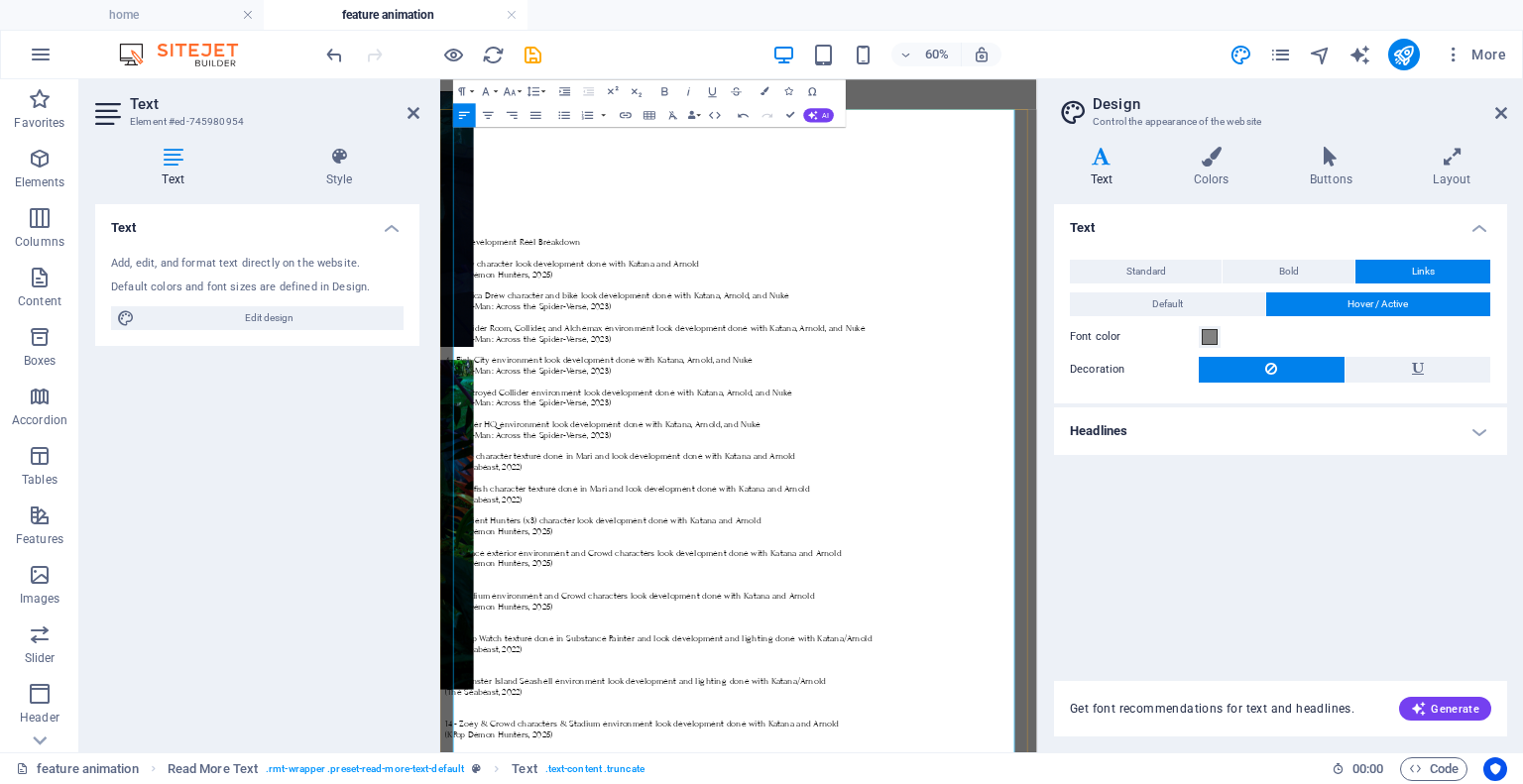 scroll, scrollTop: 1667, scrollLeft: 0, axis: vertical 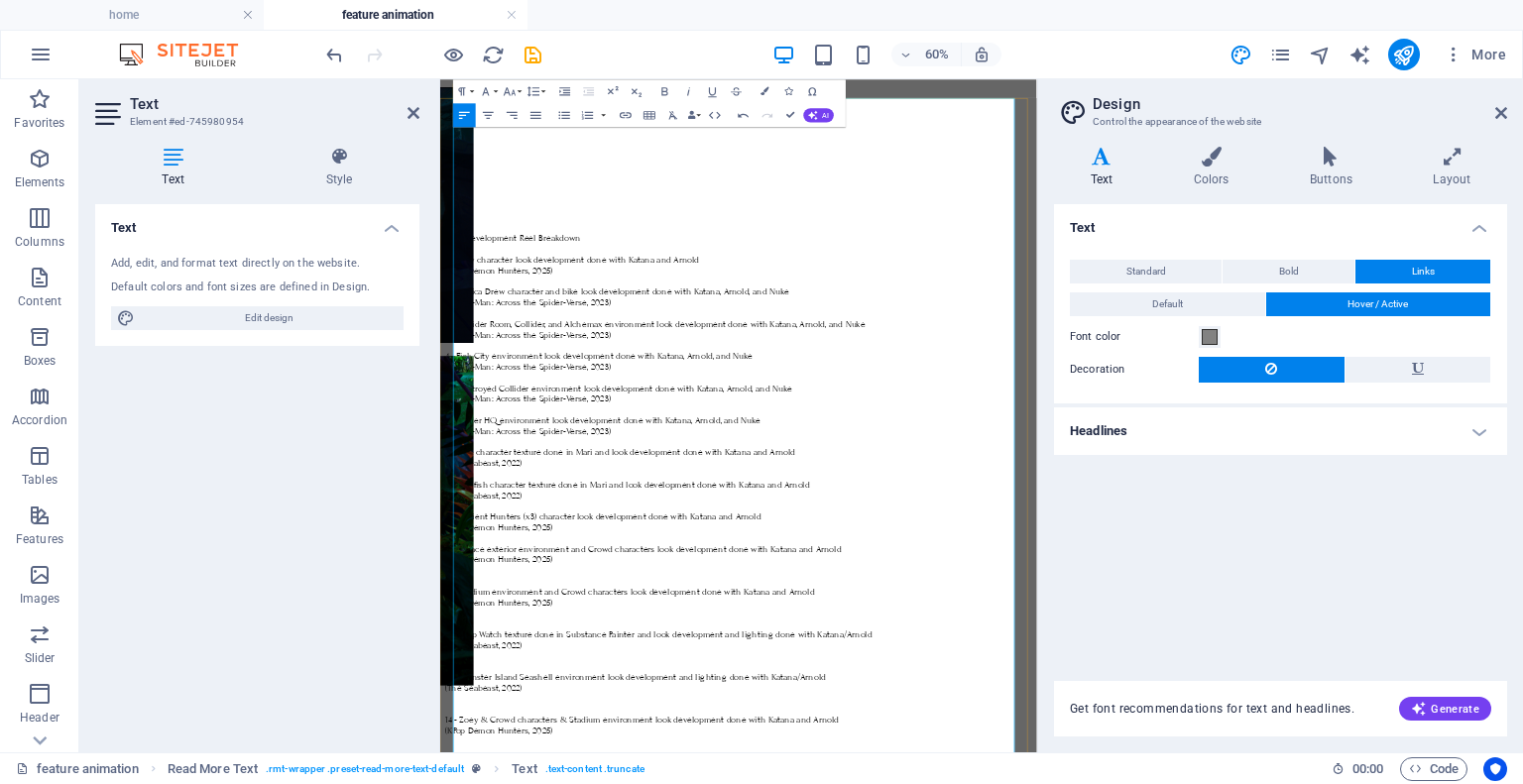 click on "Look Development Reel Breakdown 1 - Zoey character look development done with Katana and Arnold (KPop Demon Hunters, 2025) 2 - Jessica Drew character and bike look development done with Katana, Arnold, and Nuke (Spider-Man: Across the Spider-Verse, 2023) 3 - Collider Room, Collider, and Alchemax environment look development done with Katana, Arnold, and Nuke (Spider-Man: Across the Spider-Verse, 2023) 4 - Fisk City environment look development done with Katana, Arnold, and Nuke (Spider-Man: Across the Spider-Verse, 2023) 5 - Destroyed Collider environment look development done with Katana, Arnold, and Nuke (Spider-Man: Across the Spider-Verse, 2023) 6 - Spider HQ environment look development done with Katana, Arnold, and Nuke (Spider-Man: Across the Spider-Verse, 2023) 7 - Blue character texture done in Mari and look development done with Katana and Arnold (The Seabeast, 2022) 8 - Jellyfish character texture done in Mari and look development done with Katana and Arnold (The Seabeast, 2022)" at bounding box center [937, 781] 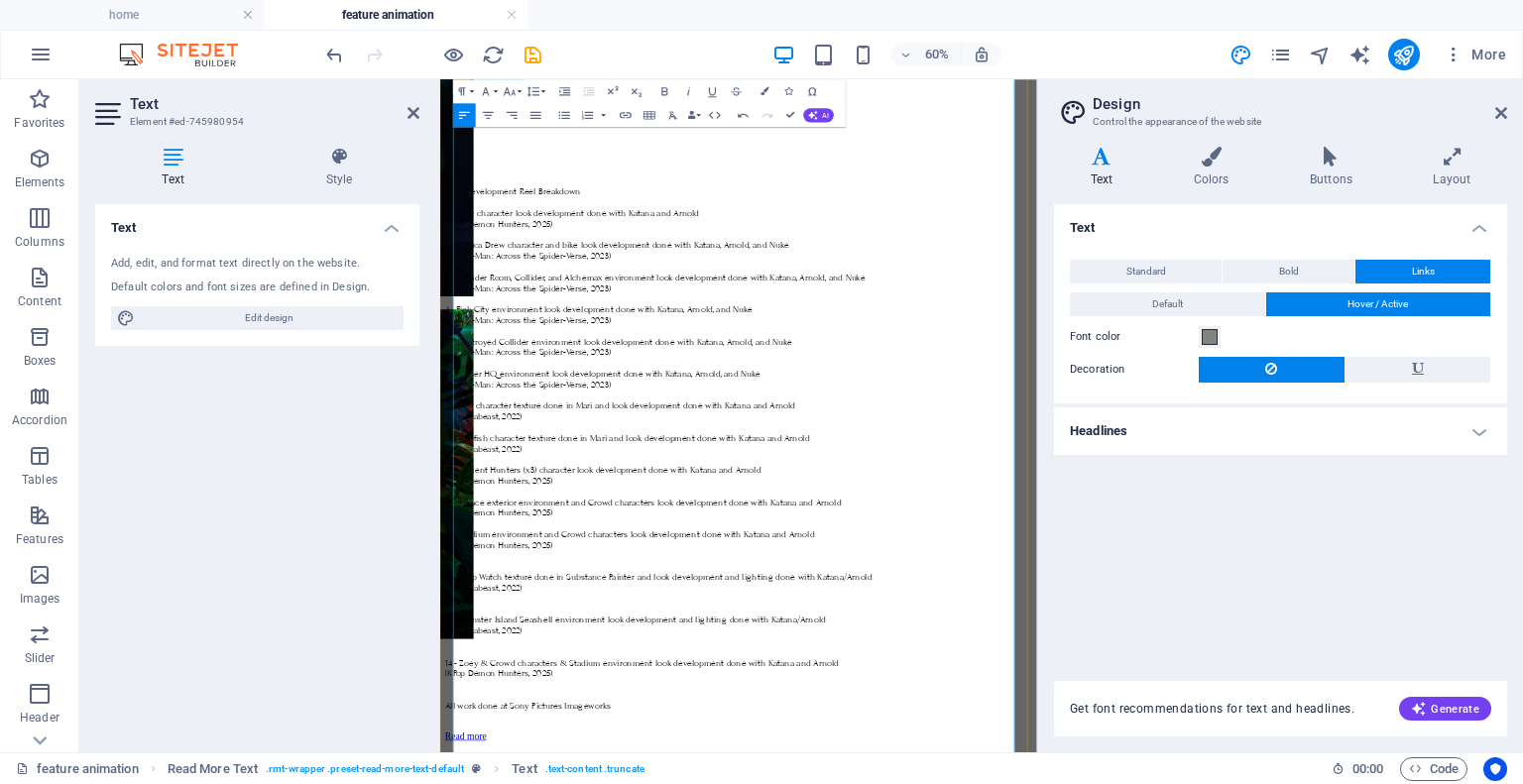 scroll, scrollTop: 1758, scrollLeft: 0, axis: vertical 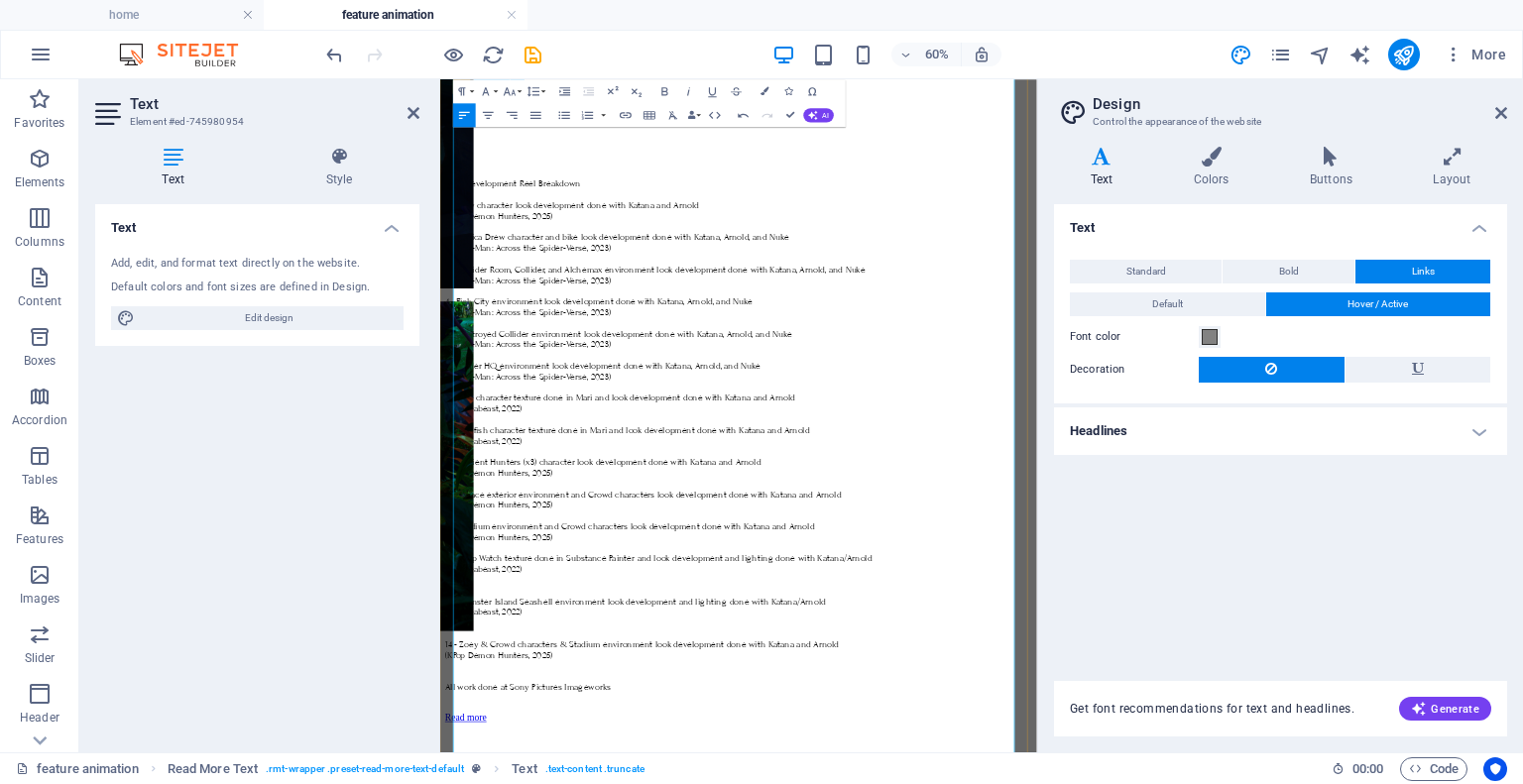 click on "Look Development Reel Breakdown 1 - Zoey character look development done with Katana and Arnold (KPop Demon Hunters, 2025) 2 - Jessica Drew character and bike look development done with Katana, Arnold, and Nuke (Spider-Man: Across the Spider-Verse, 2023) 3 - Collider Room, Collider, and Alchemax environment look development done with Katana, Arnold, and Nuke (Spider-Man: Across the Spider-Verse, 2023) 4 - Fisk City environment look development done with Katana, Arnold, and Nuke (Spider-Man: Across the Spider-Verse, 2023) 5 - Destroyed Collider environment look development done with Katana, Arnold, and Nuke (Spider-Man: Across the Spider-Verse, 2023) 6 - Spider HQ environment look development done with Katana, Arnold, and Nuke (Spider-Man: Across the Spider-Verse, 2023) 7 - Blue character texture done in Mari and look development done with Katana and Arnold (The Seabeast, 2022) 8 - Jellyfish character texture done in Mari and look development done with Katana and Arnold (The Seabeast, 2022)" at bounding box center (937, 672) 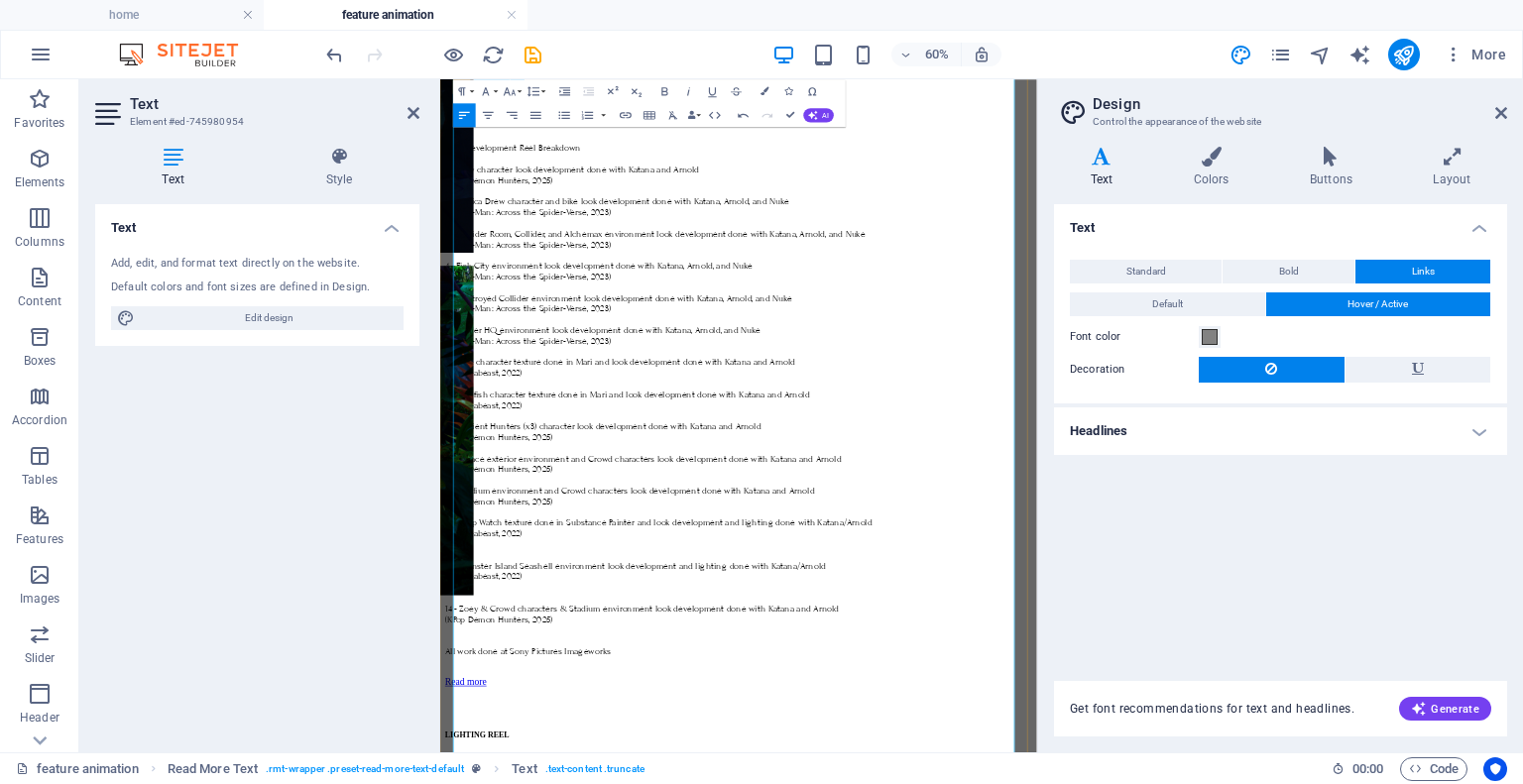 click on "Look Development Reel Breakdown 1 - Zoey character look development done with Katana and Arnold (KPop Demon Hunters, 2025) 2 - Jessica Drew character and bike look development done with Katana, Arnold, and Nuke (Spider-Man: Across the Spider-Verse, 2023) 3 - Collider Room, Collider, and Alchemax environment look development done with Katana, Arnold, and Nuke (Spider-Man: Across the Spider-Verse, 2023) 4 - Fisk City environment look development done with Katana, Arnold, and Nuke (Spider-Man: Across the Spider-Verse, 2023) 5 - Destroyed Collider environment look development done with Katana, Arnold, and Nuke (Spider-Man: Across the Spider-Verse, 2023) 6 - Spider HQ environment look development done with Katana, Arnold, and Nuke (Spider-Man: Across the Spider-Verse, 2023) 7 - Blue character texture done in Mari and look development done with Katana and Arnold (The Seabeast, 2022) 8 - Jellyfish character texture done in Mari and look development done with Katana and Arnold (The Seabeast, 2022)" at bounding box center [937, 613] 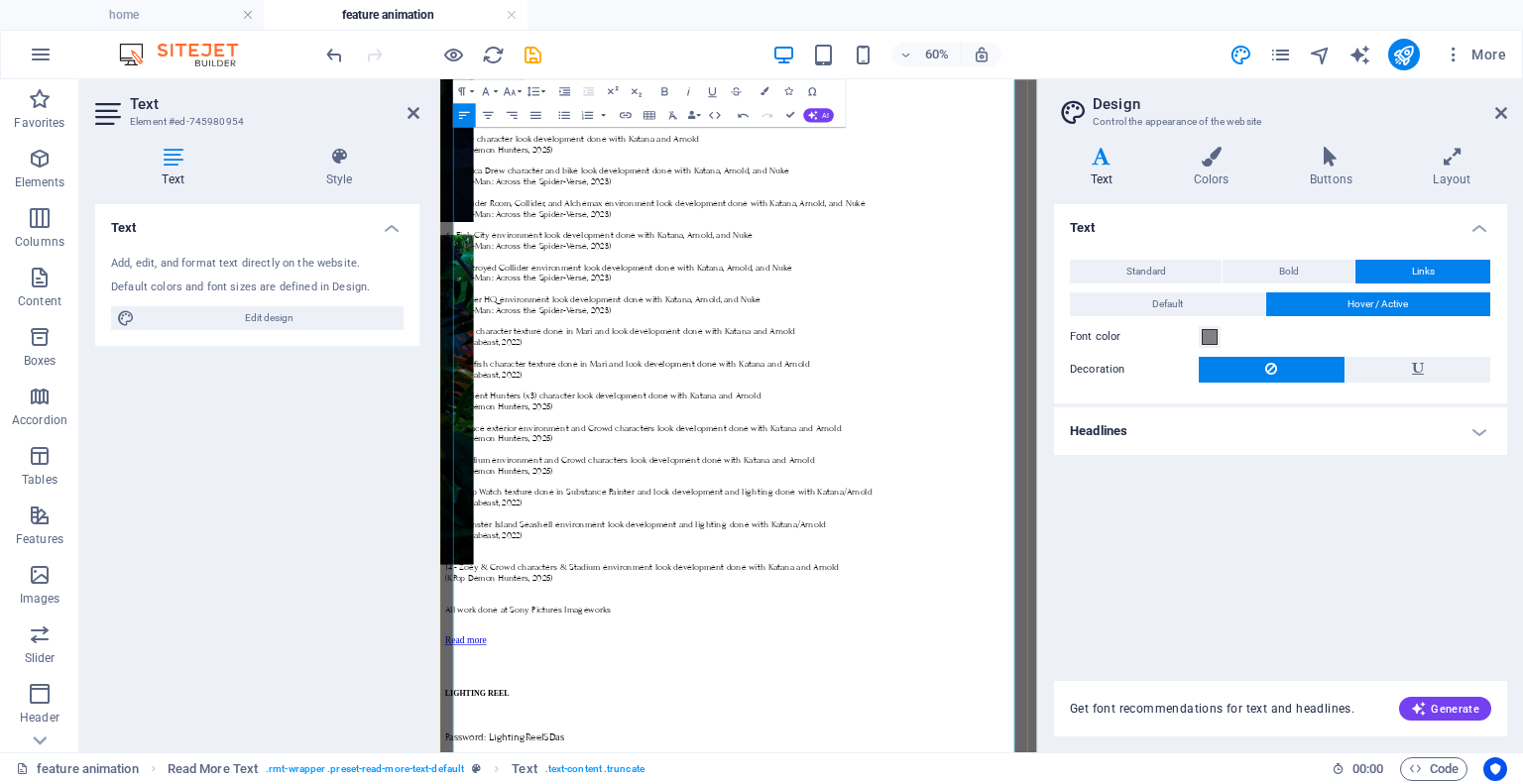 scroll, scrollTop: 1873, scrollLeft: 0, axis: vertical 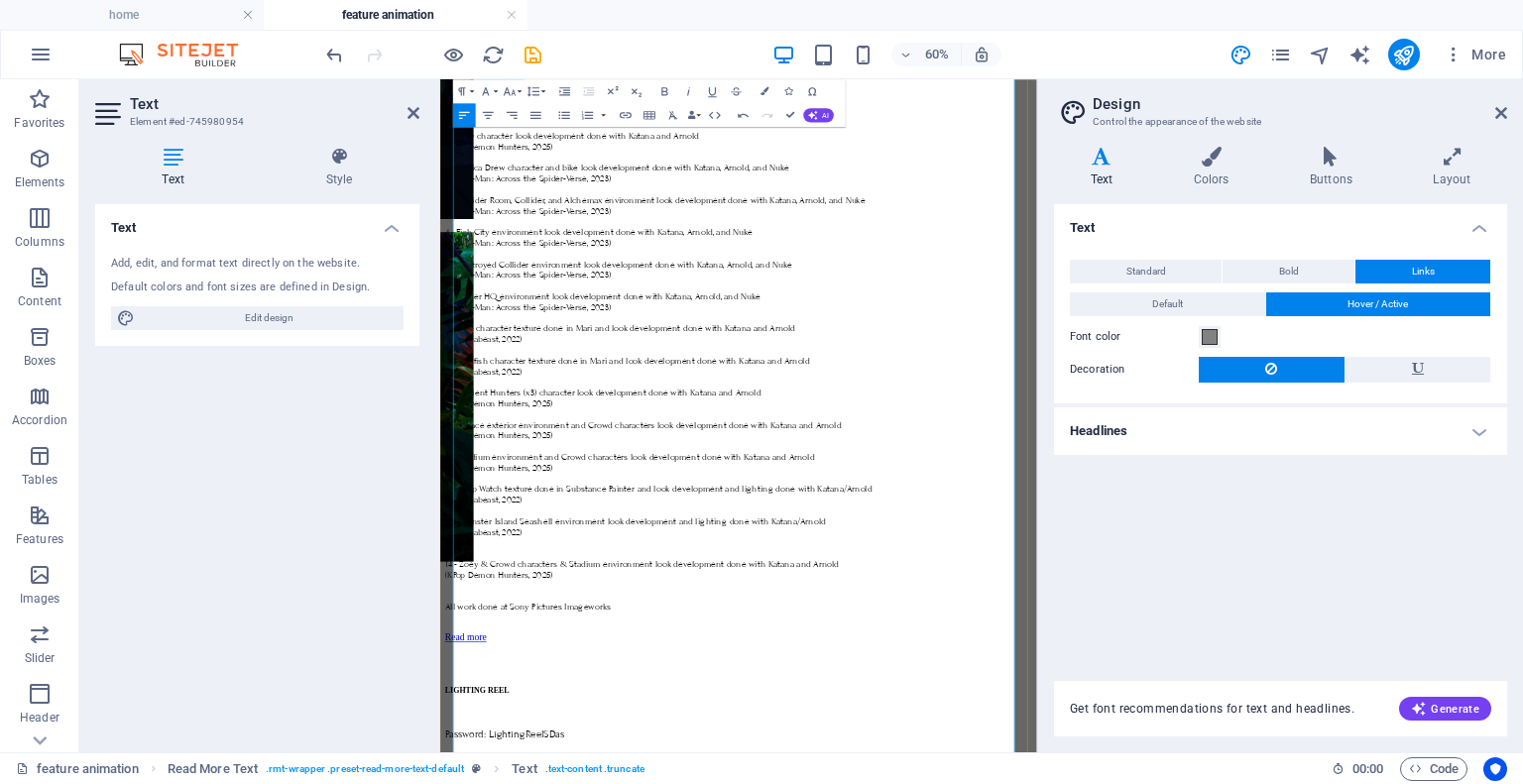 click on "Look Development Reel Breakdown 1 - Zoey character look development done with Katana and Arnold (KPop Demon Hunters, 2025) 2 - Jessica Drew character and bike look development done with Katana, Arnold, and Nuke (Spider-Man: Across the Spider-Verse, 2023) 3 - Collider Room, Collider, and Alchemax environment look development done with Katana, Arnold, and Nuke (Spider-Man: Across the Spider-Verse, 2023) 4 - Fisk City environment look development done with Katana, Arnold, and Nuke (Spider-Man: Across the Spider-Verse, 2023) 5 - Destroyed Collider environment look development done with Katana, Arnold, and Nuke (Spider-Man: Across the Spider-Verse, 2023) 6 - Spider HQ environment look development done with Katana, Arnold, and Nuke (Spider-Man: Across the Spider-Verse, 2023) 7 - Blue character texture done in Mari and look development done with Katana and Arnold (The Seabeast, 2022) 8 - Jellyfish character texture done in Mari and look development done with Katana and Arnold (The Seabeast, 2022)" at bounding box center [937, 548] 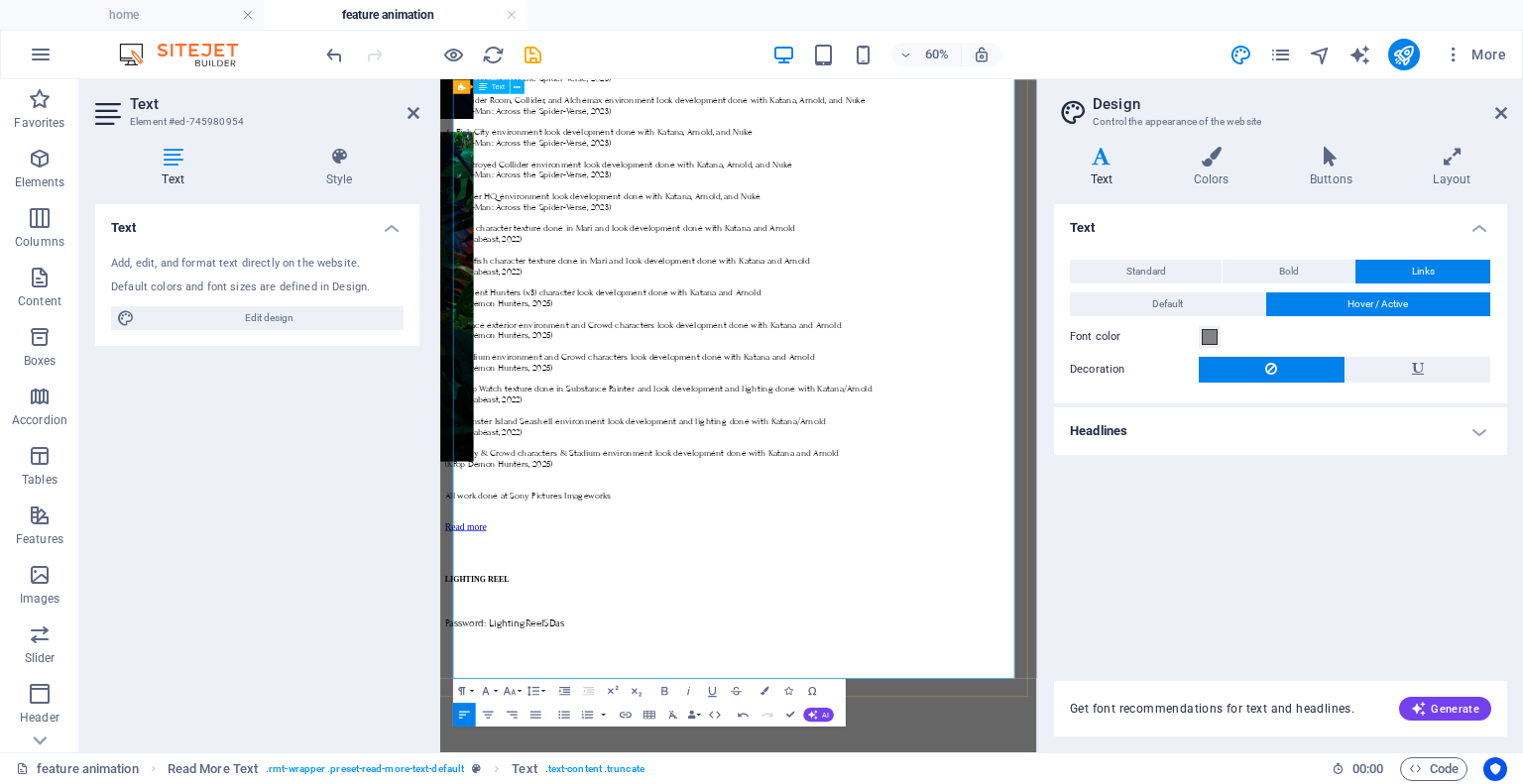 scroll, scrollTop: 2042, scrollLeft: 0, axis: vertical 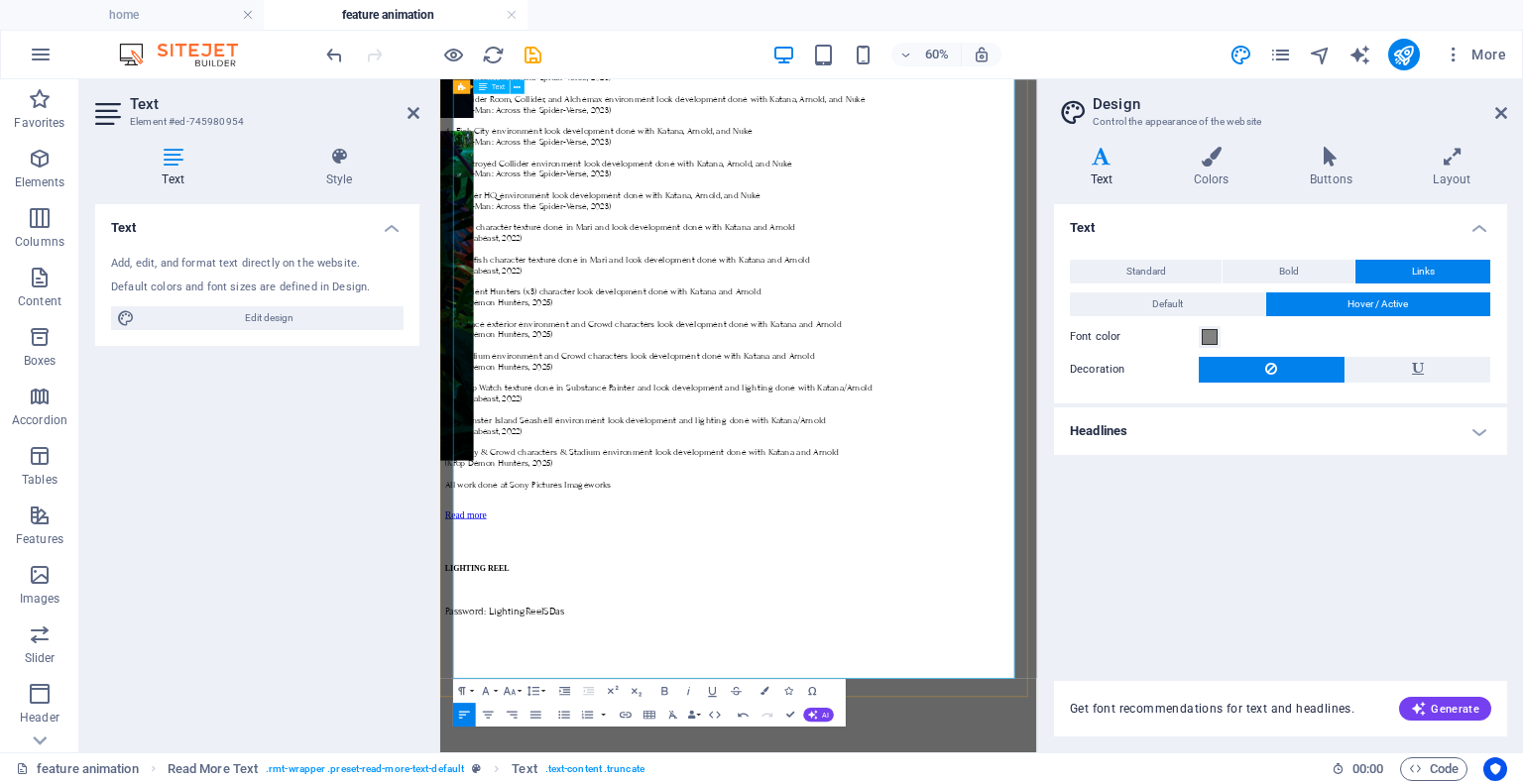 click on "Look Development Reel Breakdown 1 - Zoey character look development done with Katana and Arnold (KPop Demon Hunters, 2025) 2 - Jessica Drew character and bike look development done with Katana, Arnold, and Nuke (Spider-Man: Across the Spider-Verse, 2023) 3 - Collider Room, Collider, and Alchemax environment look development done with Katana, Arnold, and Nuke (Spider-Man: Across the Spider-Verse, 2023) 4 - Fisk City environment look development done with Katana, Arnold, and Nuke (Spider-Man: Across the Spider-Verse, 2023) 5 - Destroyed Collider environment look development done with Katana, Arnold, and Nuke (Spider-Man: Across the Spider-Verse, 2023) 6 - Spider HQ environment look development done with Katana, Arnold, and Nuke (Spider-Man: Across the Spider-Verse, 2023) 7 - Blue character texture done in Mari and look development done with Katana and Arnold (The Seabeast, 2022) 8 - Jellyfish character texture done in Mari and look development done with Katana and Arnold (The Seabeast, 2022)" at bounding box center (937, 362) 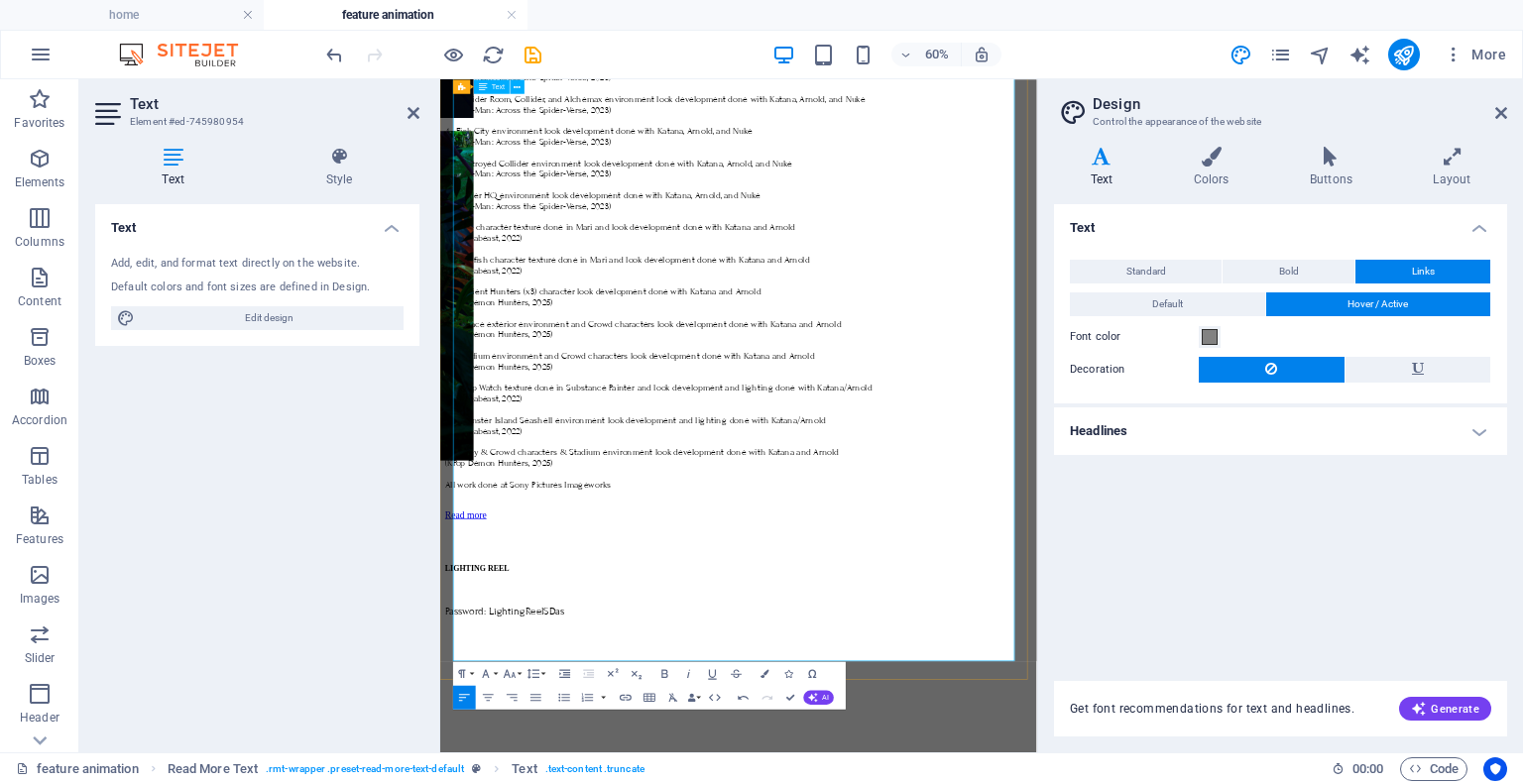 scroll, scrollTop: 2028, scrollLeft: 0, axis: vertical 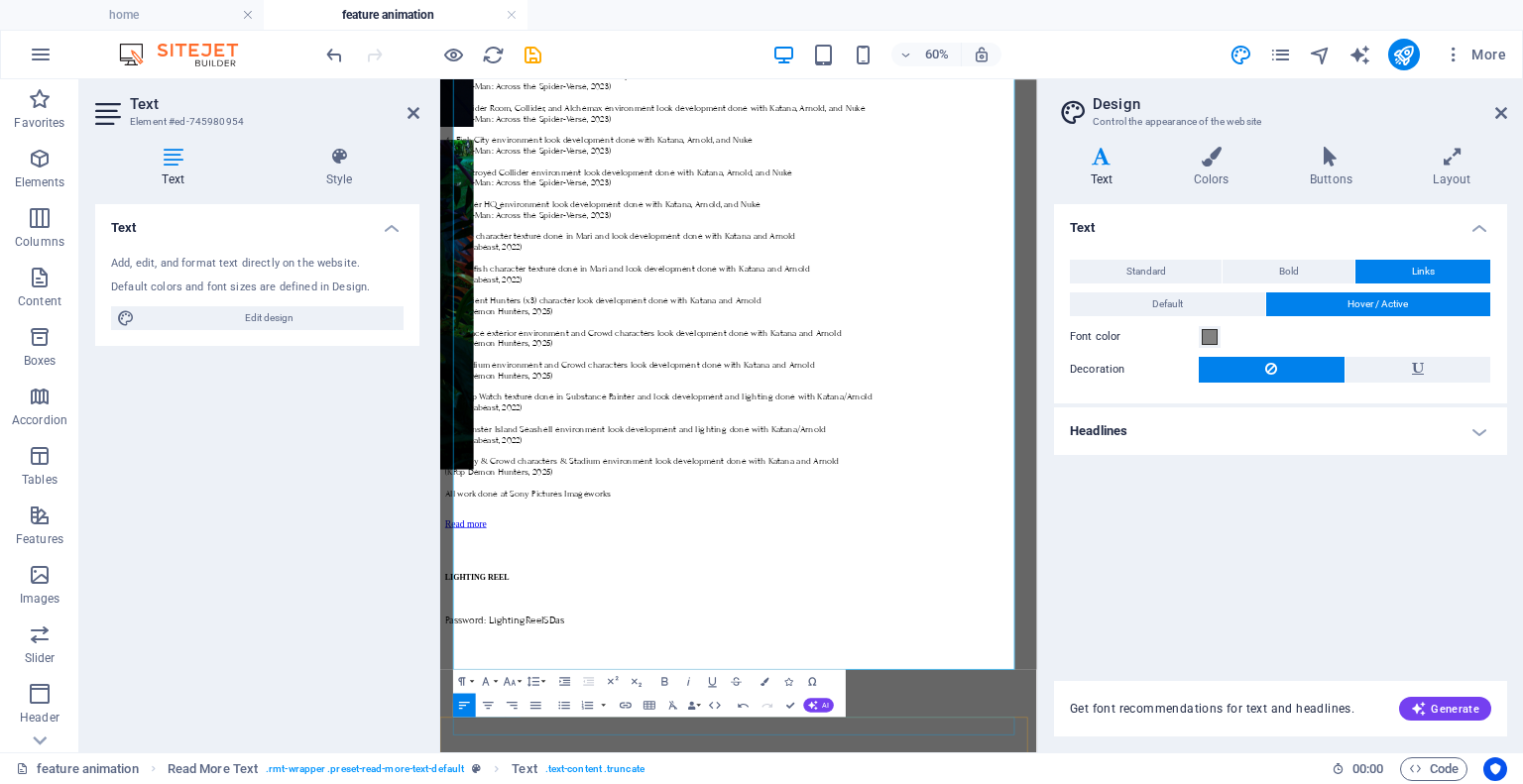 click on "LIGHTING REEL" at bounding box center [937, 908] 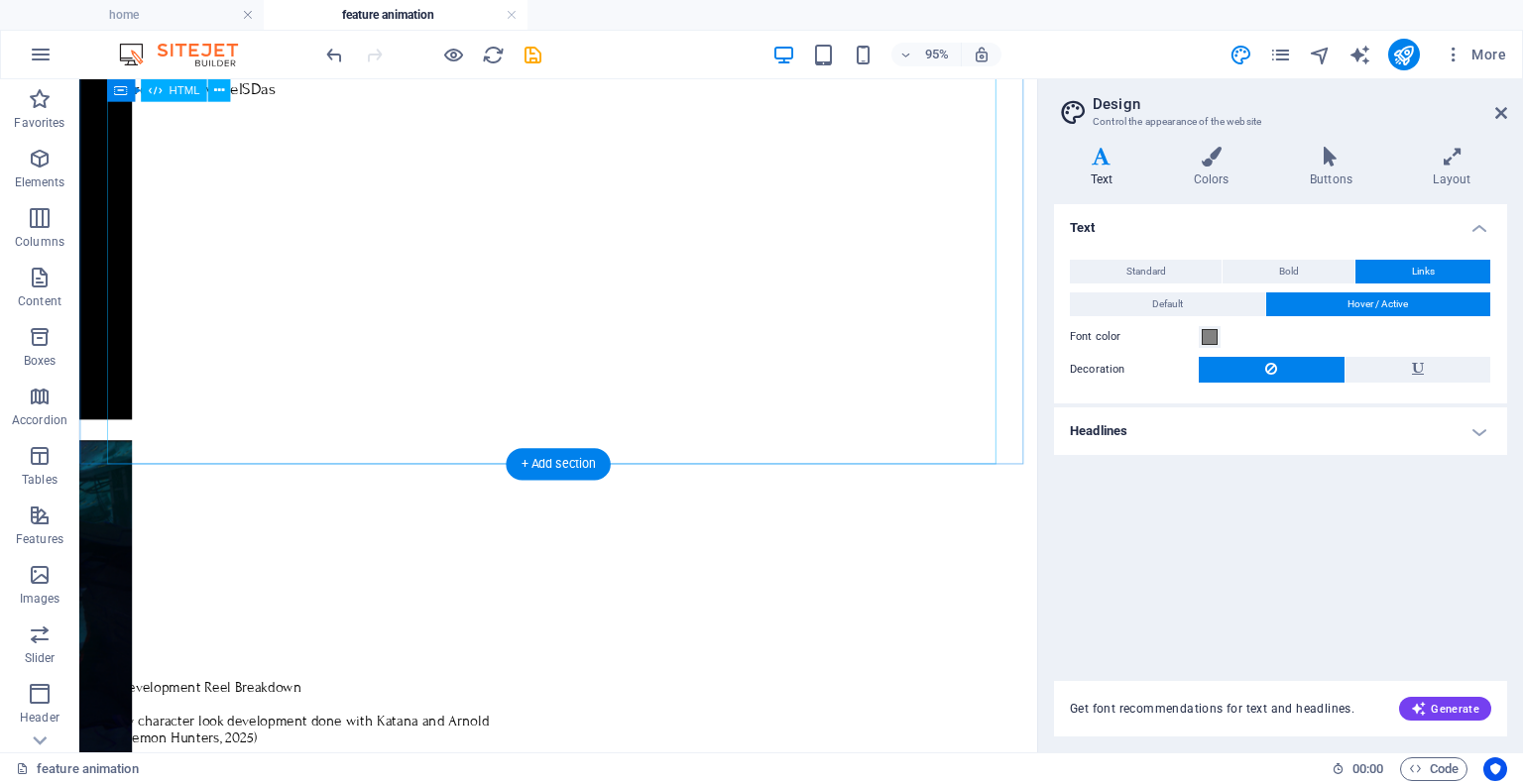 scroll, scrollTop: 1284, scrollLeft: 0, axis: vertical 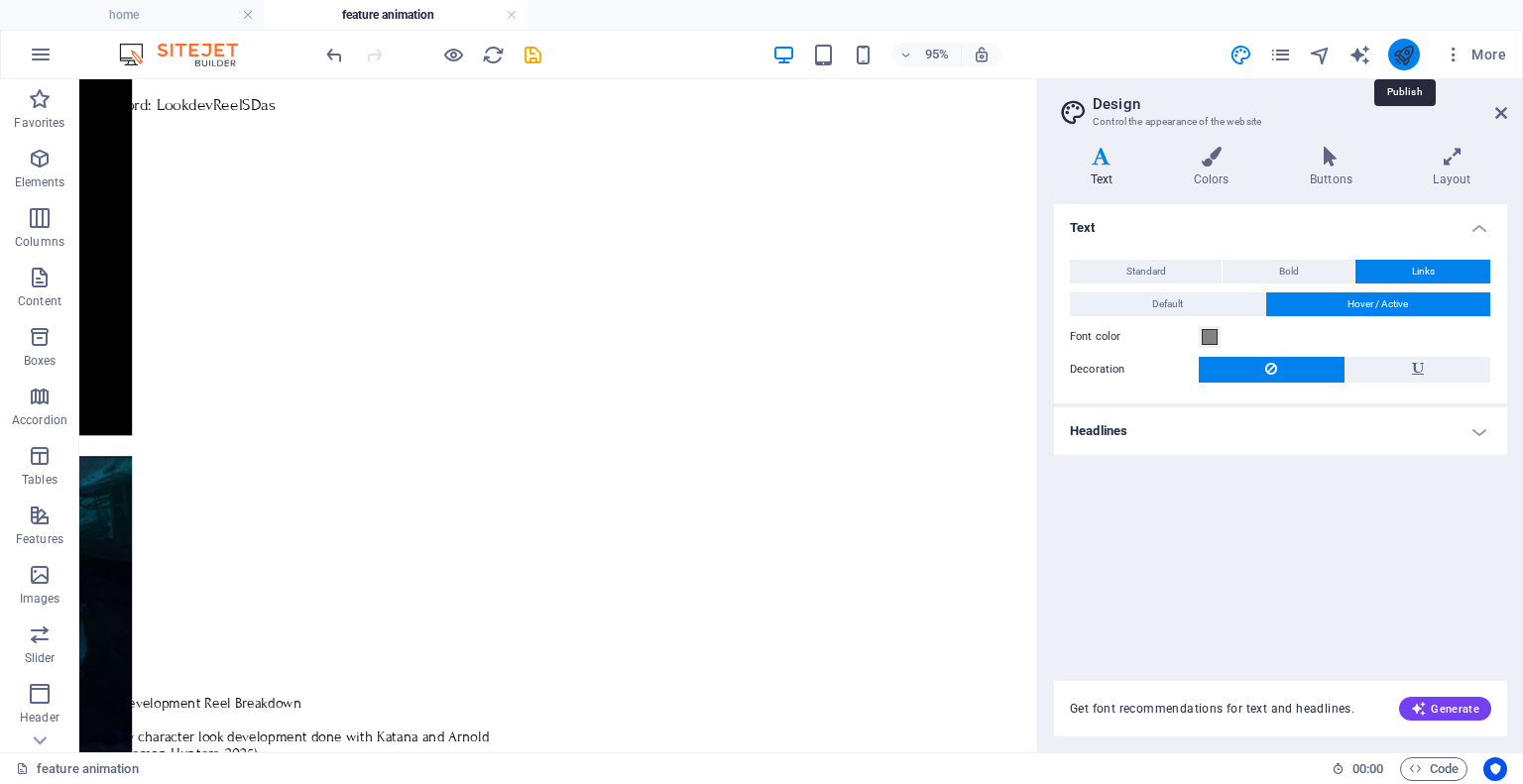 click at bounding box center [1403, 55] 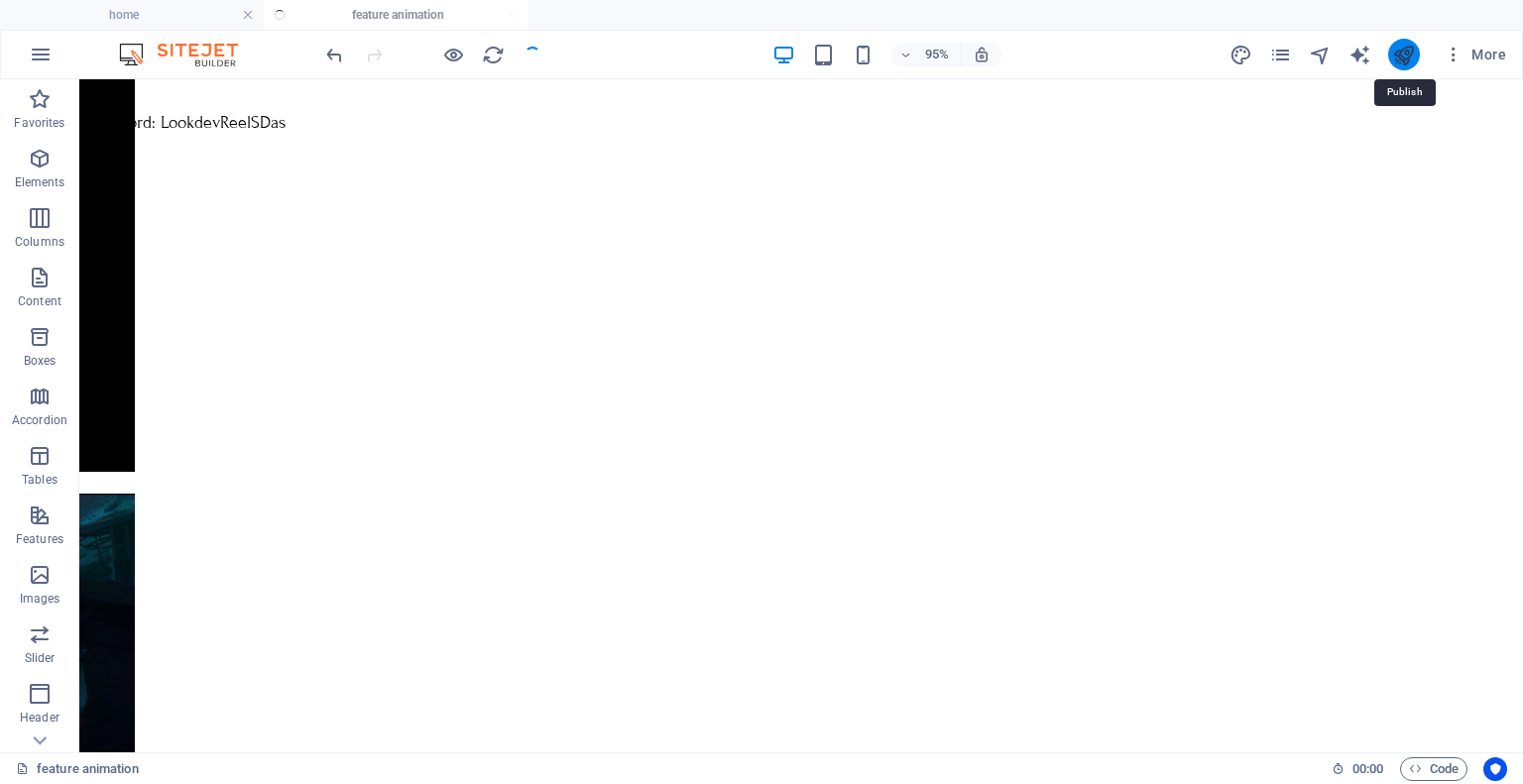 scroll, scrollTop: 1292, scrollLeft: 0, axis: vertical 